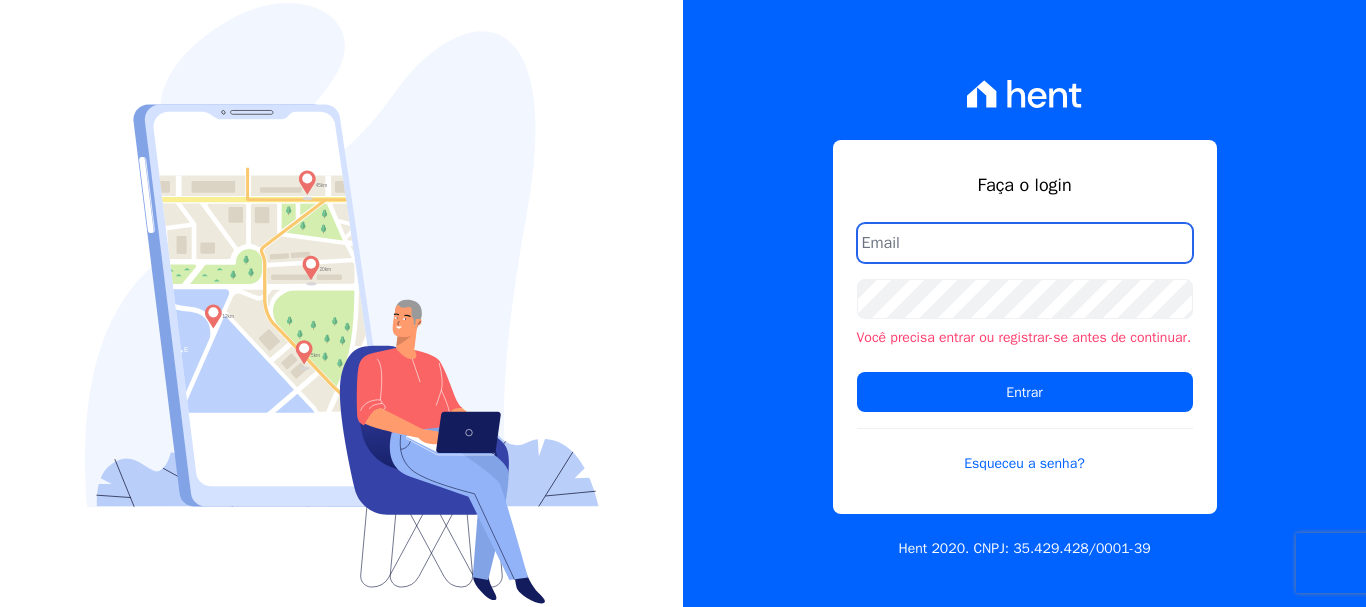 scroll, scrollTop: 0, scrollLeft: 0, axis: both 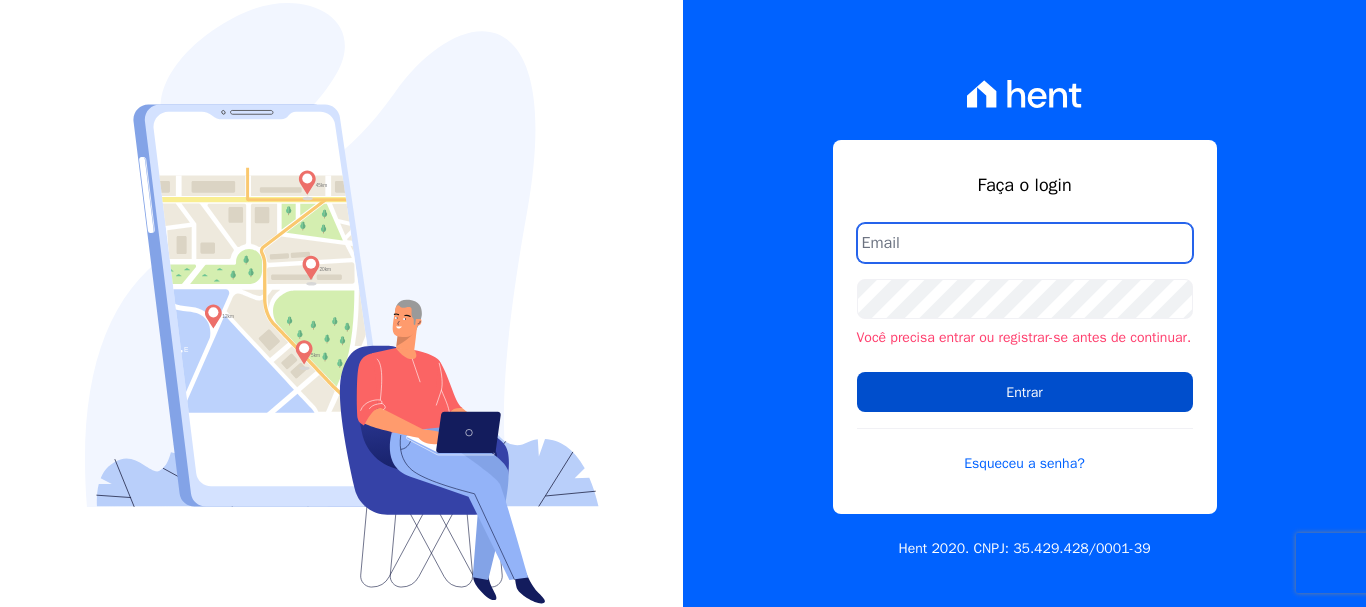 type on "[PERSON_NAME][EMAIL_ADDRESS][PERSON_NAME][DOMAIN_NAME]" 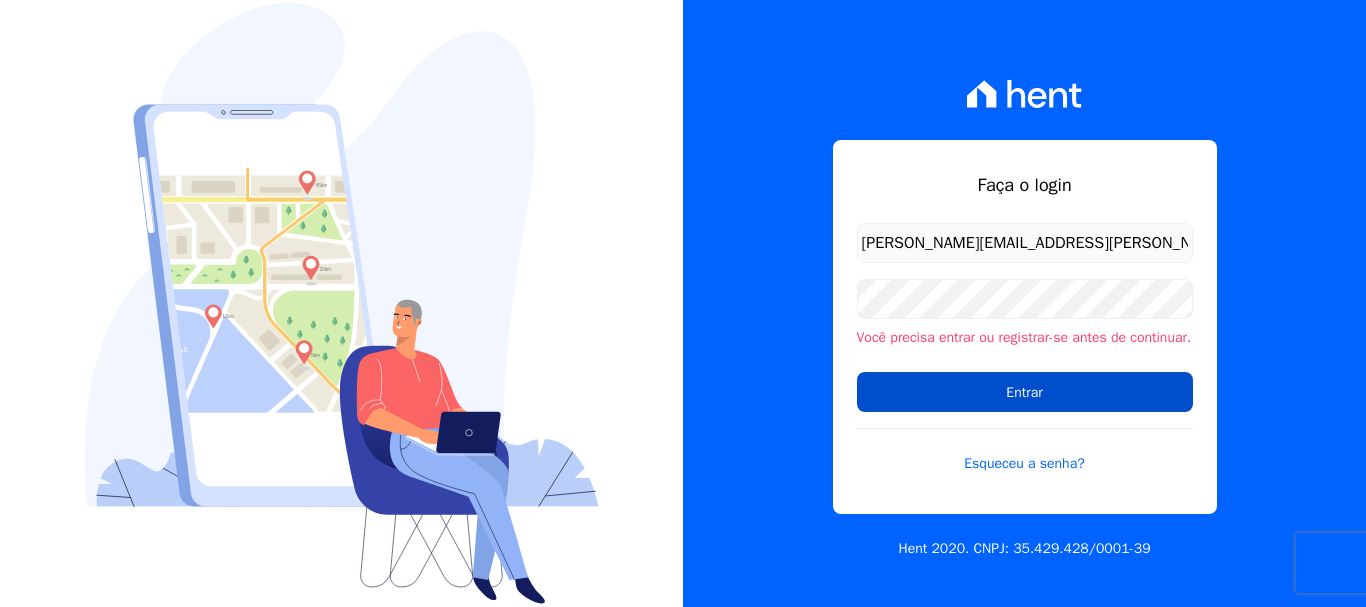 click on "Entrar" at bounding box center [1025, 392] 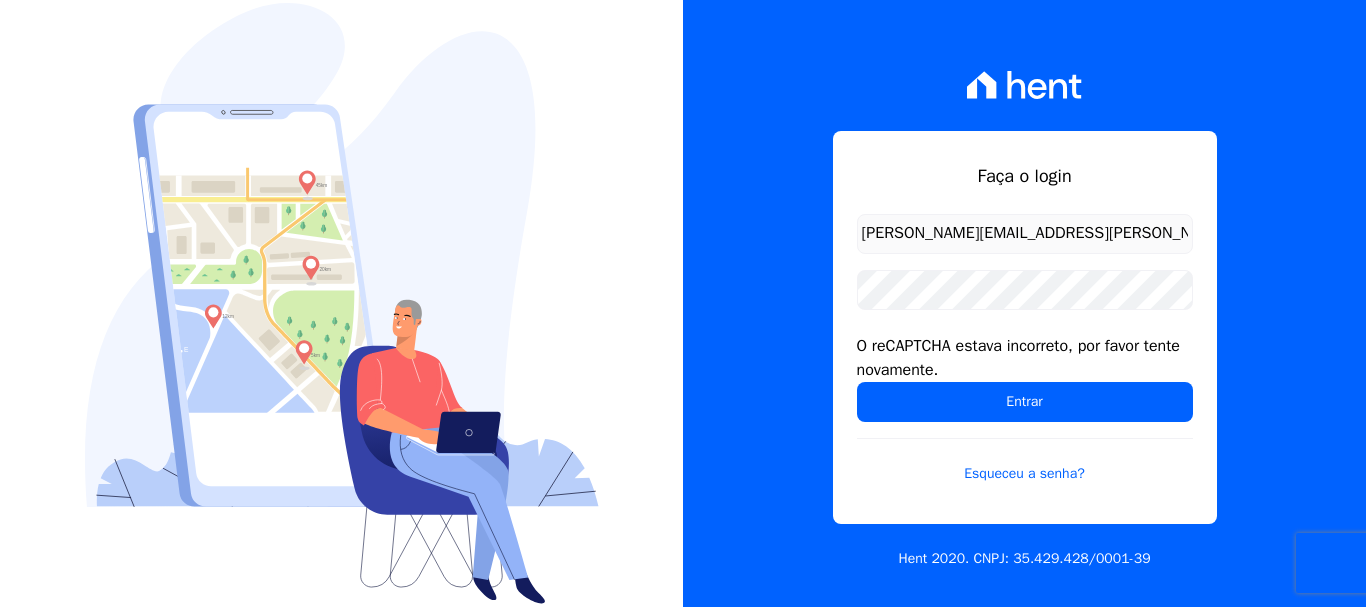 click on "Entrar" at bounding box center (1025, 402) 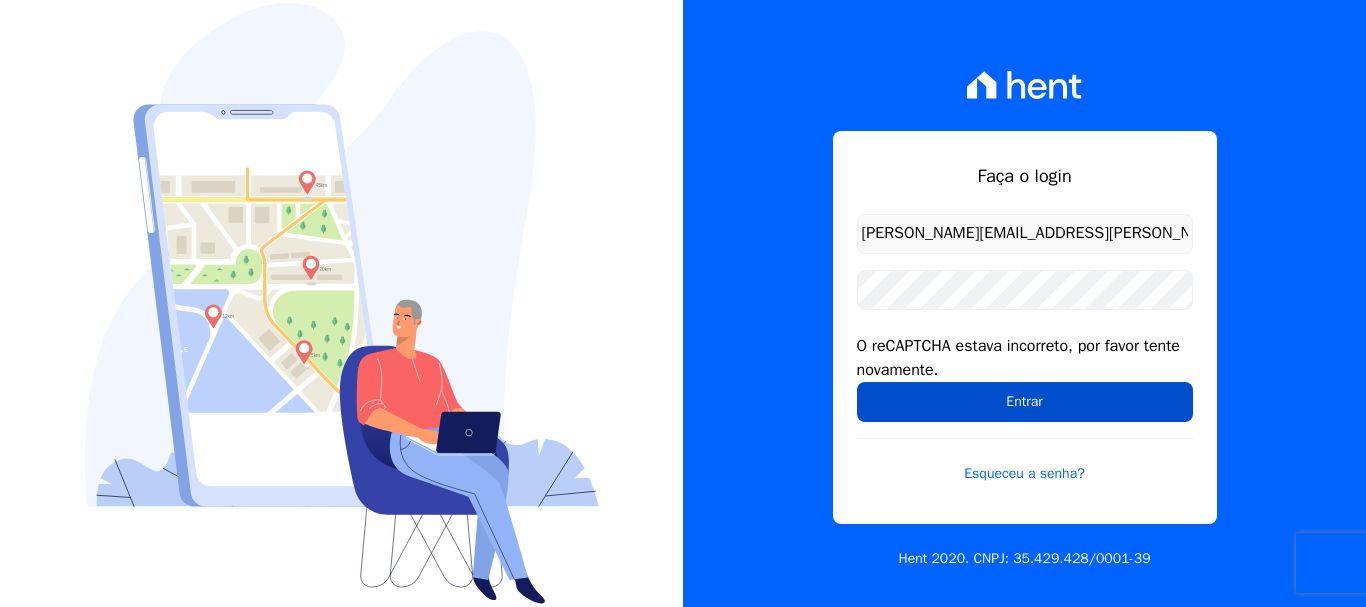 click on "Entrar" at bounding box center [1025, 402] 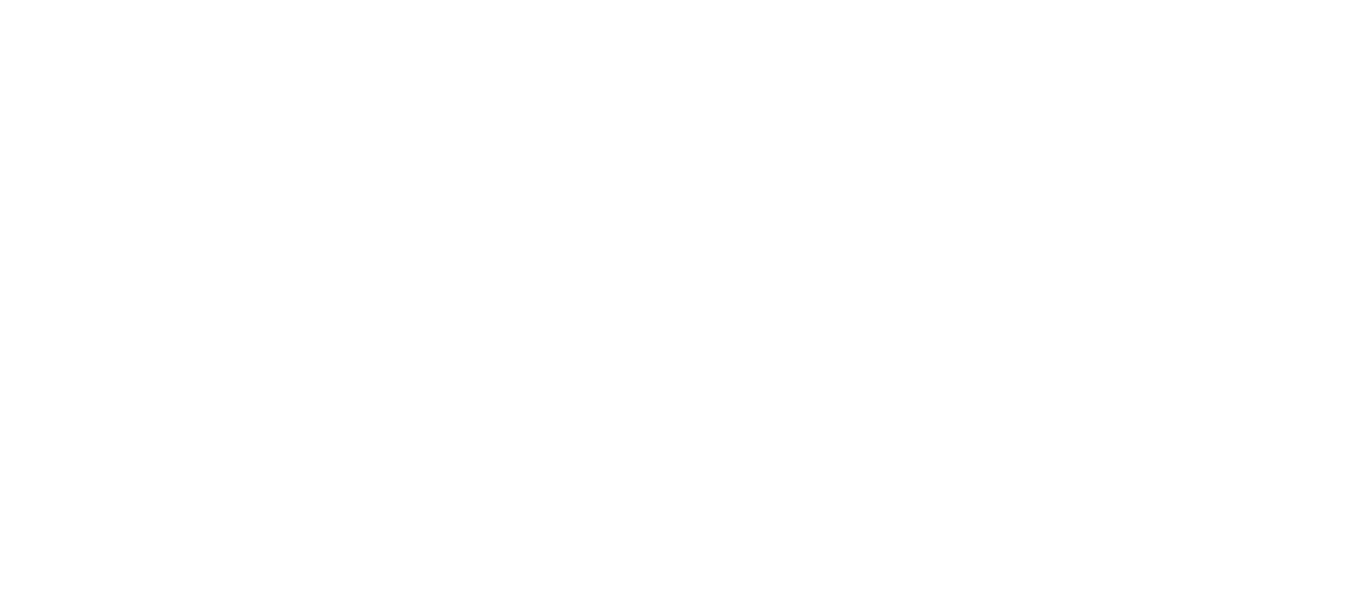 scroll, scrollTop: 0, scrollLeft: 0, axis: both 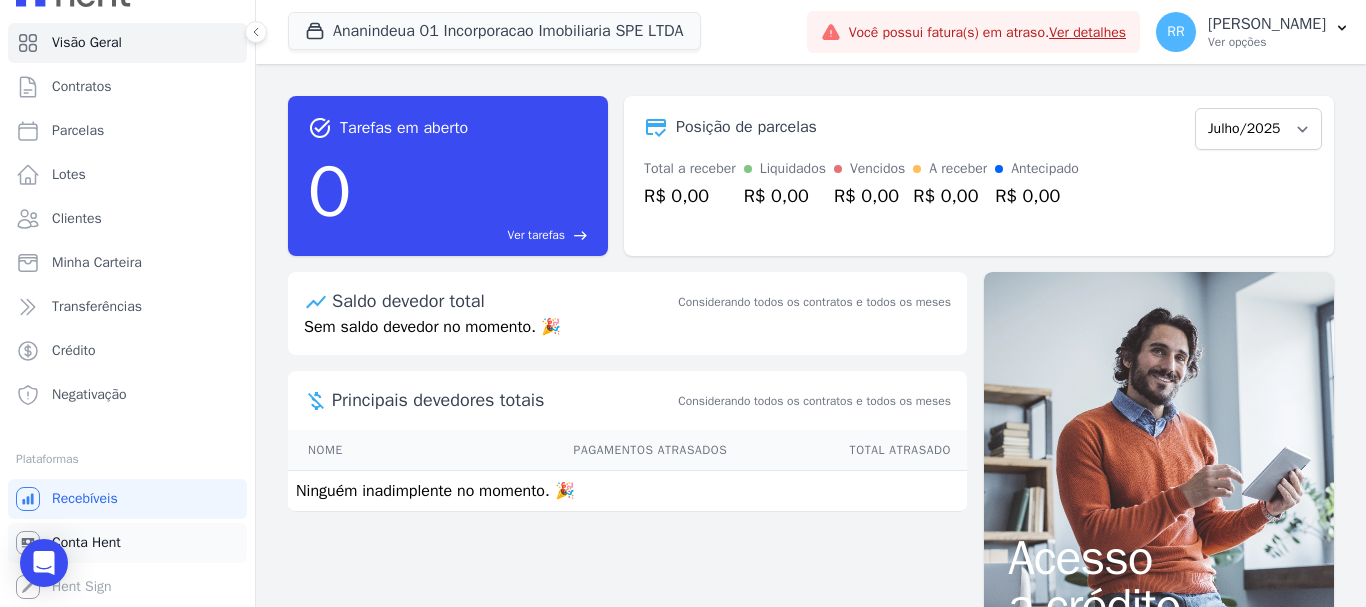 click on "Conta Hent" at bounding box center (86, 543) 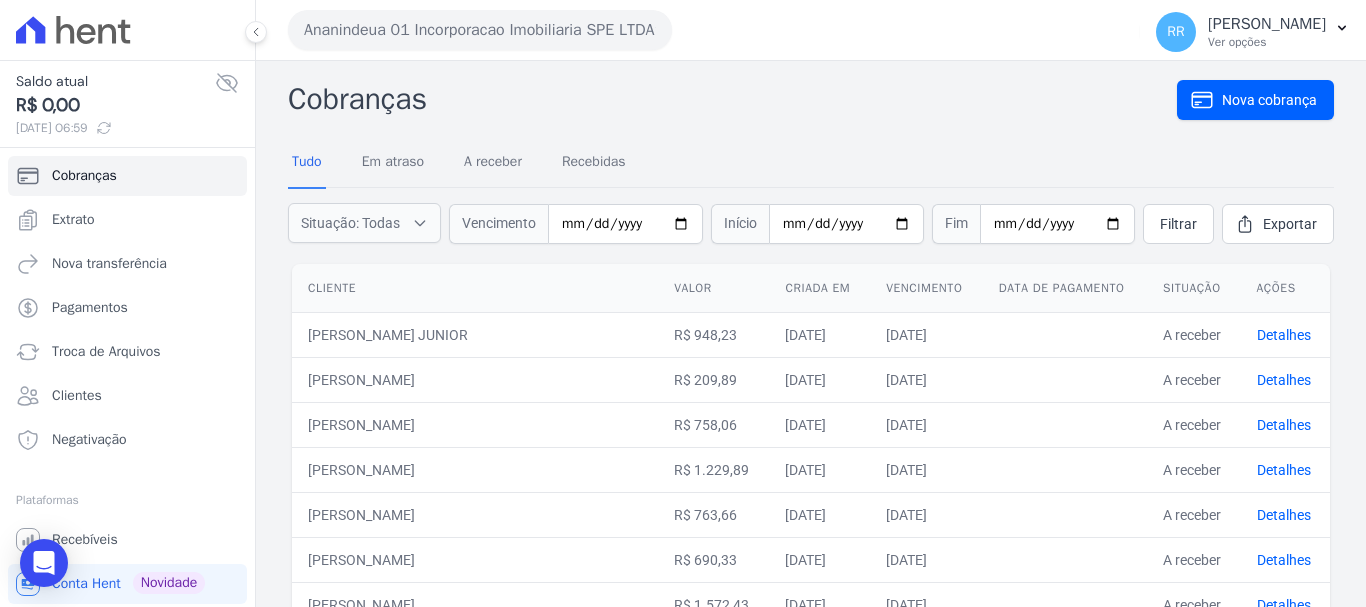 click on "Ananindeua 01 Incorporacao Imobiliaria SPE LTDA" at bounding box center (480, 30) 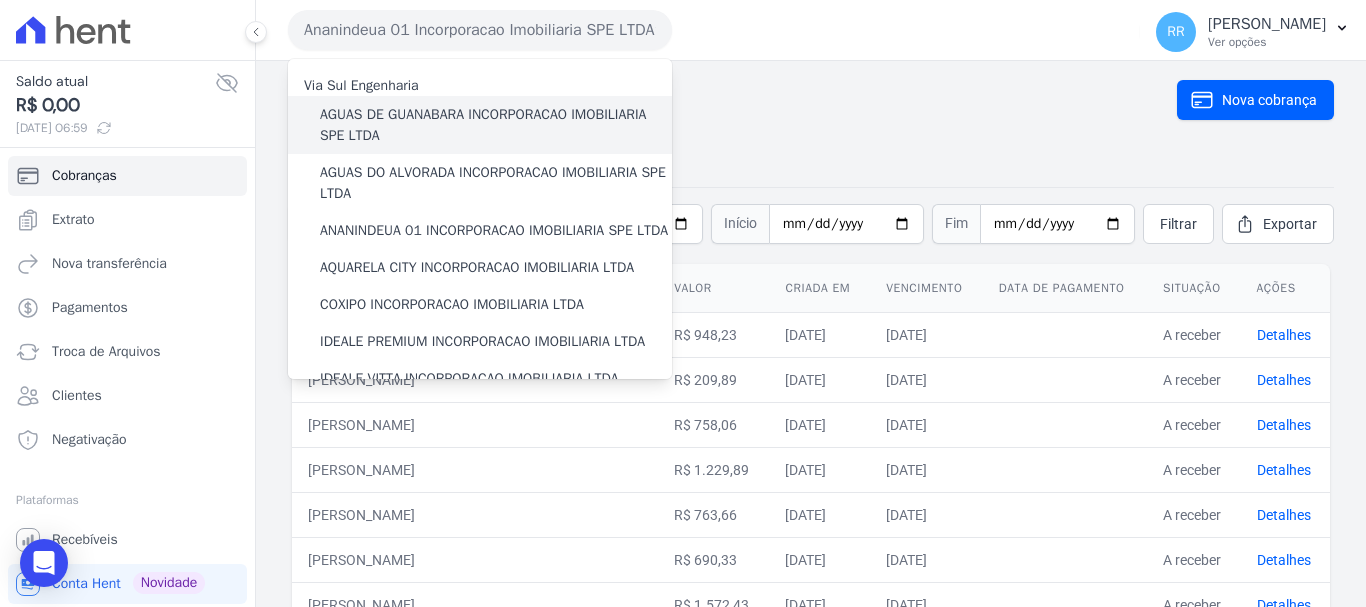 scroll, scrollTop: 100, scrollLeft: 0, axis: vertical 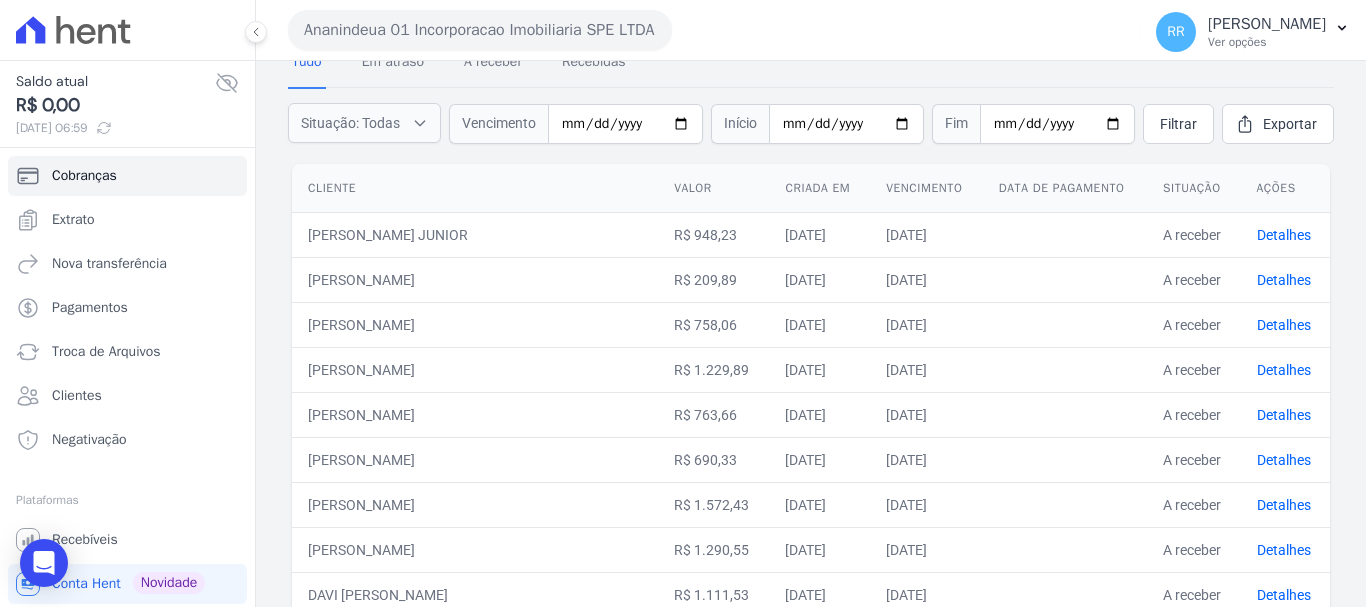 click on "Ananindeua 01 Incorporacao Imobiliaria SPE LTDA" at bounding box center [480, 30] 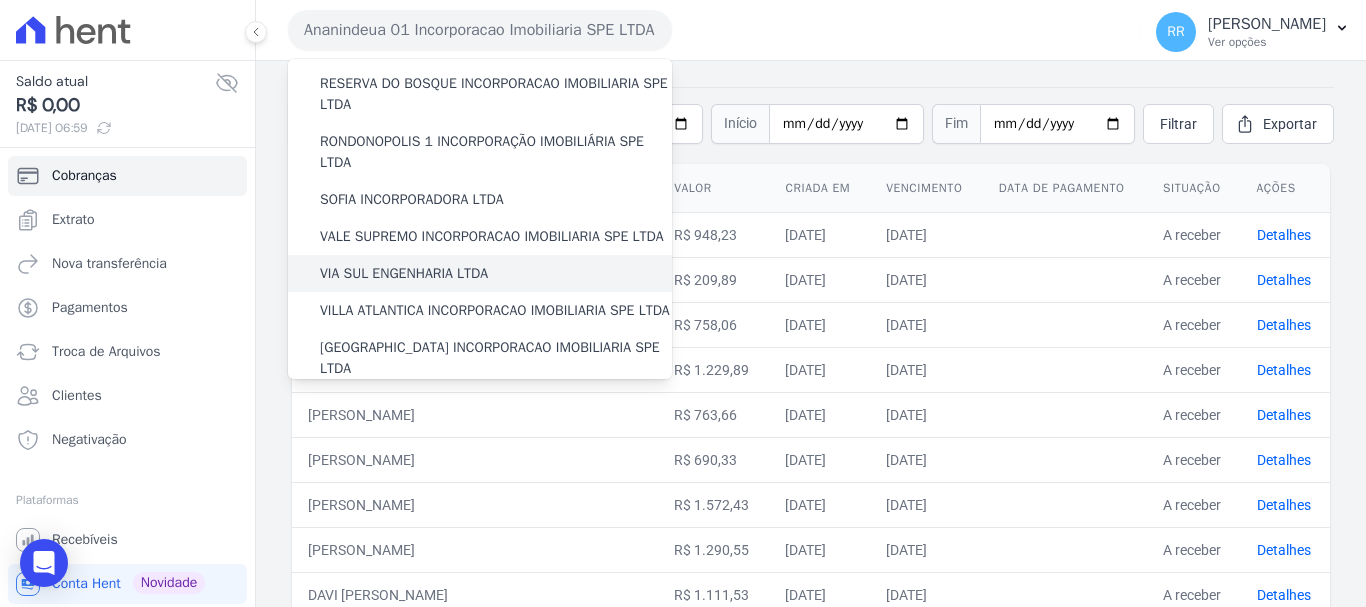 scroll, scrollTop: 873, scrollLeft: 0, axis: vertical 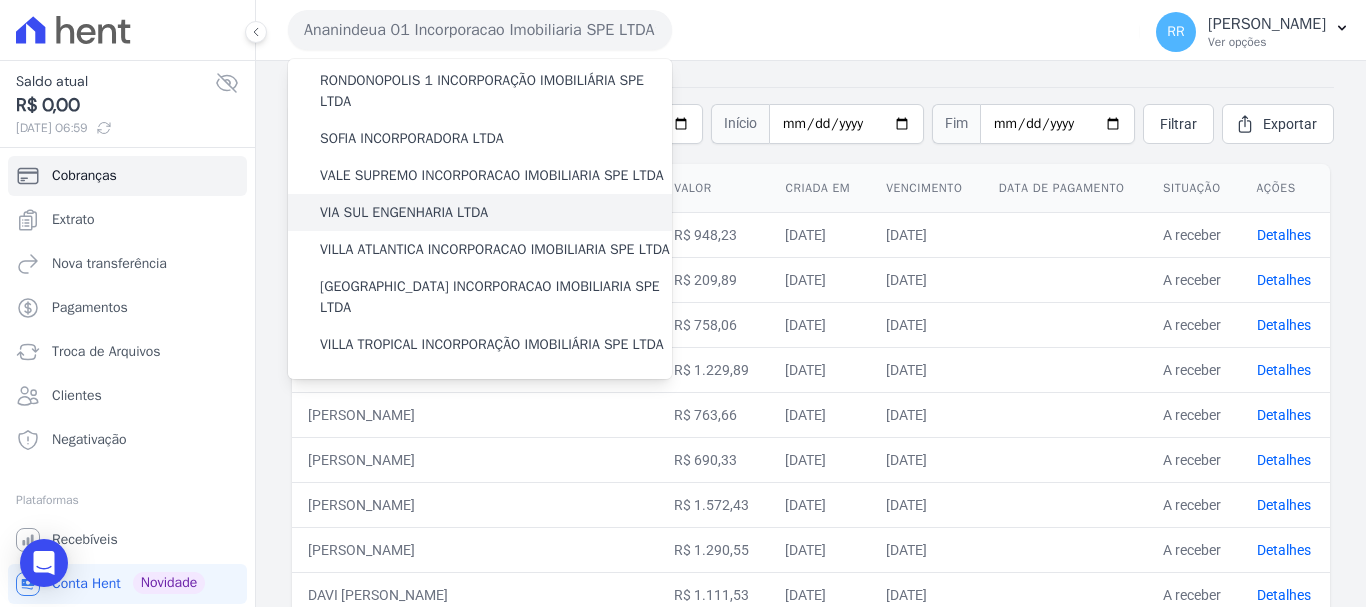 click on "VIA SUL ENGENHARIA LTDA" at bounding box center [404, 212] 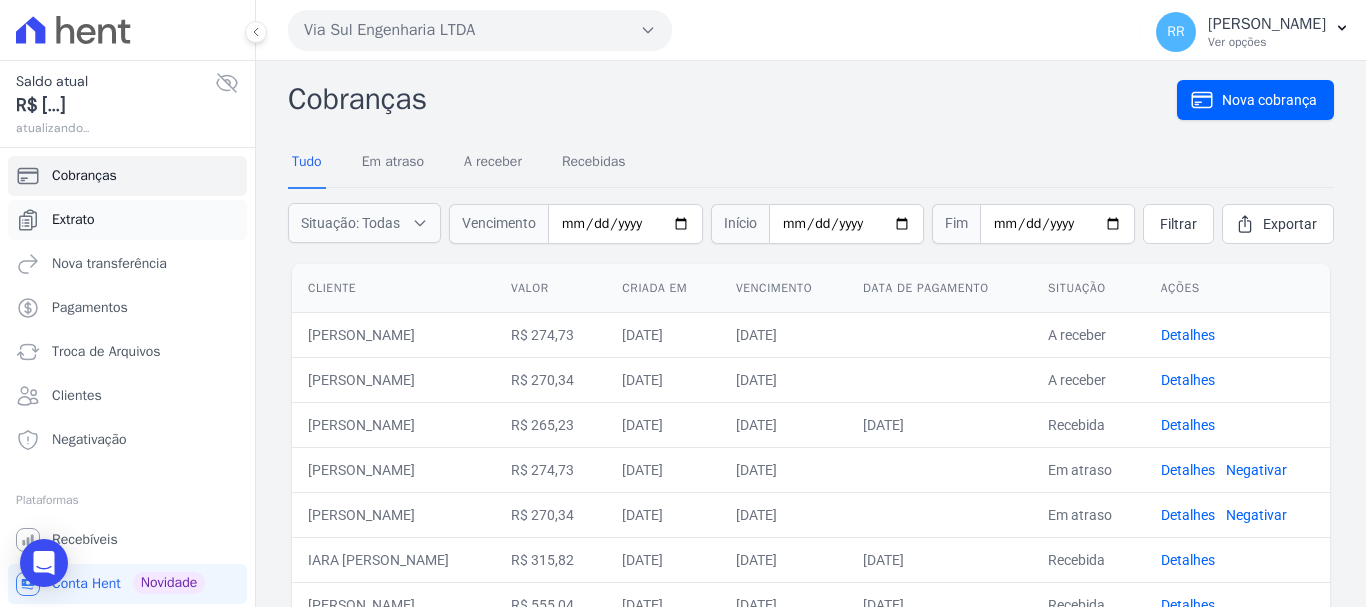 click on "Extrato" at bounding box center [73, 220] 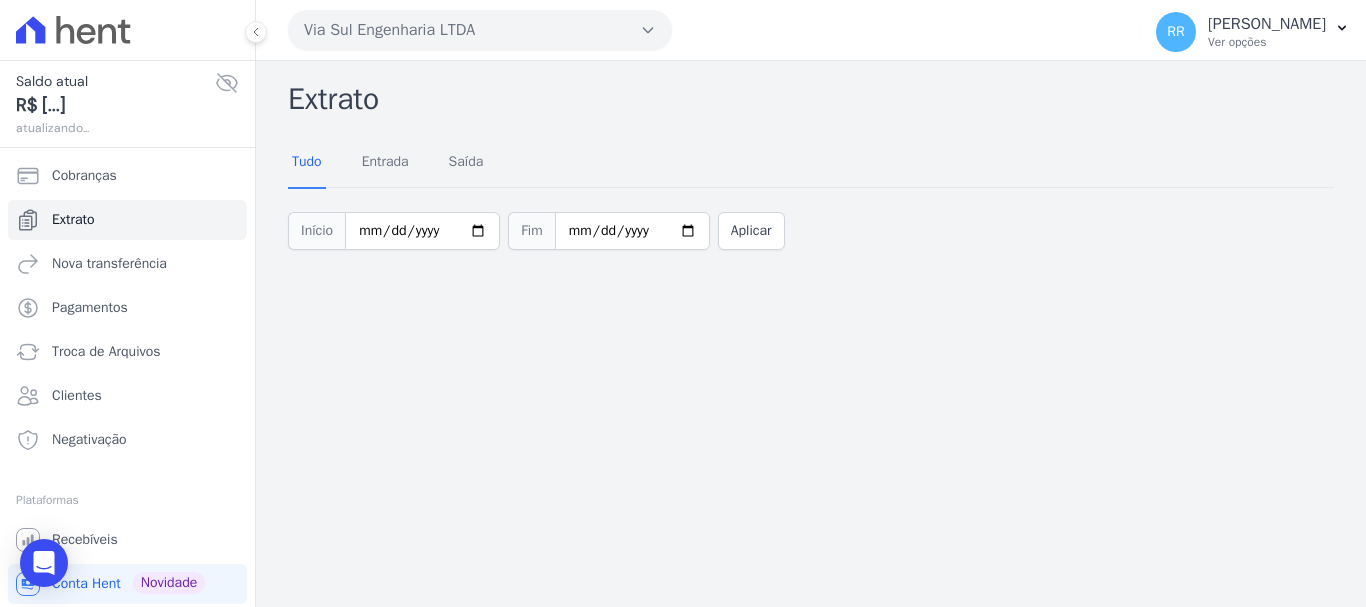 click on "Via Sul Engenharia LTDA" at bounding box center [480, 30] 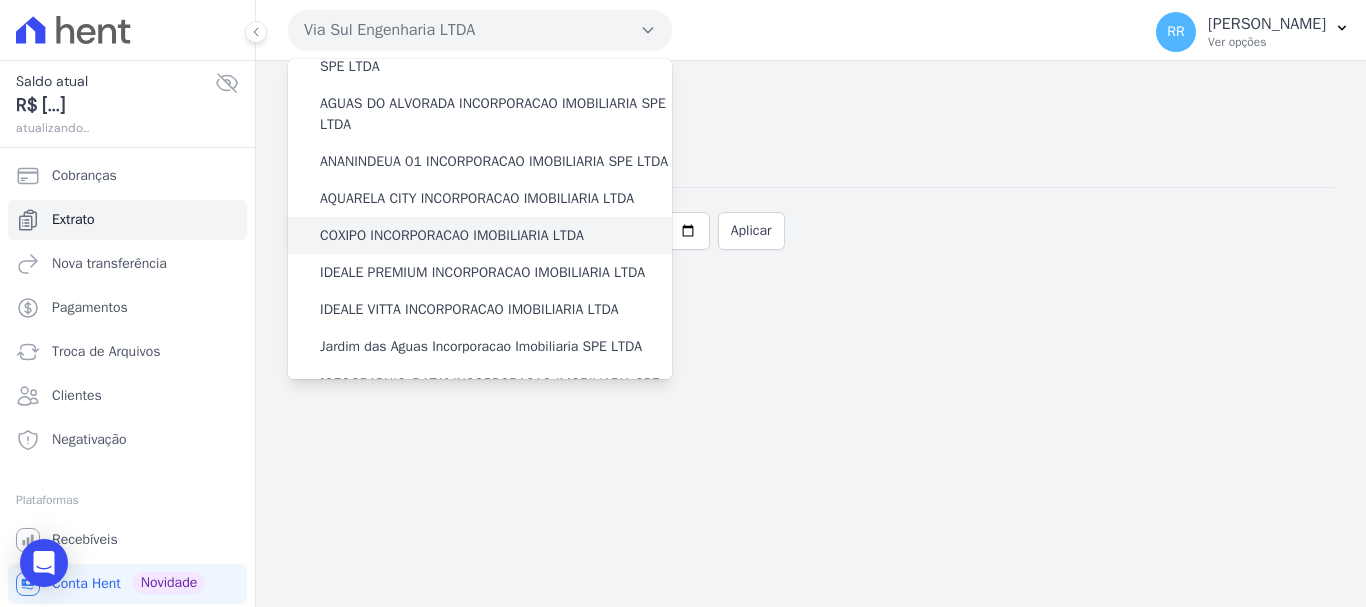 scroll, scrollTop: 100, scrollLeft: 0, axis: vertical 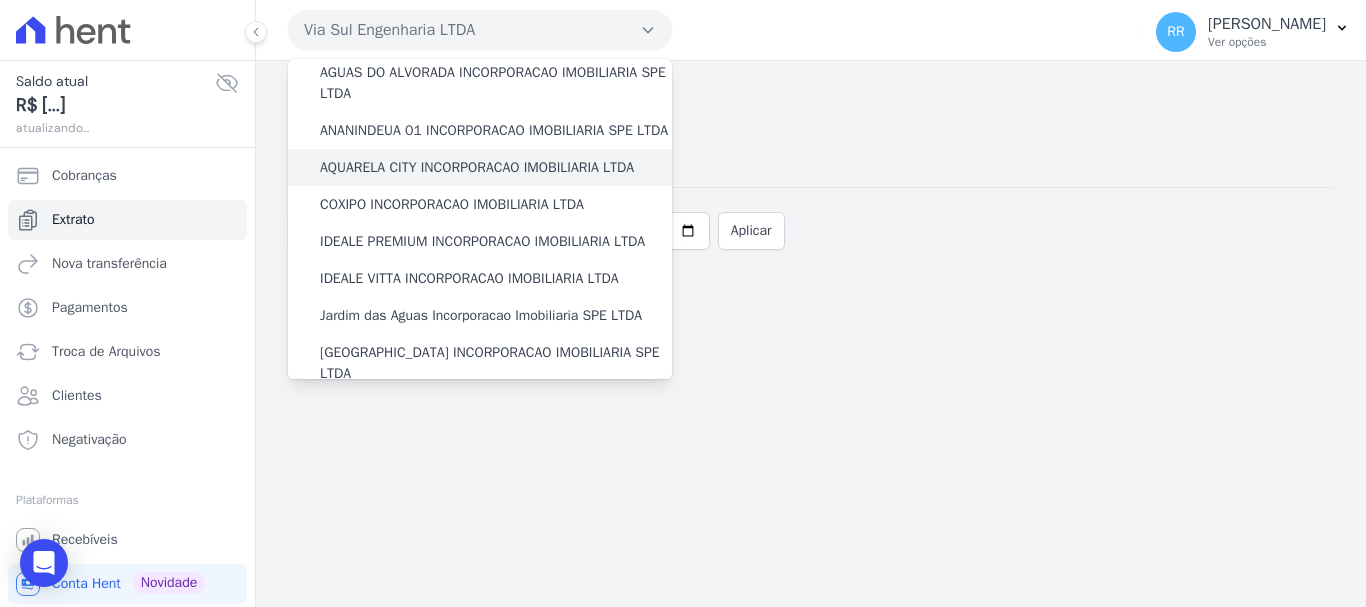 click on "AQUARELA CITY INCORPORACAO IMOBILIARIA LTDA" at bounding box center (477, 167) 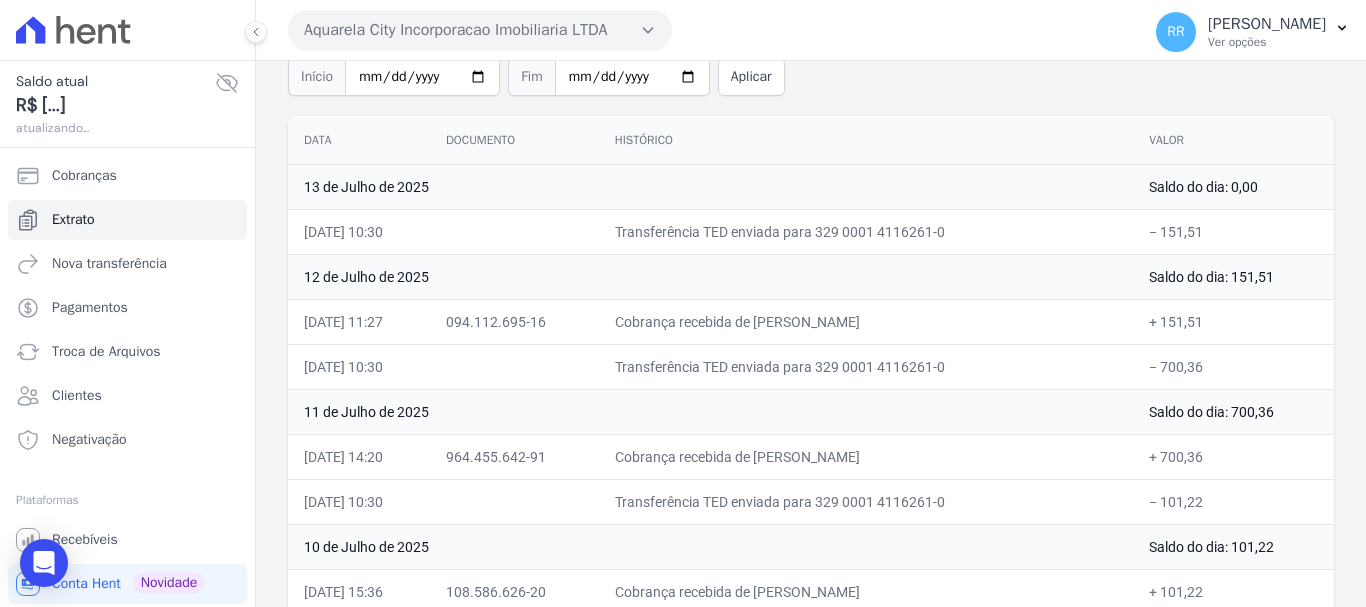 scroll, scrollTop: 300, scrollLeft: 0, axis: vertical 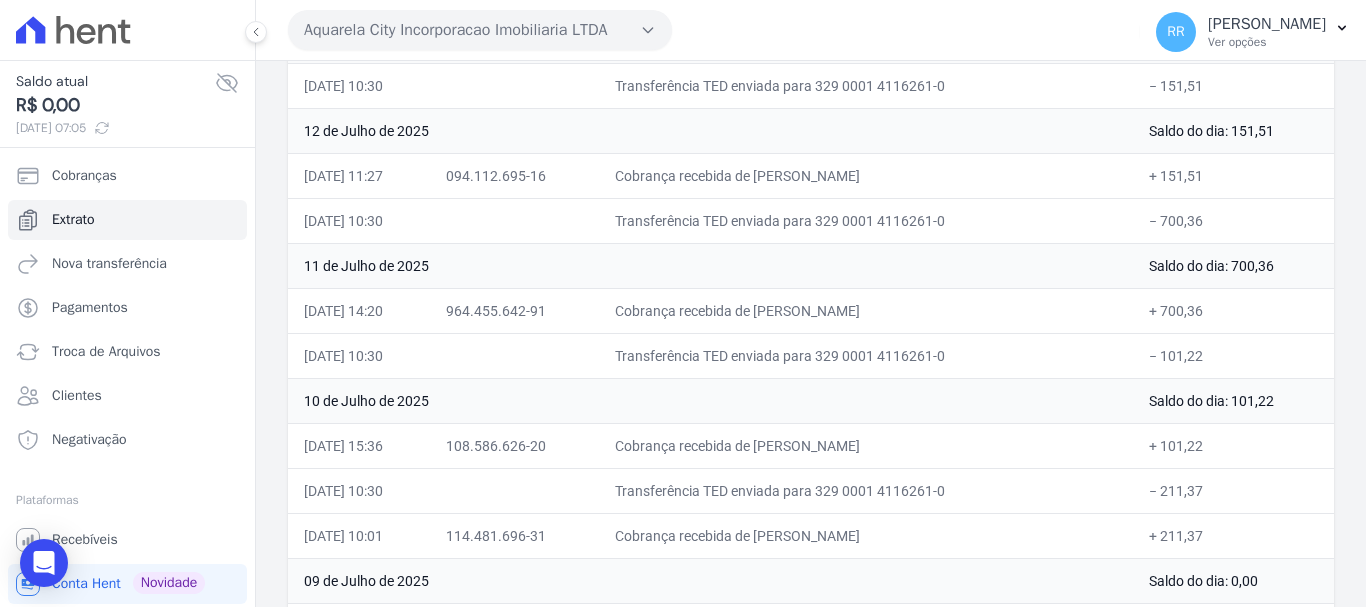 click on "Aquarela City Incorporacao Imobiliaria LTDA" at bounding box center [480, 30] 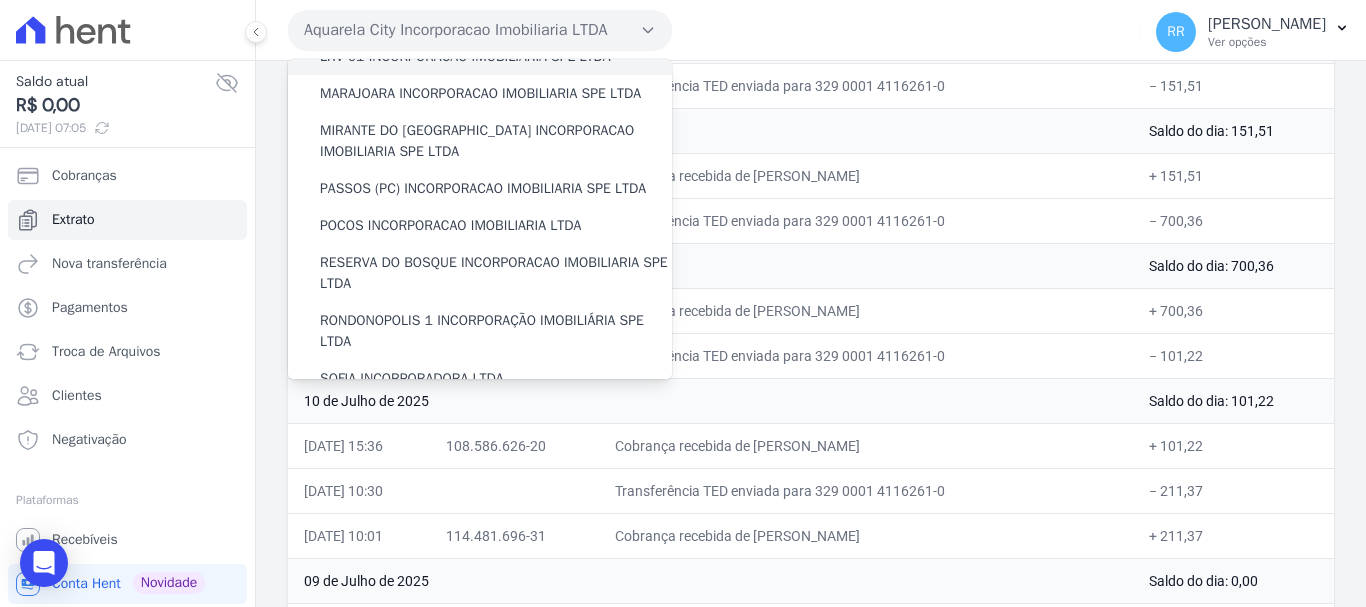 scroll, scrollTop: 600, scrollLeft: 0, axis: vertical 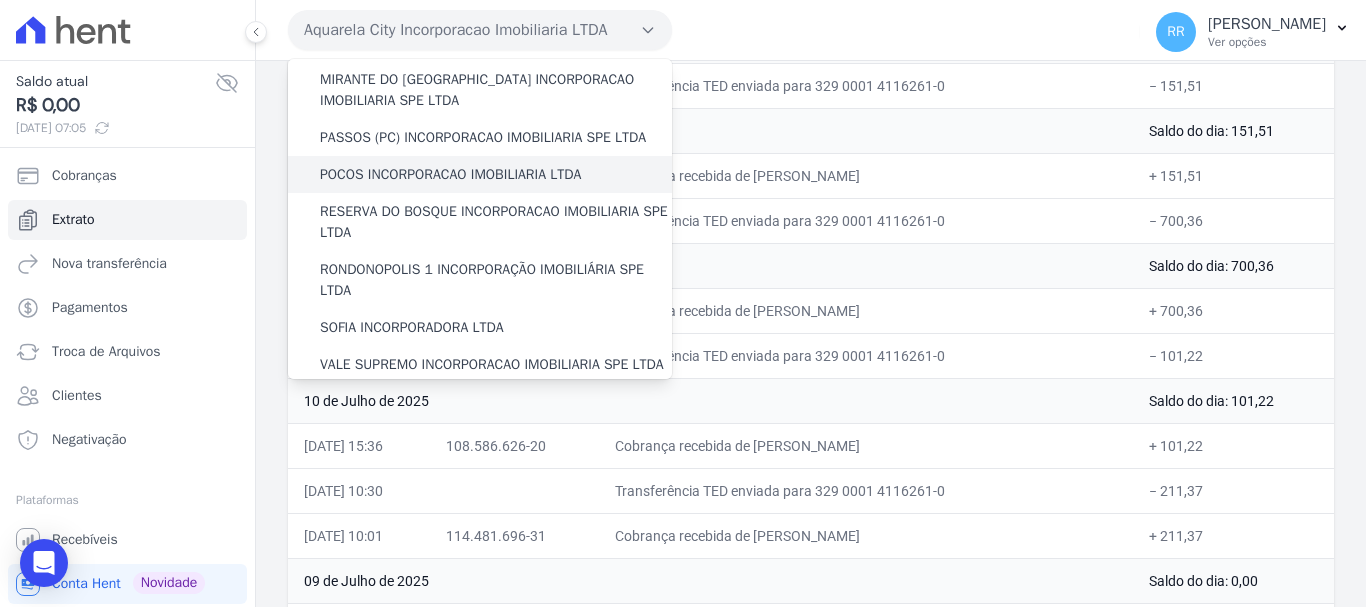 click on "POCOS INCORPORACAO IMOBILIARIA LTDA" at bounding box center [450, 174] 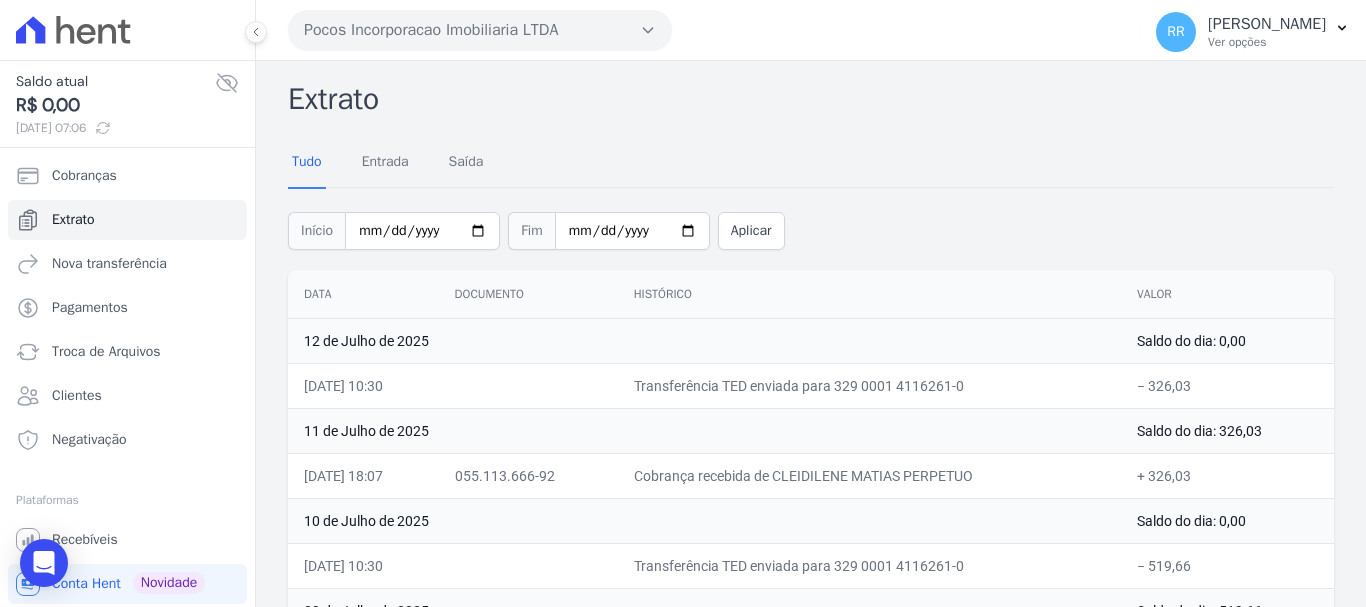 click on "Pocos Incorporacao Imobiliaria LTDA" at bounding box center (480, 30) 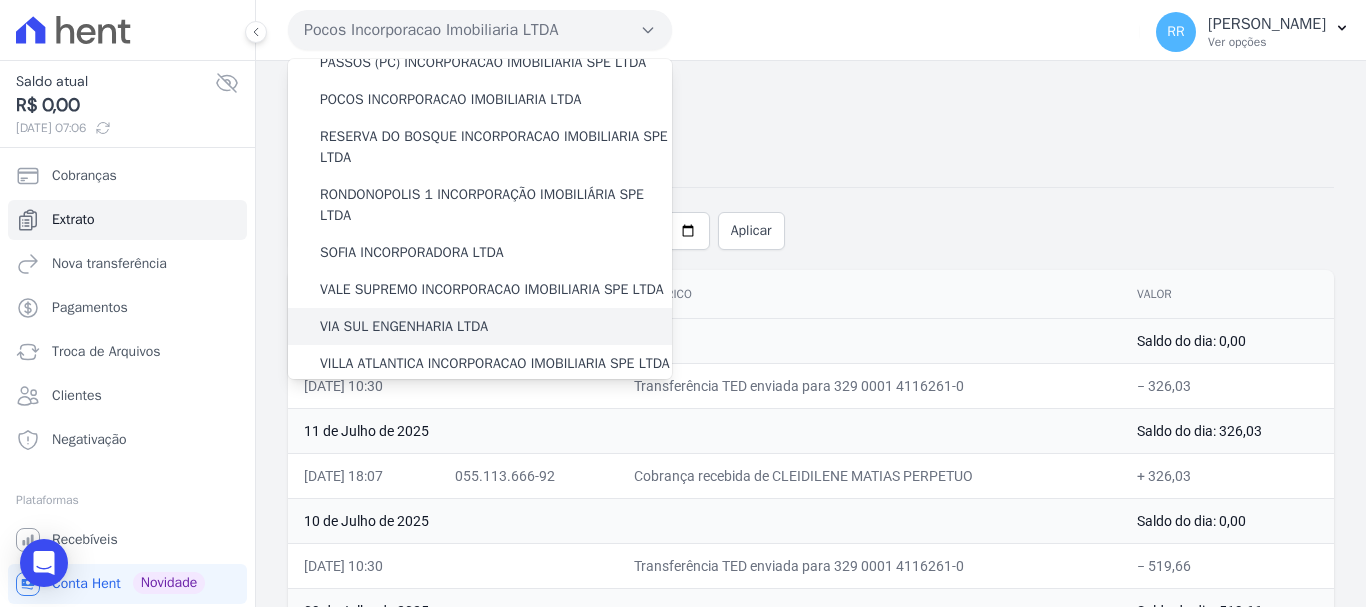scroll, scrollTop: 673, scrollLeft: 0, axis: vertical 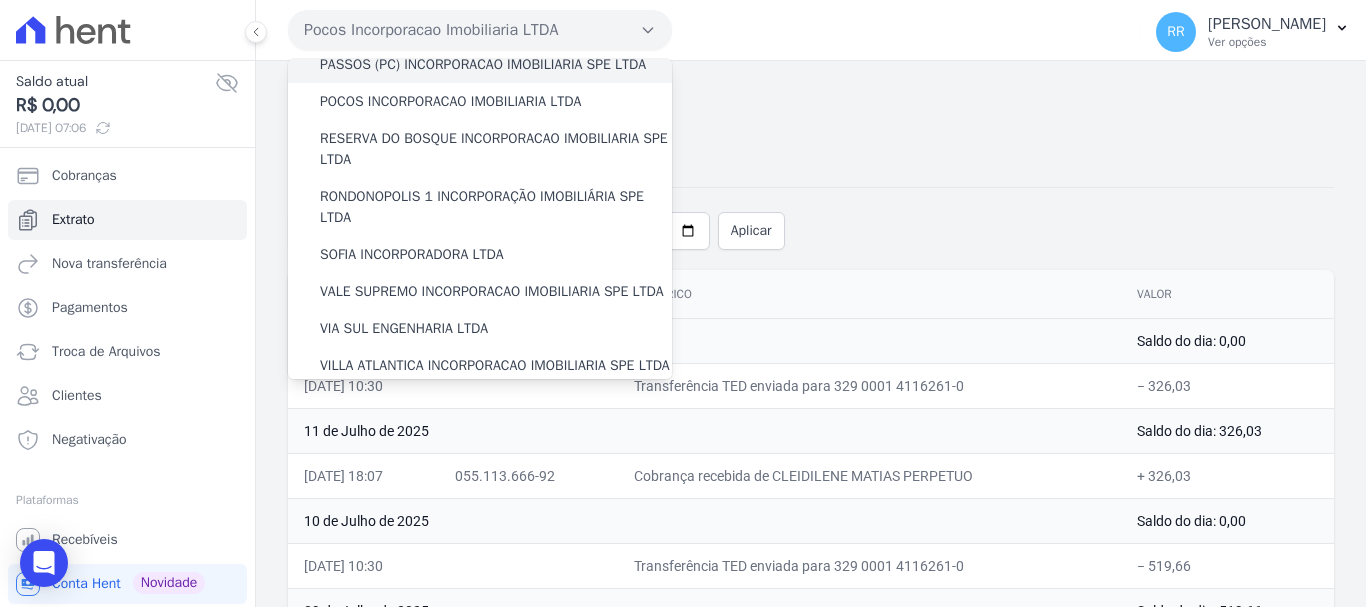 click on "PASSOS (PC) INCORPORACAO IMOBILIARIA SPE LTDA" at bounding box center [483, 64] 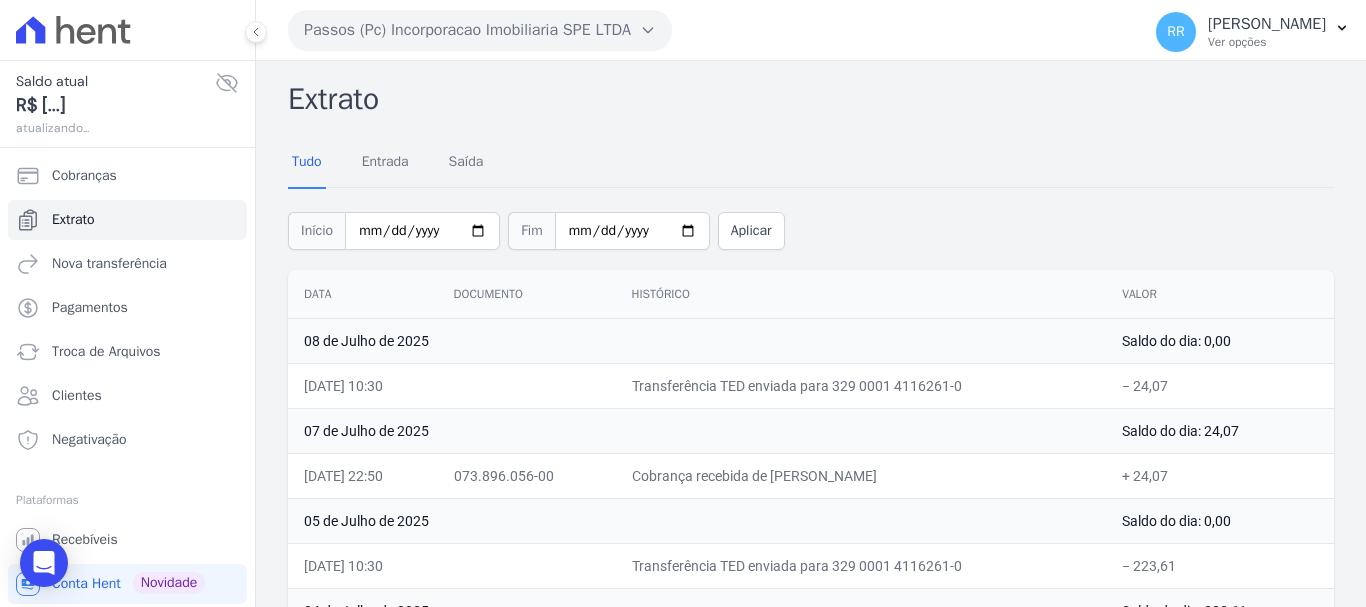 click on "Passos (Pc) Incorporacao Imobiliaria SPE LTDA" at bounding box center [480, 30] 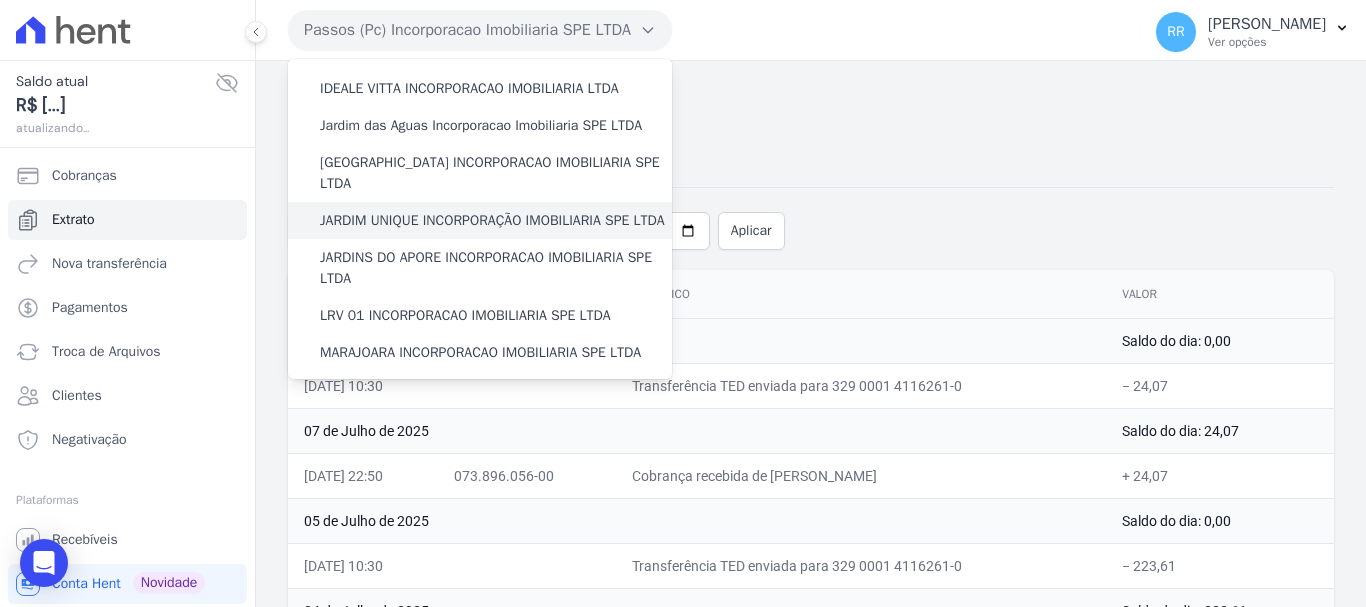 scroll, scrollTop: 300, scrollLeft: 0, axis: vertical 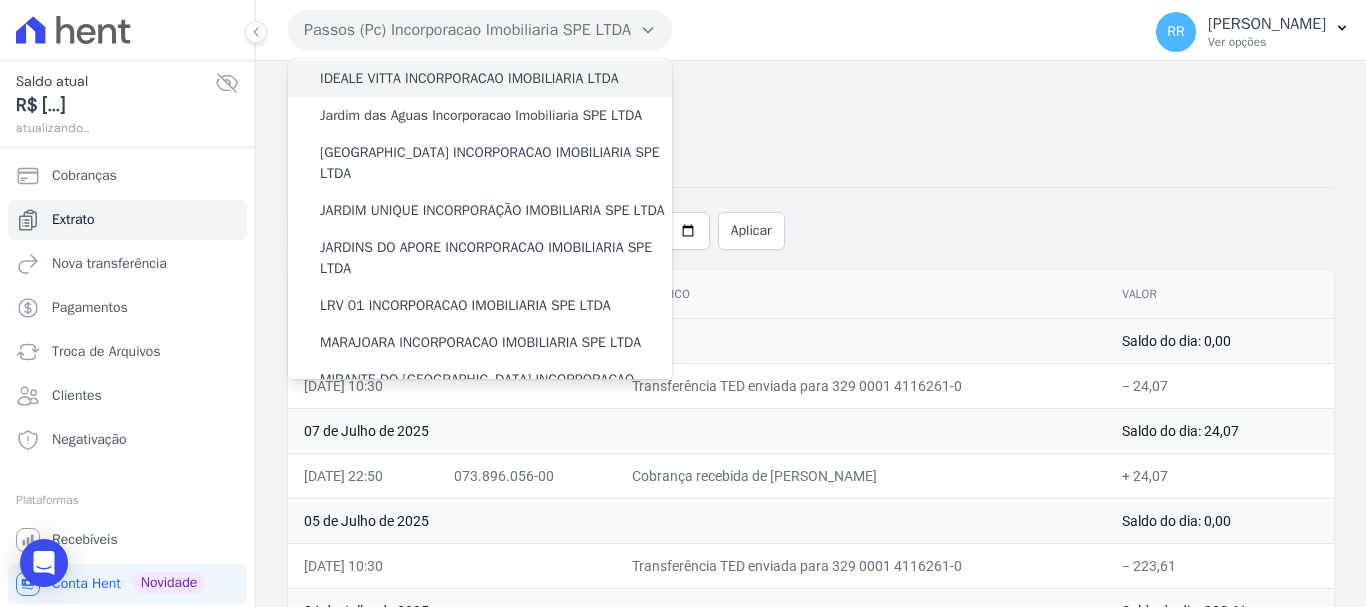 click on "IDEALE VITTA INCORPORACAO IMOBILIARIA LTDA" at bounding box center (469, 78) 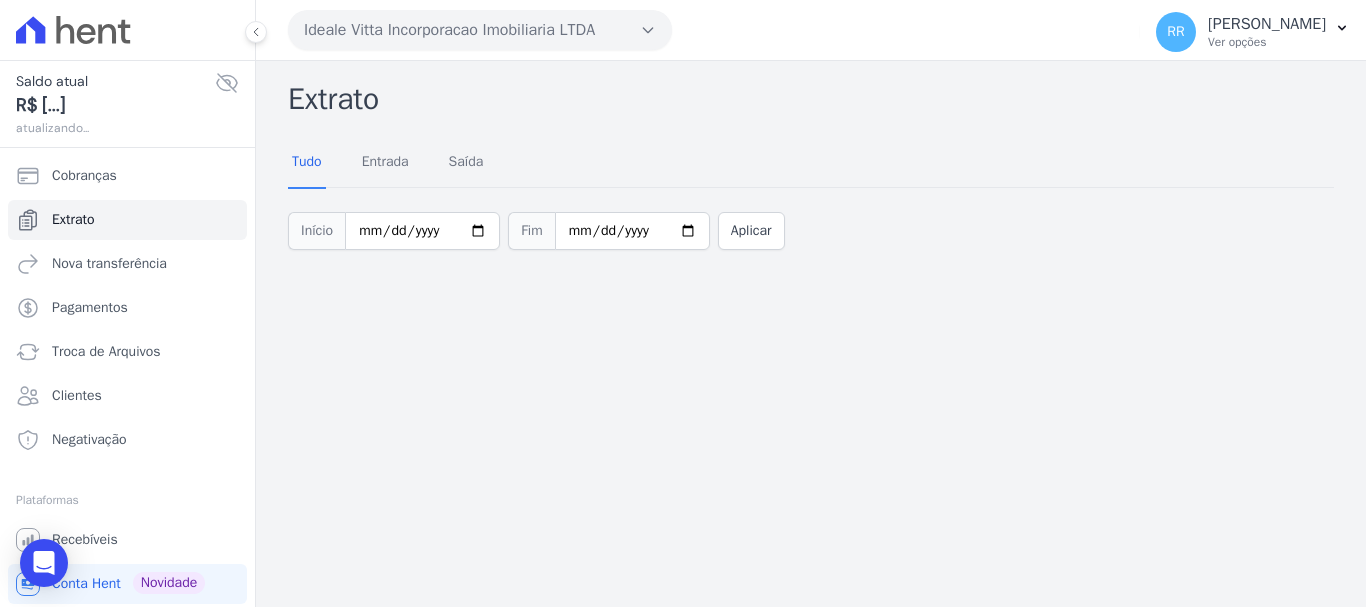 click on "Ideale Vitta Incorporacao Imobiliaria LTDA" at bounding box center [480, 30] 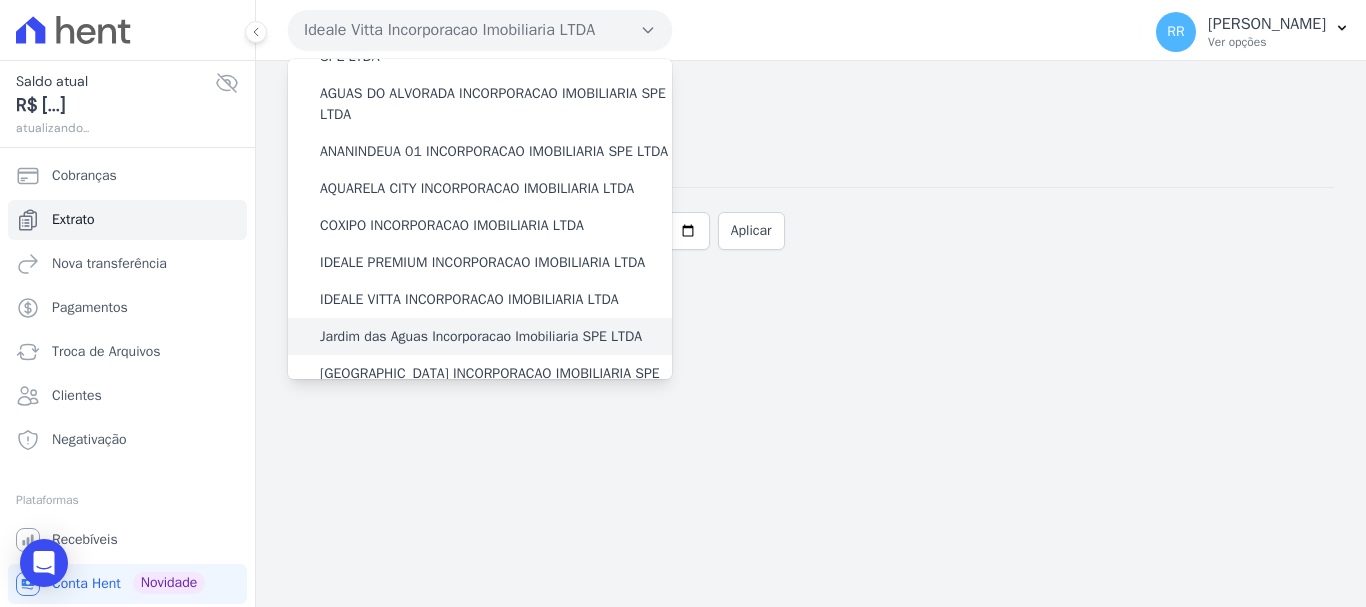 scroll, scrollTop: 200, scrollLeft: 0, axis: vertical 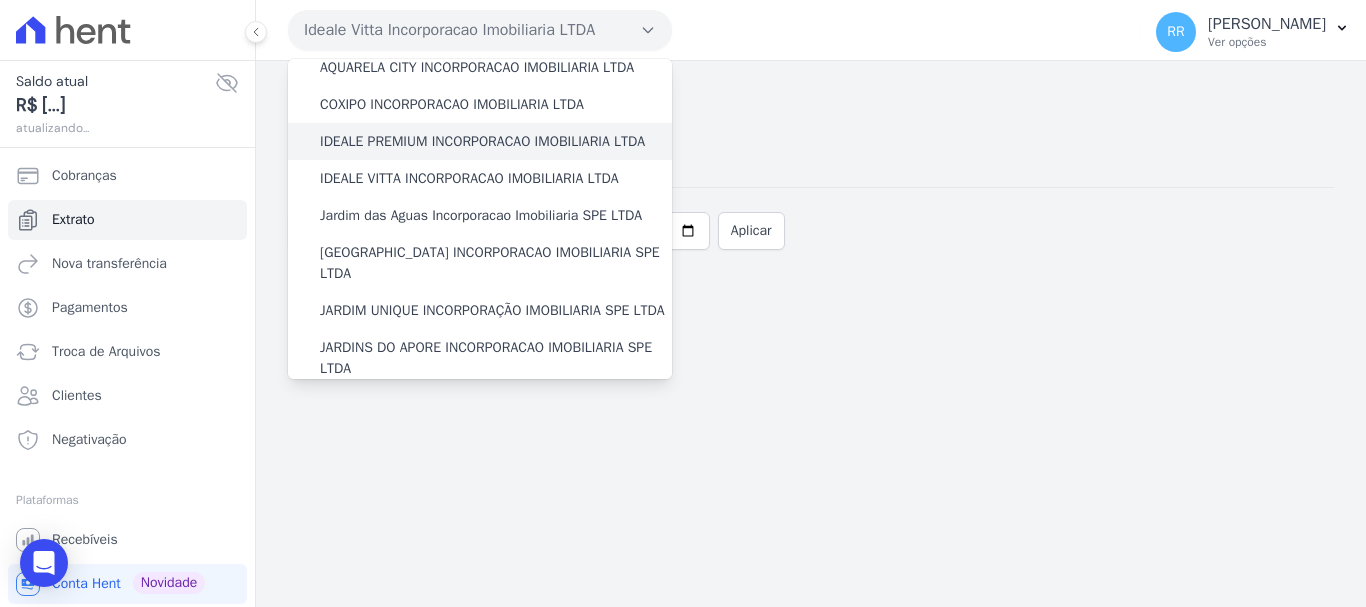 click on "IDEALE PREMIUM INCORPORACAO IMOBILIARIA LTDA" at bounding box center [482, 141] 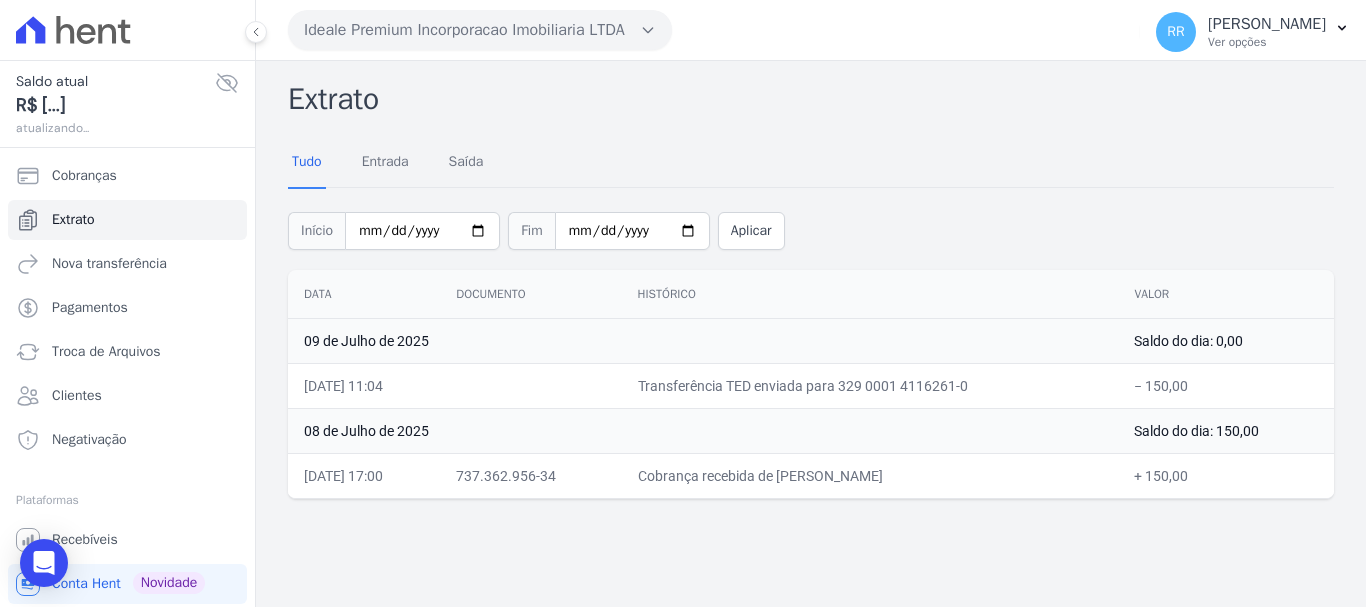 click on "Ideale Premium Incorporacao Imobiliaria LTDA" at bounding box center [480, 30] 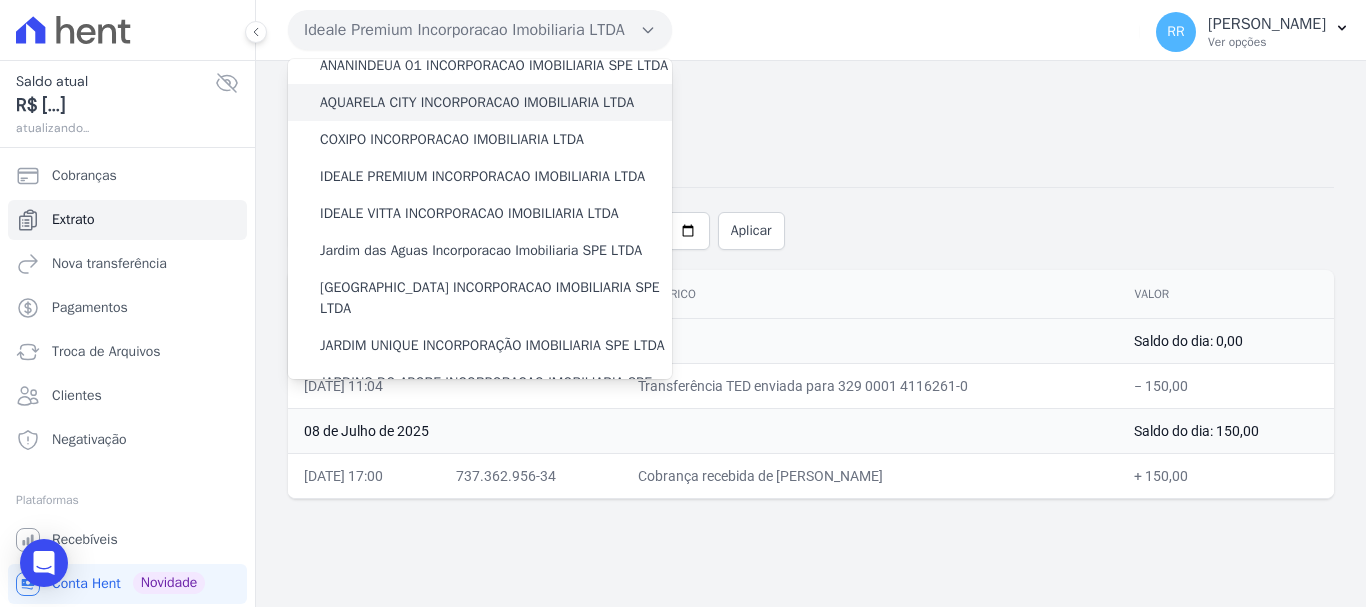 scroll, scrollTop: 200, scrollLeft: 0, axis: vertical 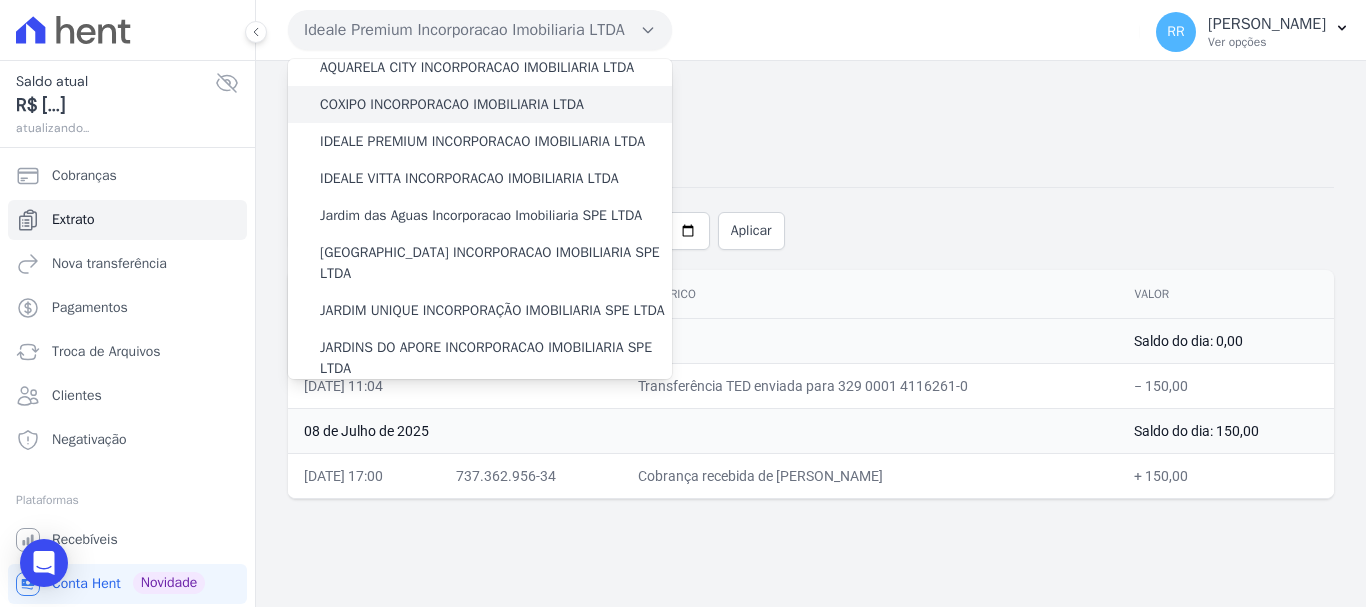 click on "COXIPO INCORPORACAO IMOBILIARIA LTDA" at bounding box center [480, 104] 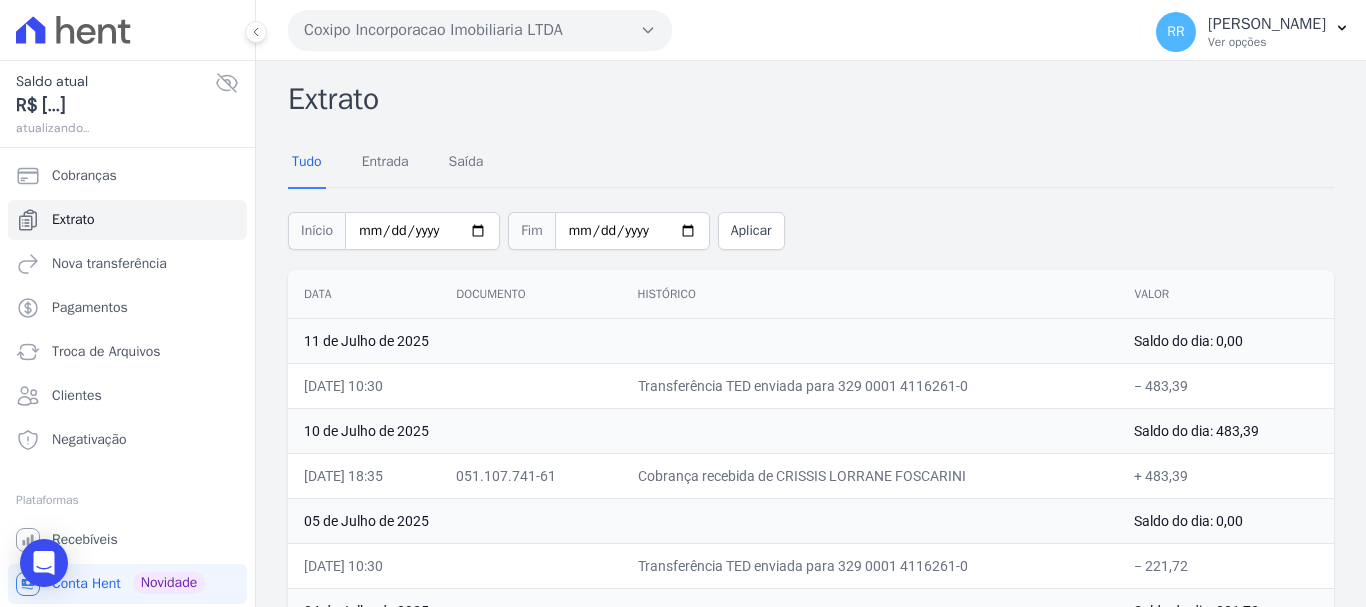 drag, startPoint x: 418, startPoint y: 28, endPoint x: 418, endPoint y: 41, distance: 13 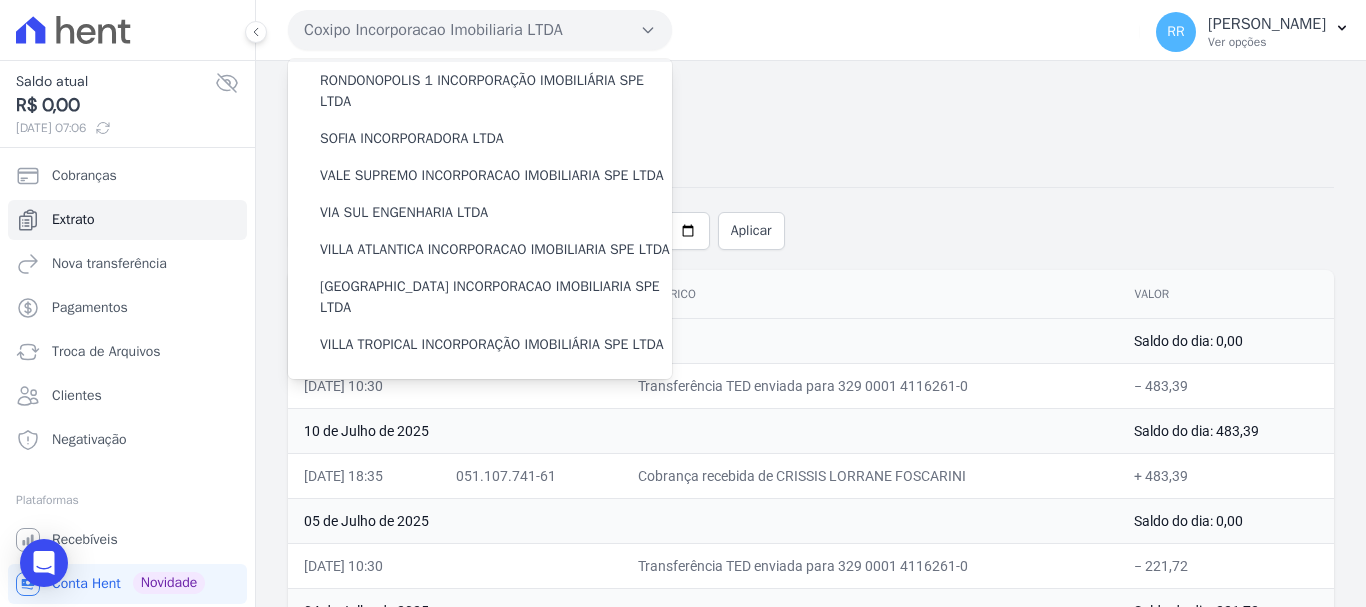 scroll, scrollTop: 800, scrollLeft: 0, axis: vertical 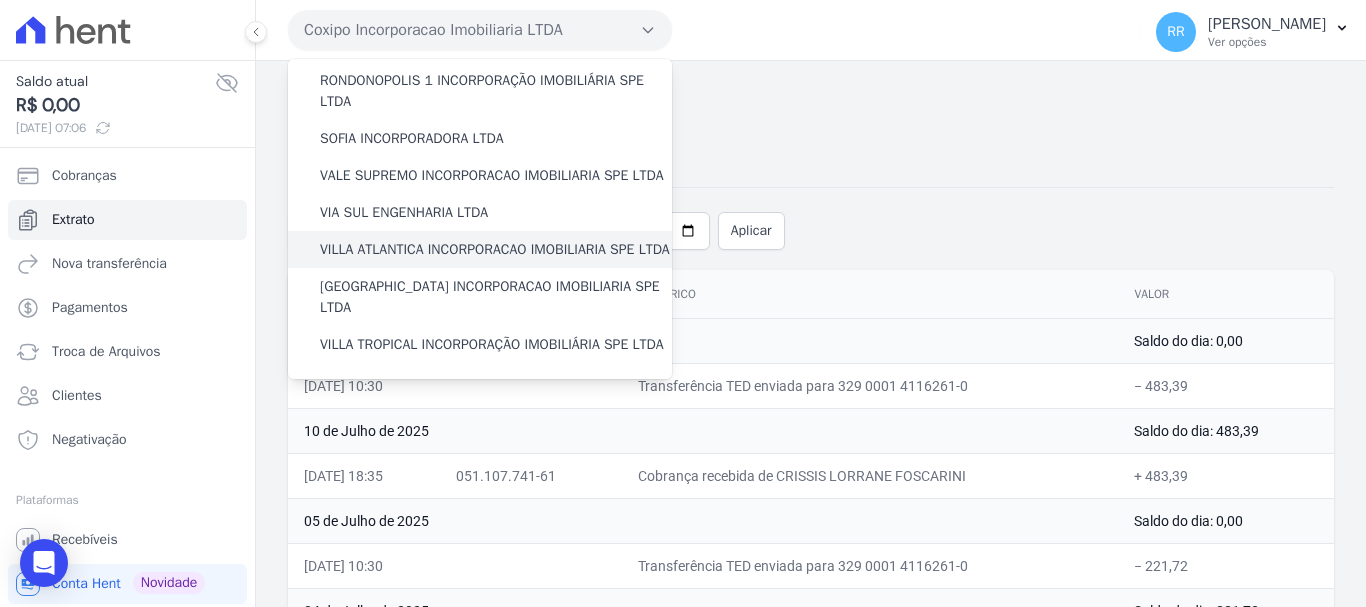 click on "VILLA ATLANTICA INCORPORACAO IMOBILIARIA SPE LTDA" at bounding box center [495, 249] 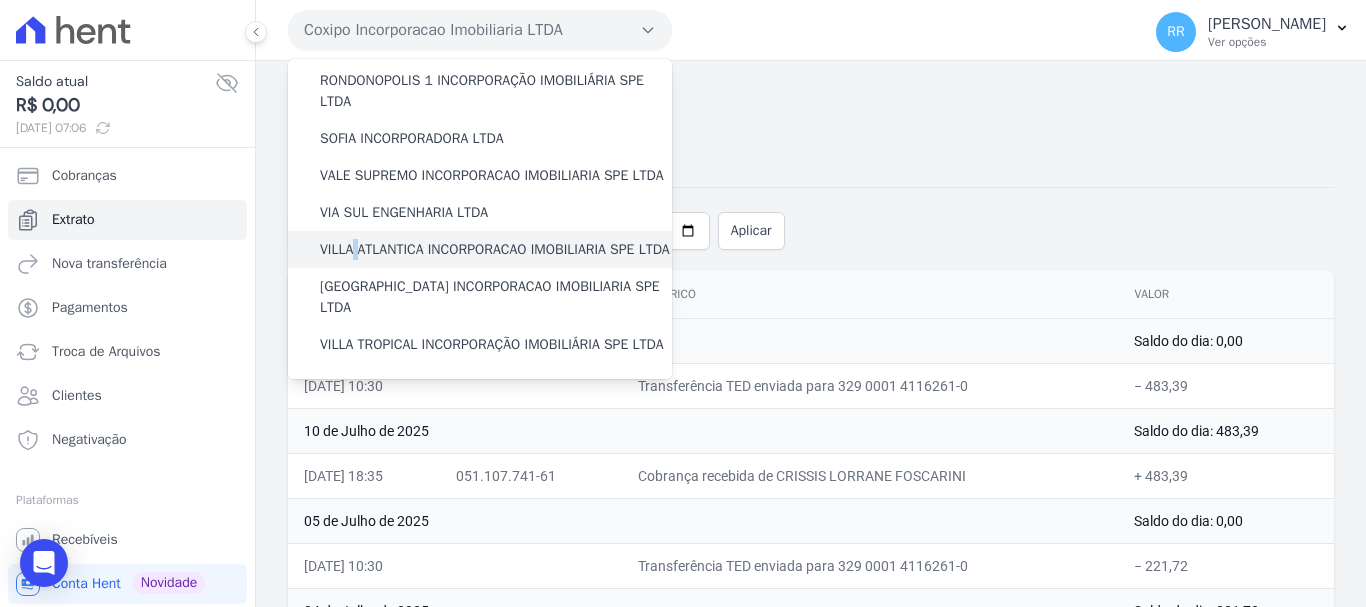 click on "VILLA ATLANTICA INCORPORACAO IMOBILIARIA SPE LTDA" at bounding box center [495, 249] 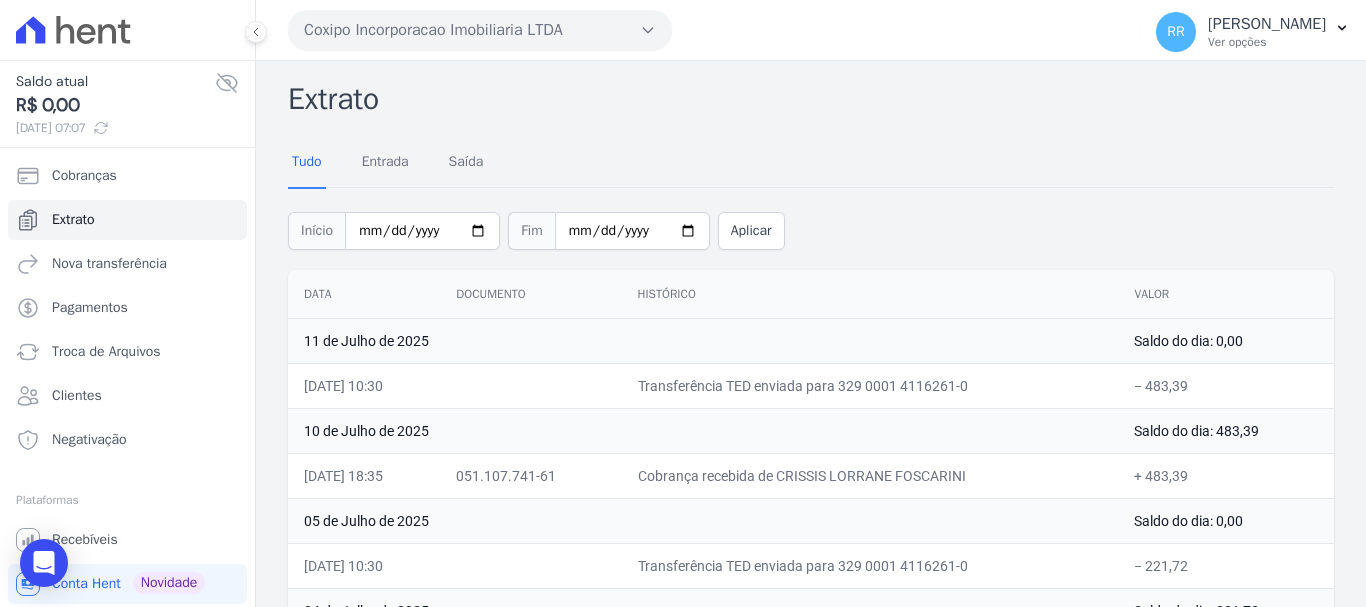 click on "Coxipo Incorporacao Imobiliaria LTDA" at bounding box center (480, 30) 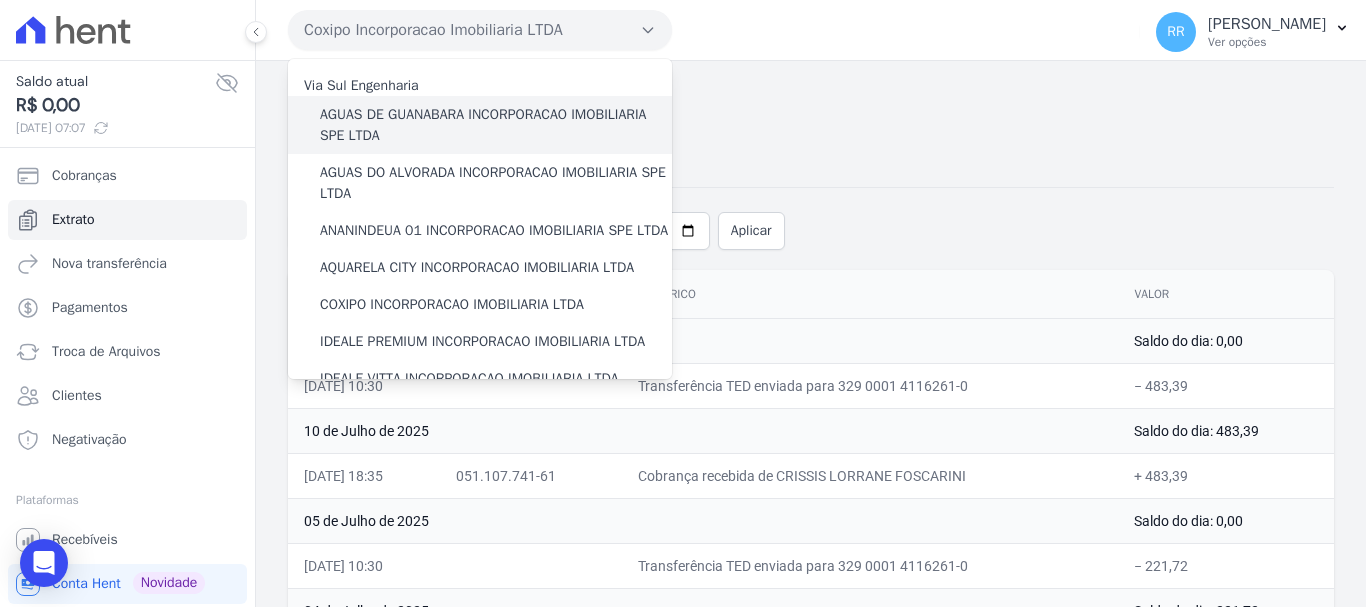 click on "AGUAS DE GUANABARA INCORPORACAO IMOBILIARIA SPE LTDA" at bounding box center (496, 125) 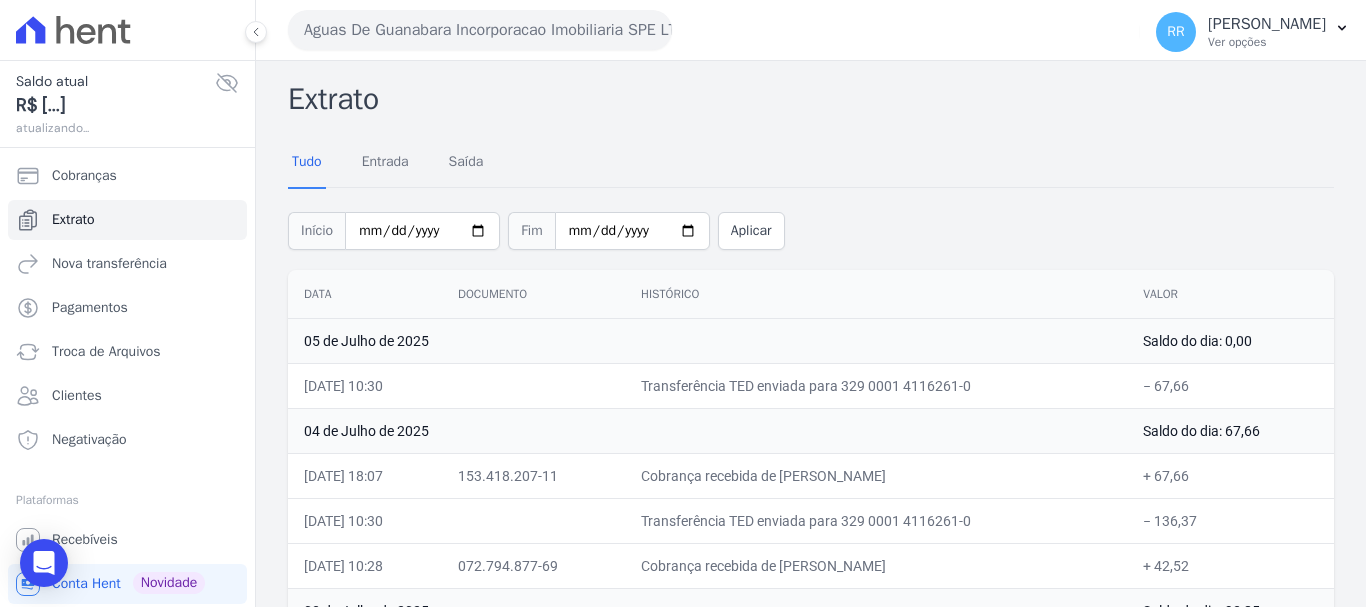 click on "Aguas De Guanabara Incorporacao Imobiliaria SPE LTDA" at bounding box center (480, 30) 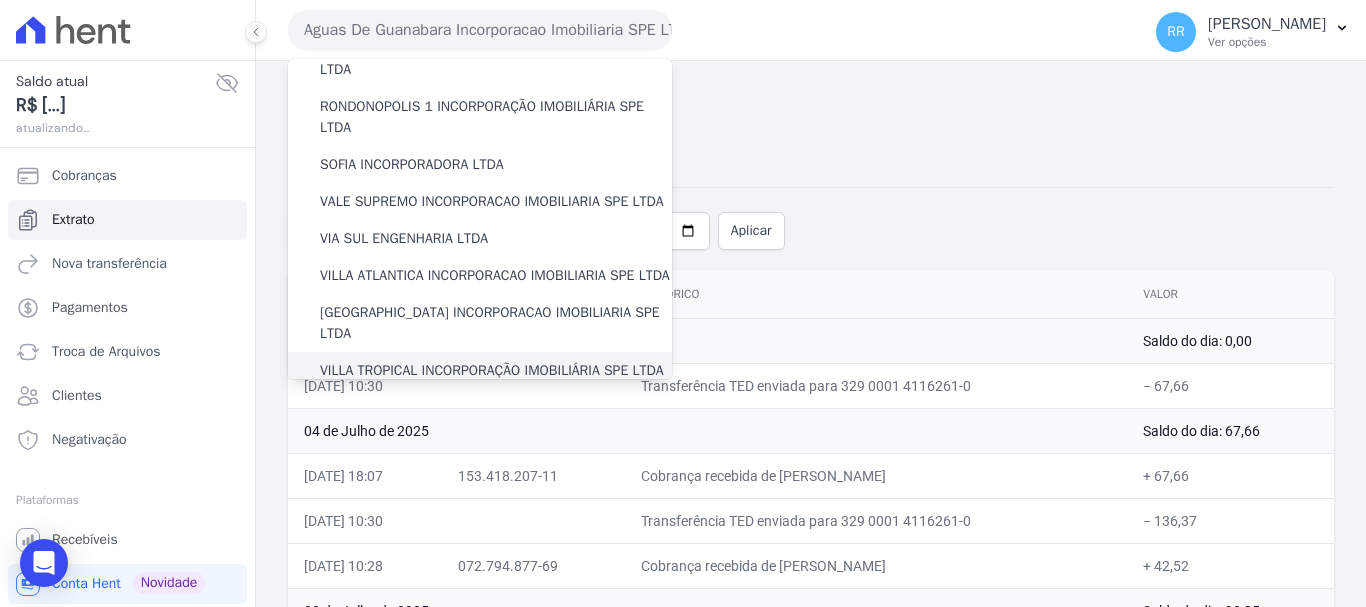 scroll, scrollTop: 873, scrollLeft: 0, axis: vertical 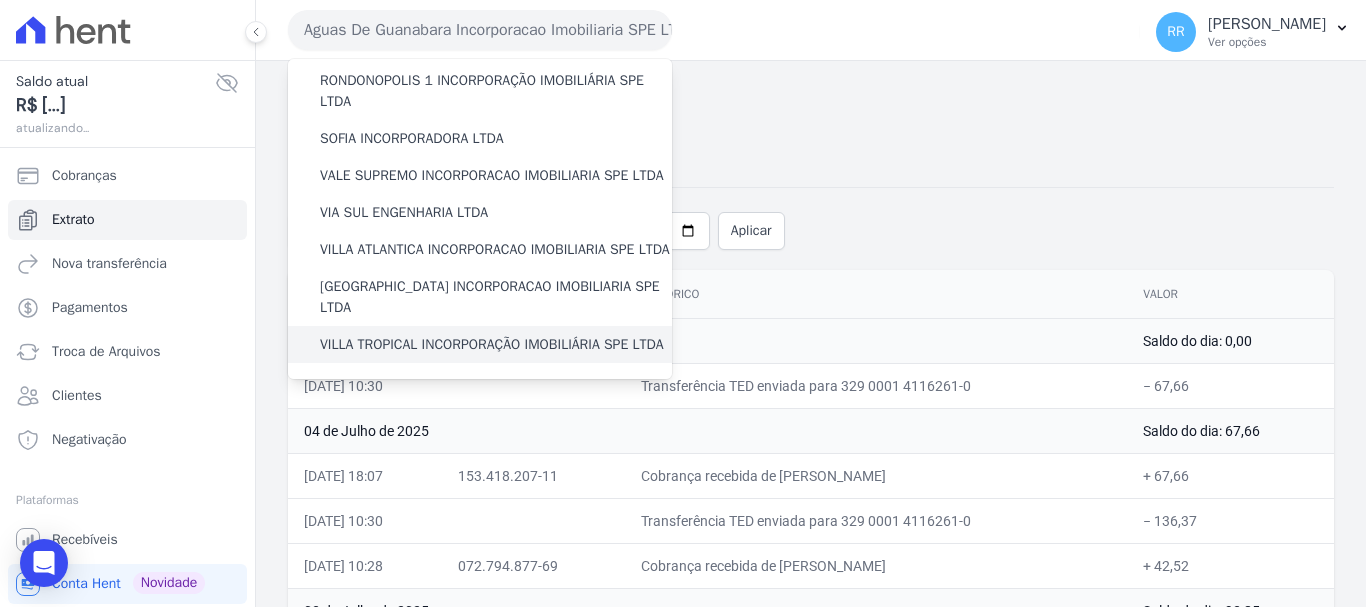 click on "VILLA TROPICAL INCORPORAÇÃO IMOBILIÁRIA SPE LTDA" at bounding box center [492, 344] 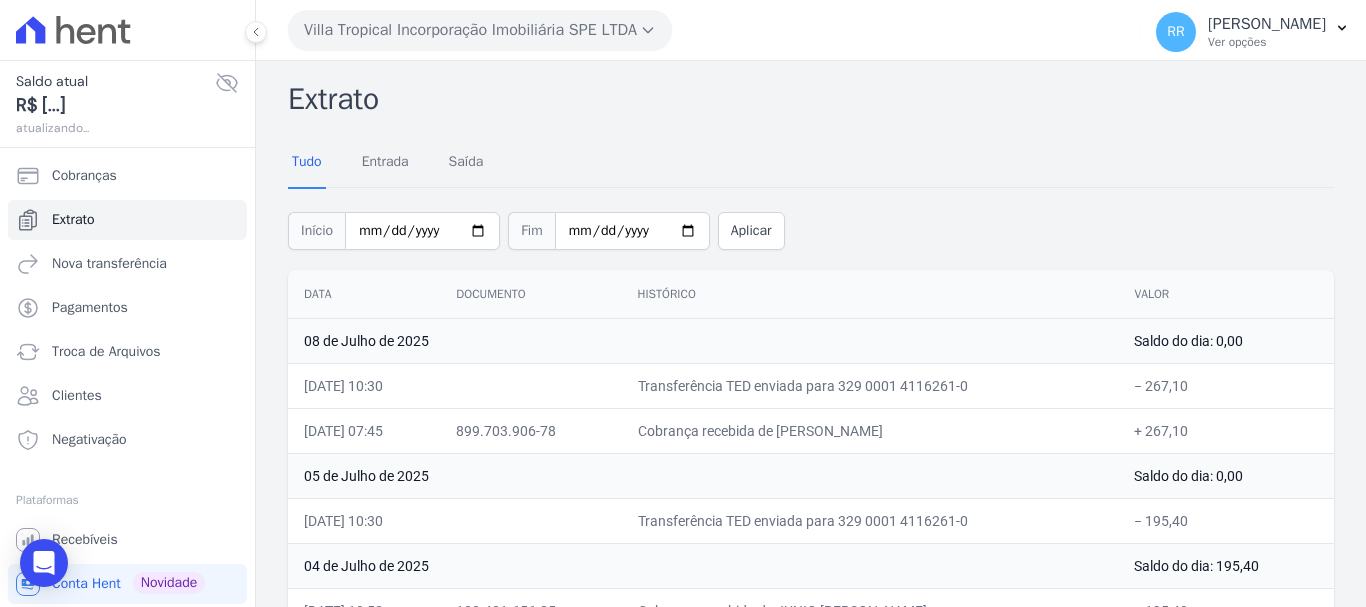 click on "Villa Tropical Incorporação Imobiliária SPE LTDA" at bounding box center (480, 30) 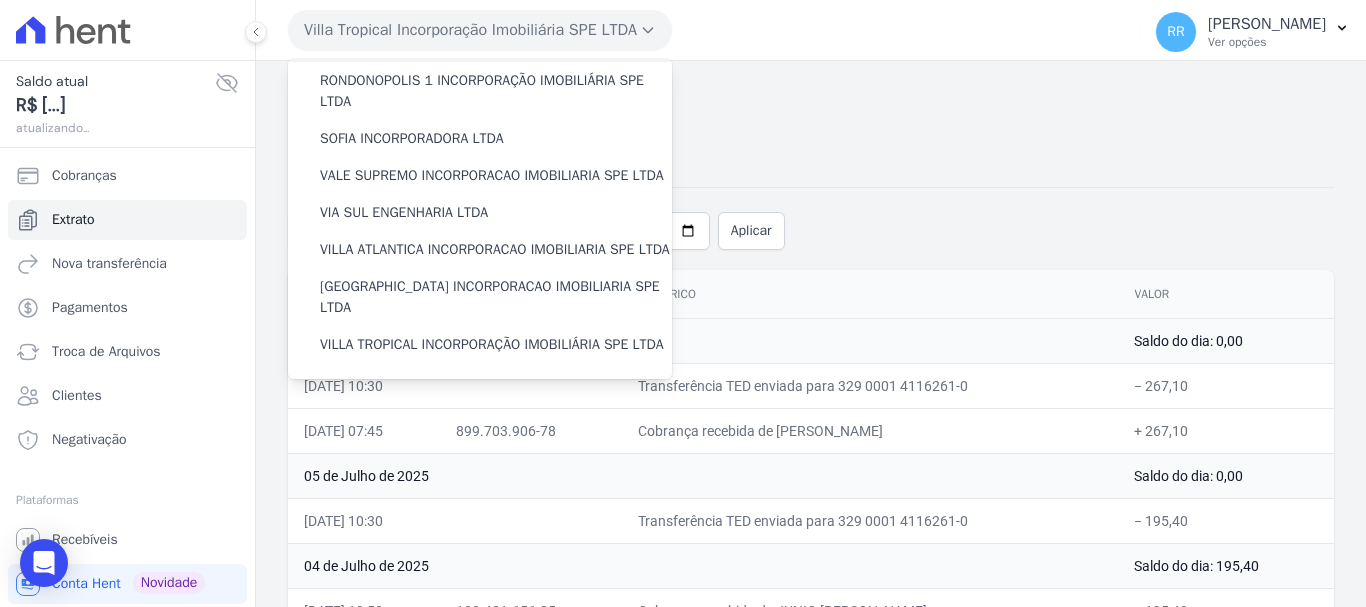 scroll, scrollTop: 873, scrollLeft: 0, axis: vertical 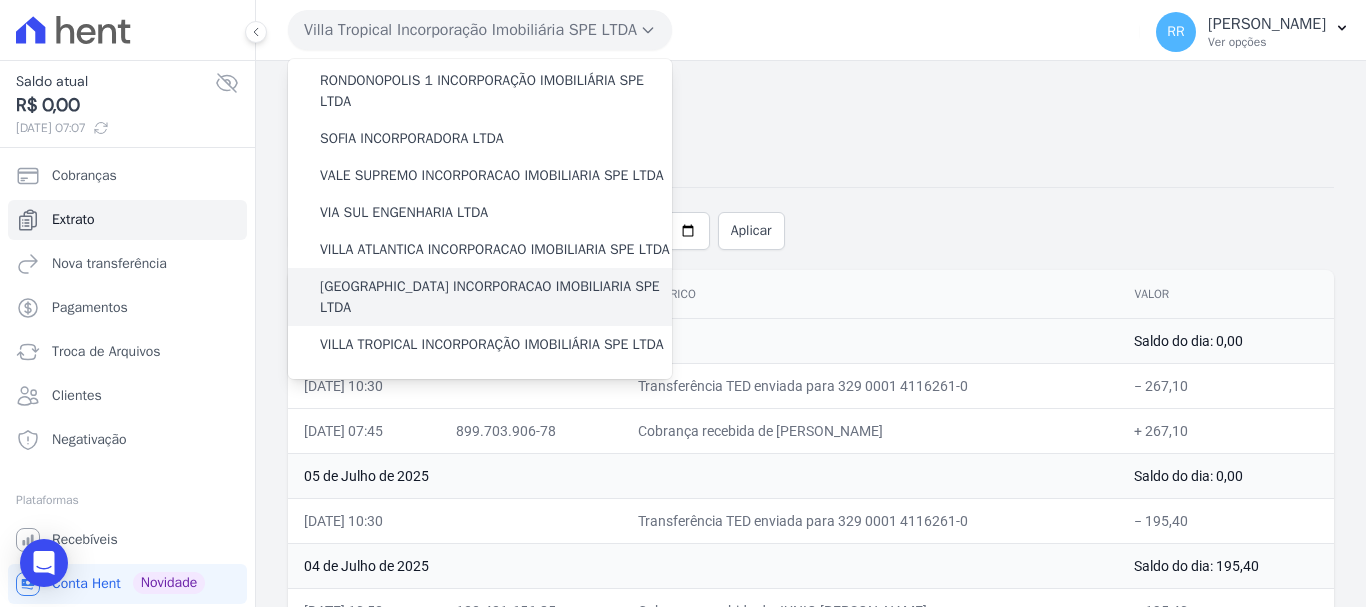 click on "[GEOGRAPHIC_DATA] INCORPORACAO IMOBILIARIA SPE LTDA" at bounding box center (496, 297) 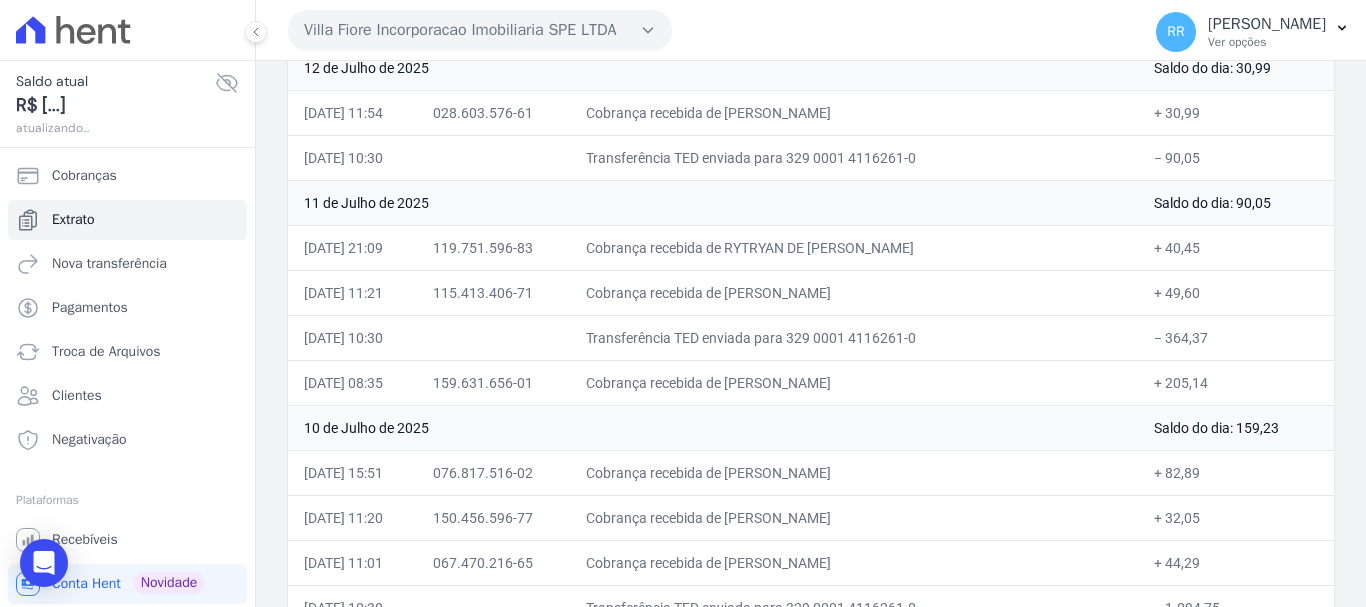 scroll, scrollTop: 500, scrollLeft: 0, axis: vertical 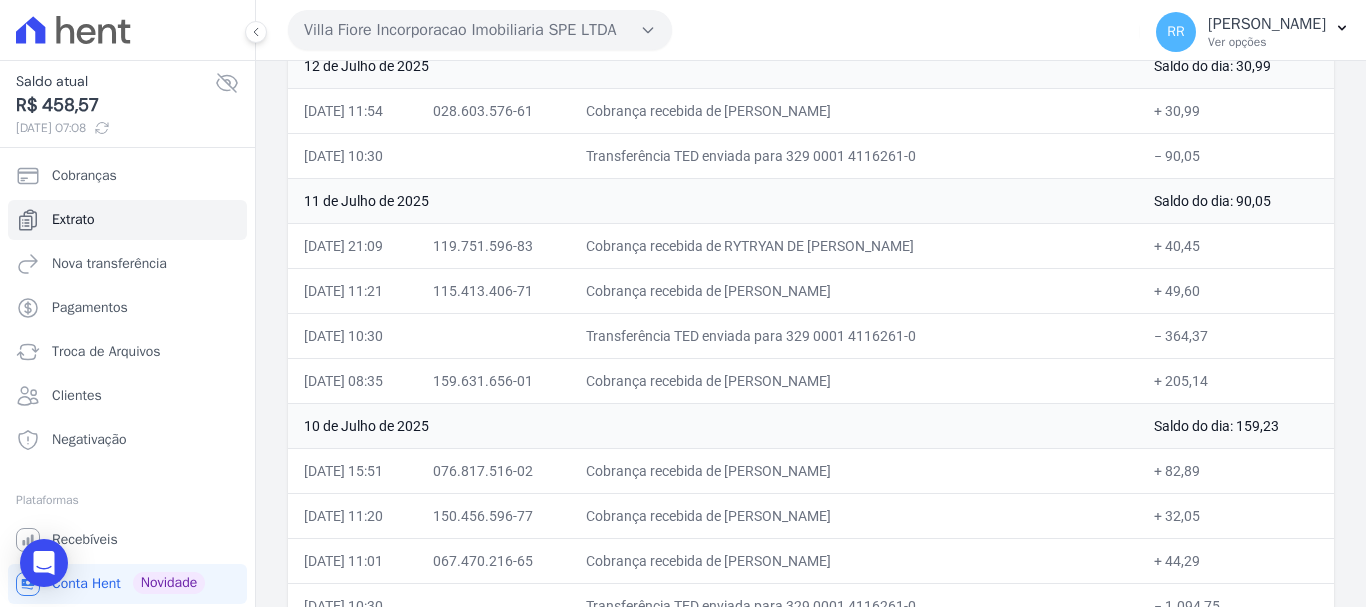 click on "10/07/2025, 11:01" at bounding box center [352, 560] 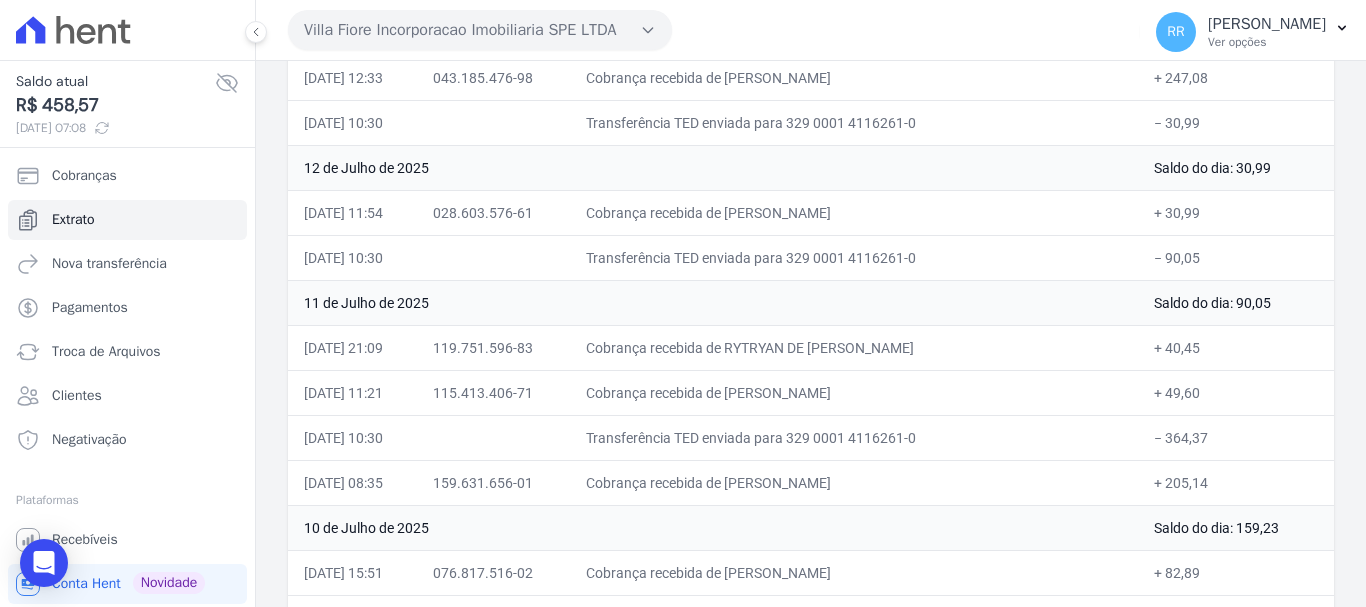 scroll, scrollTop: 400, scrollLeft: 0, axis: vertical 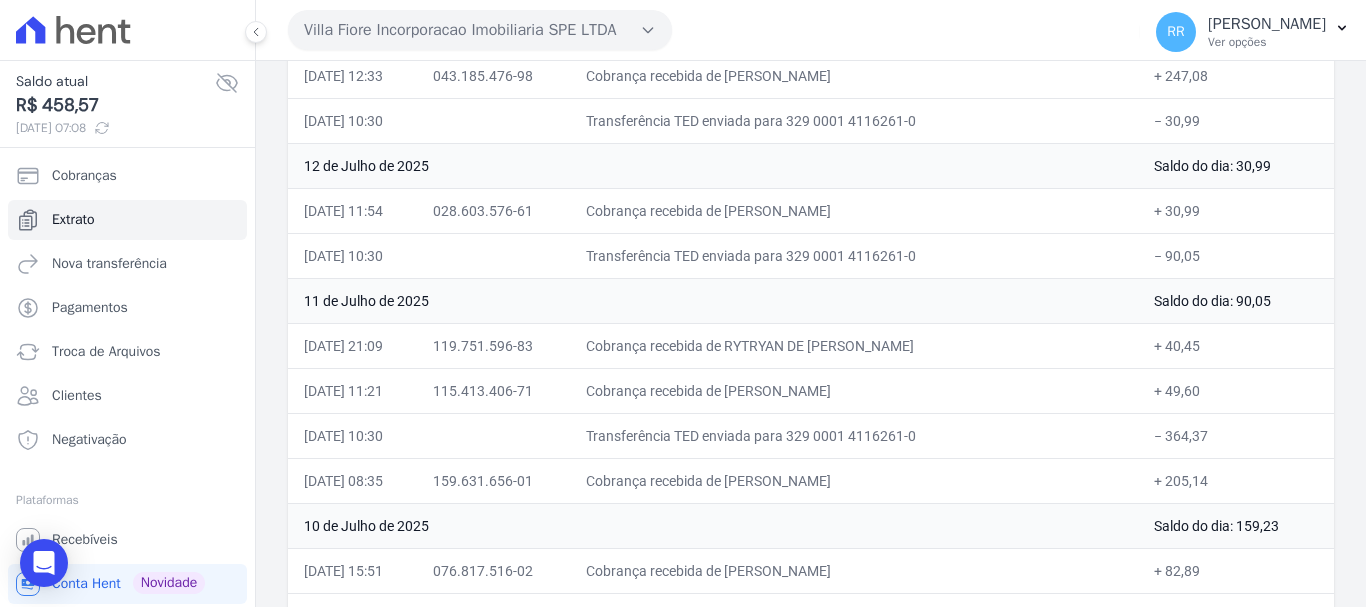 click on "Cobrança recebida de WILLIAM TEIXEIRA GOMES" at bounding box center (854, 210) 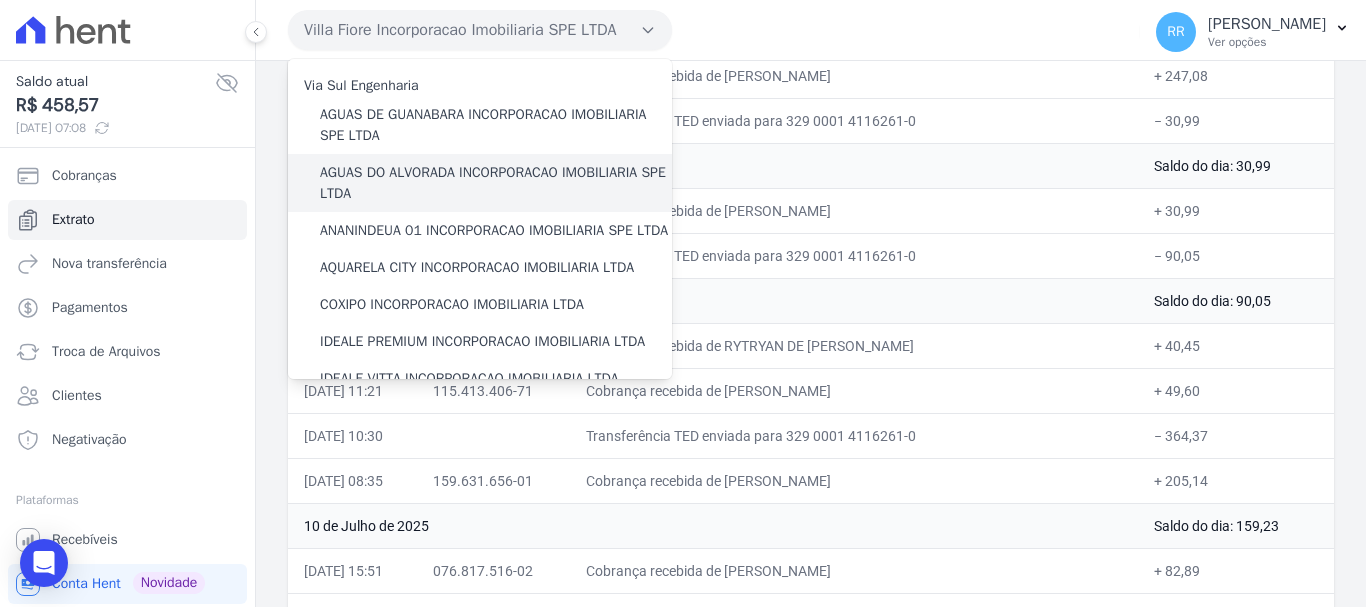 click on "AGUAS DO ALVORADA INCORPORACAO IMOBILIARIA SPE LTDA" at bounding box center [496, 183] 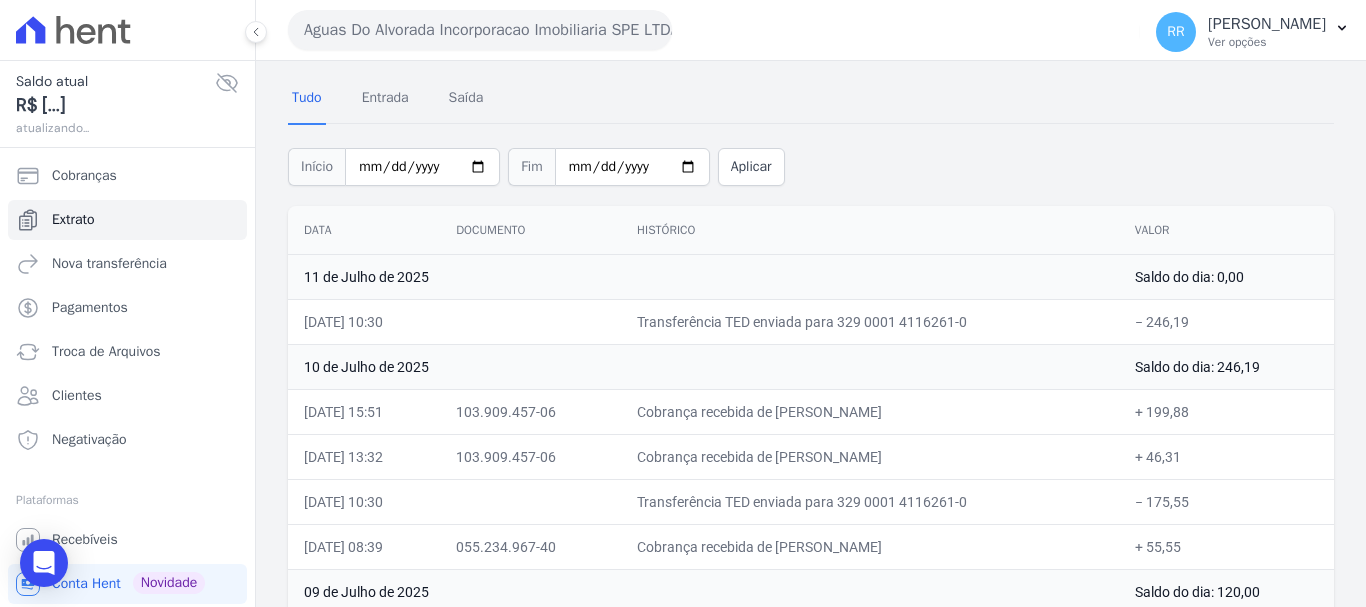 scroll, scrollTop: 100, scrollLeft: 0, axis: vertical 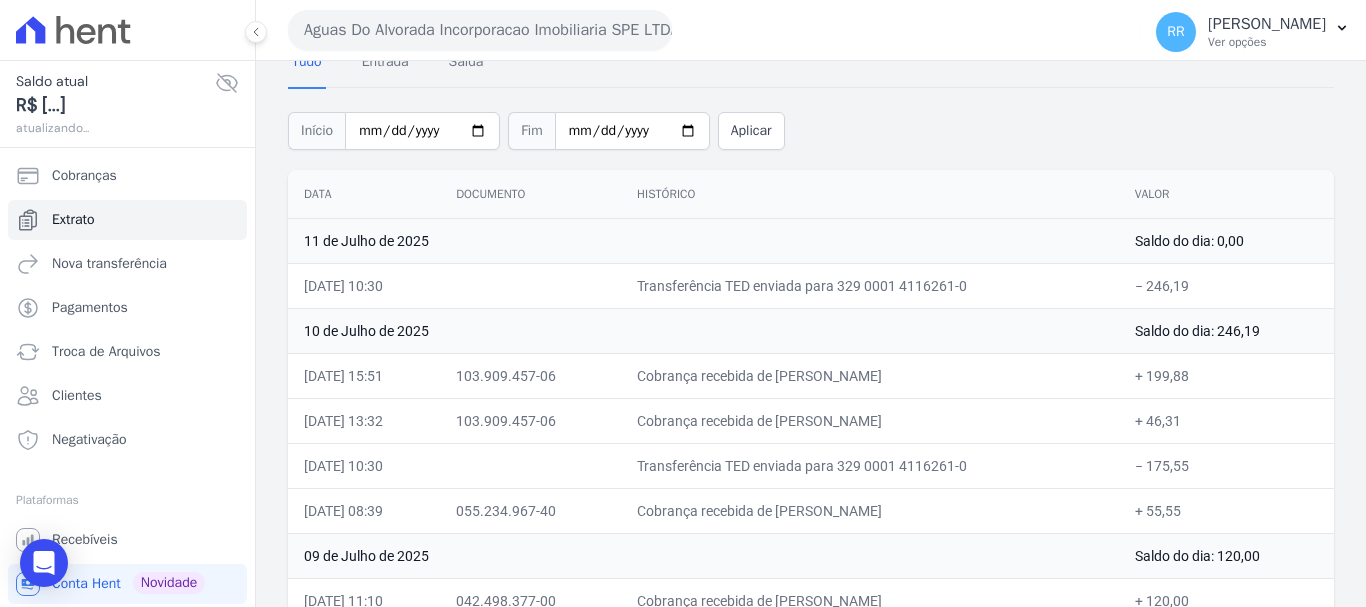 click on "Aguas Do Alvorada Incorporacao Imobiliaria SPE LTDA
Via Sul Engenharia
AGUAS DE GUANABARA INCORPORACAO IMOBILIARIA SPE LTDA
AGUAS DO ALVORADA INCORPORACAO IMOBILIARIA SPE LTDA
ANANINDEUA 01 INCORPORACAO IMOBILIARIA SPE LTDA
AQUARELA CITY INCORPORACAO IMOBILIARIA LTDA" at bounding box center (710, 30) 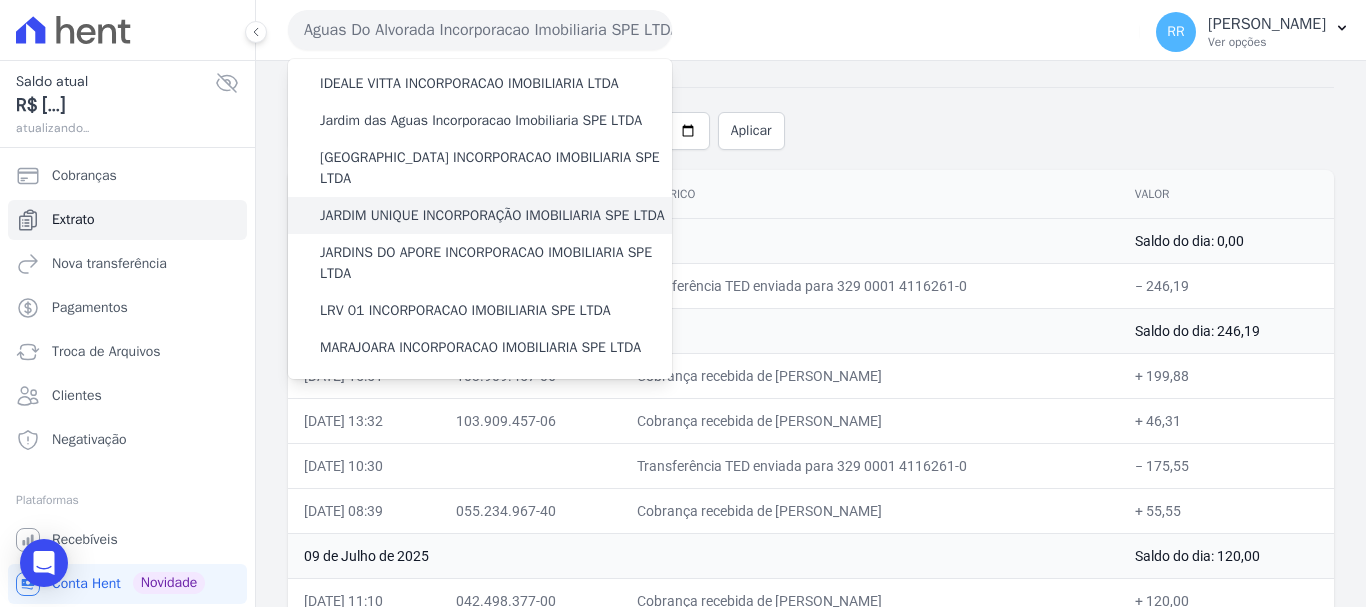 scroll, scrollTop: 300, scrollLeft: 0, axis: vertical 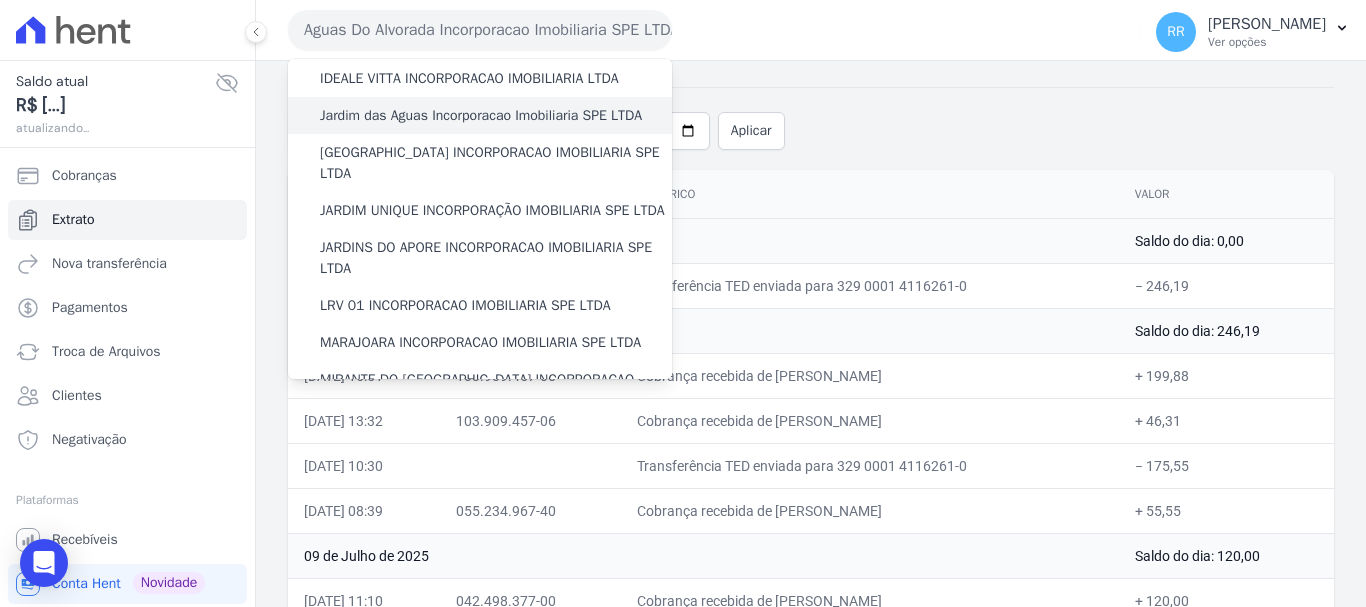click on "Jardim das Aguas Incorporacao Imobiliaria SPE LTDA" at bounding box center (481, 115) 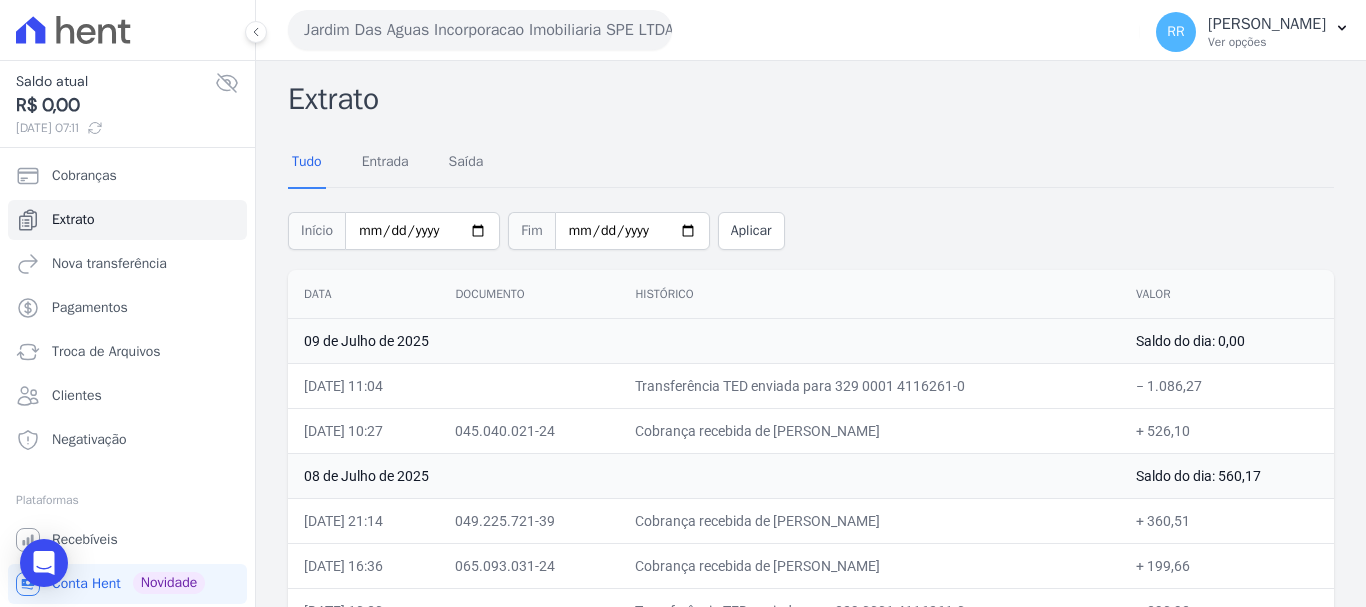 click on "Jardim Das Aguas Incorporacao Imobiliaria SPE LTDA" at bounding box center [480, 30] 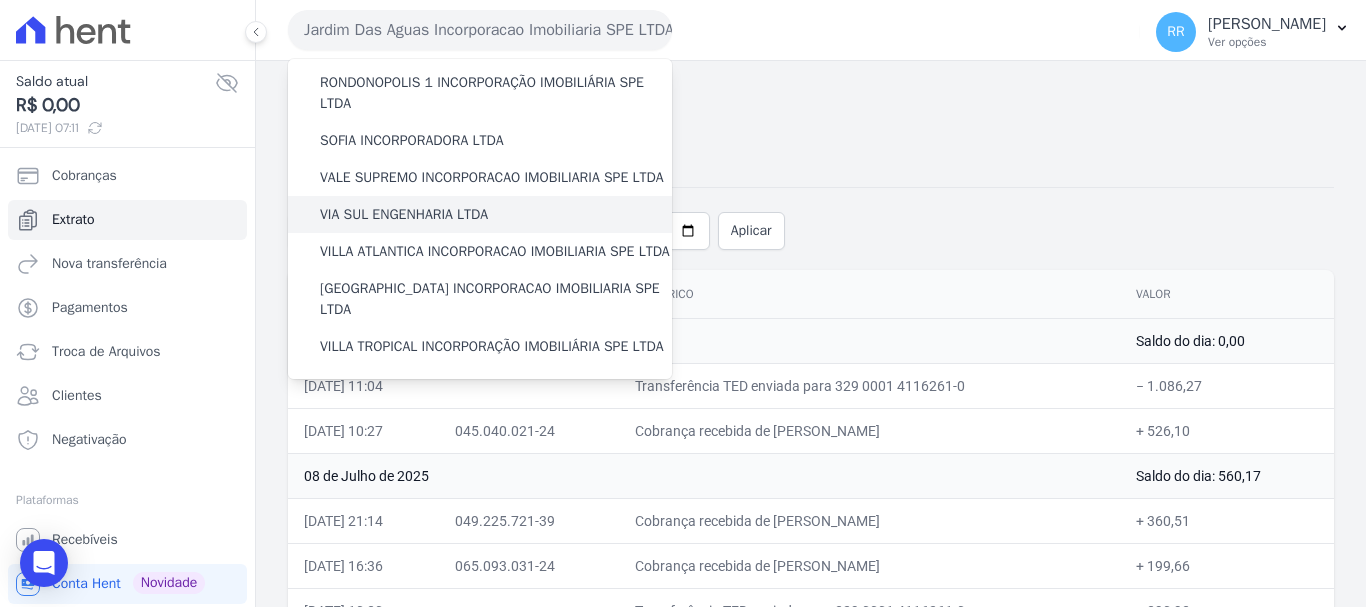 scroll, scrollTop: 873, scrollLeft: 0, axis: vertical 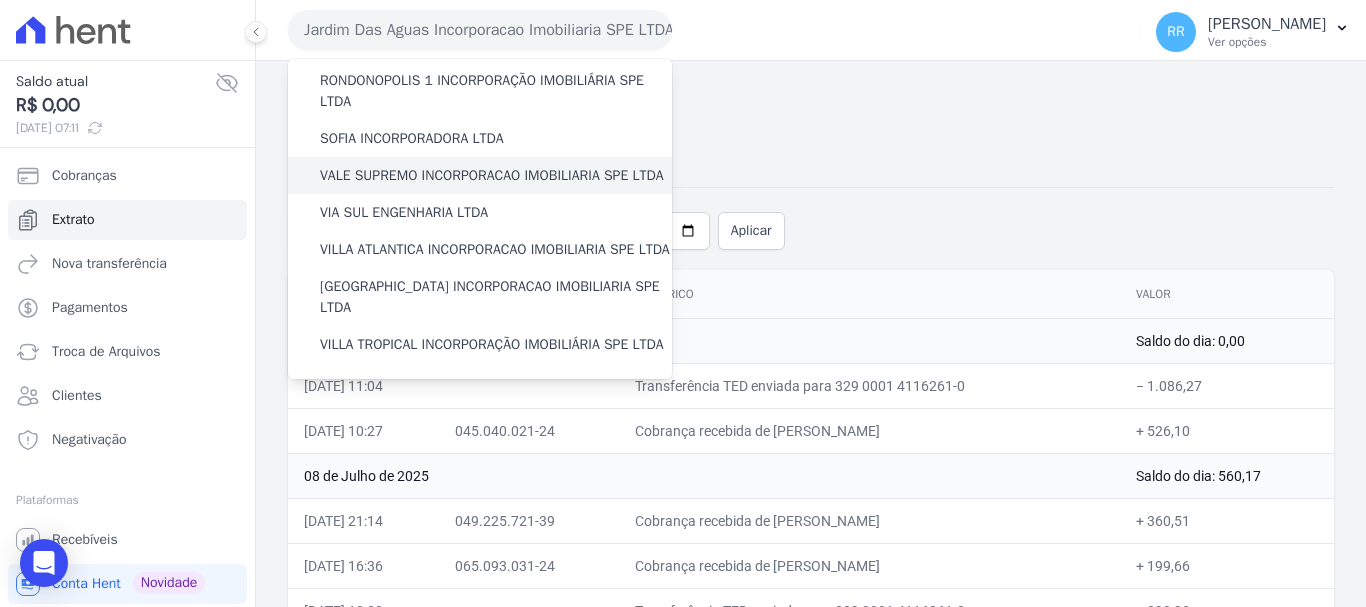 click on "VALE SUPREMO INCORPORACAO IMOBILIARIA SPE LTDA" at bounding box center (492, 175) 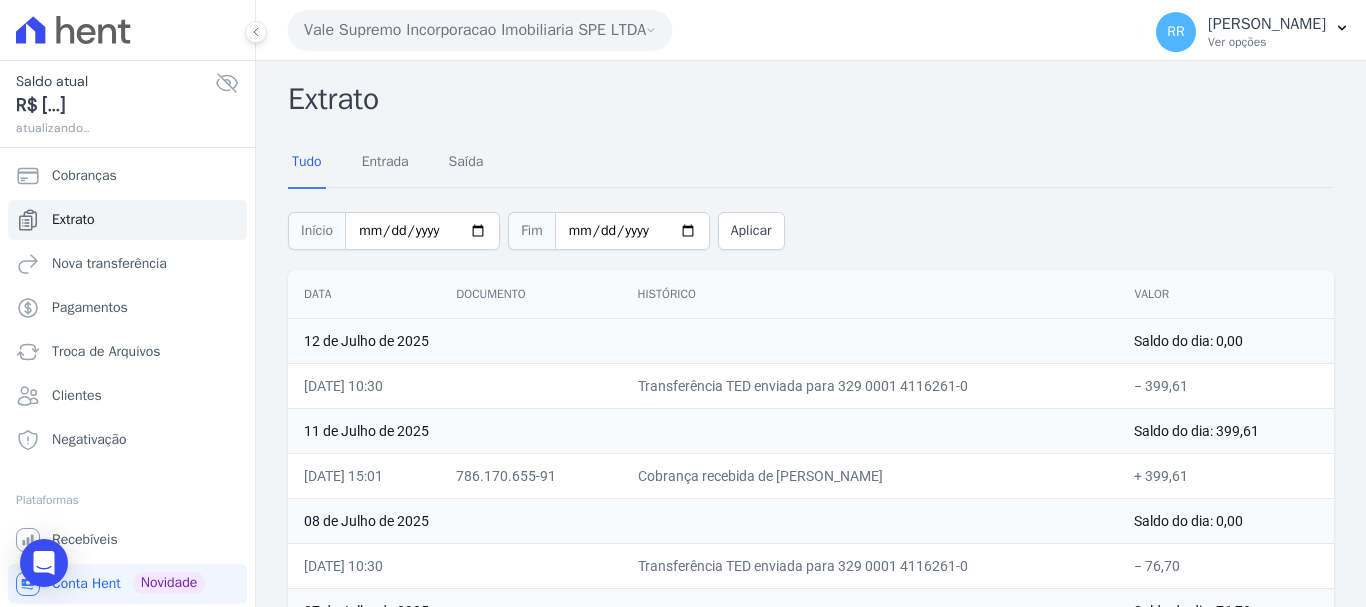 click on "Vale Supremo Incorporacao Imobiliaria SPE LTDA" at bounding box center (480, 30) 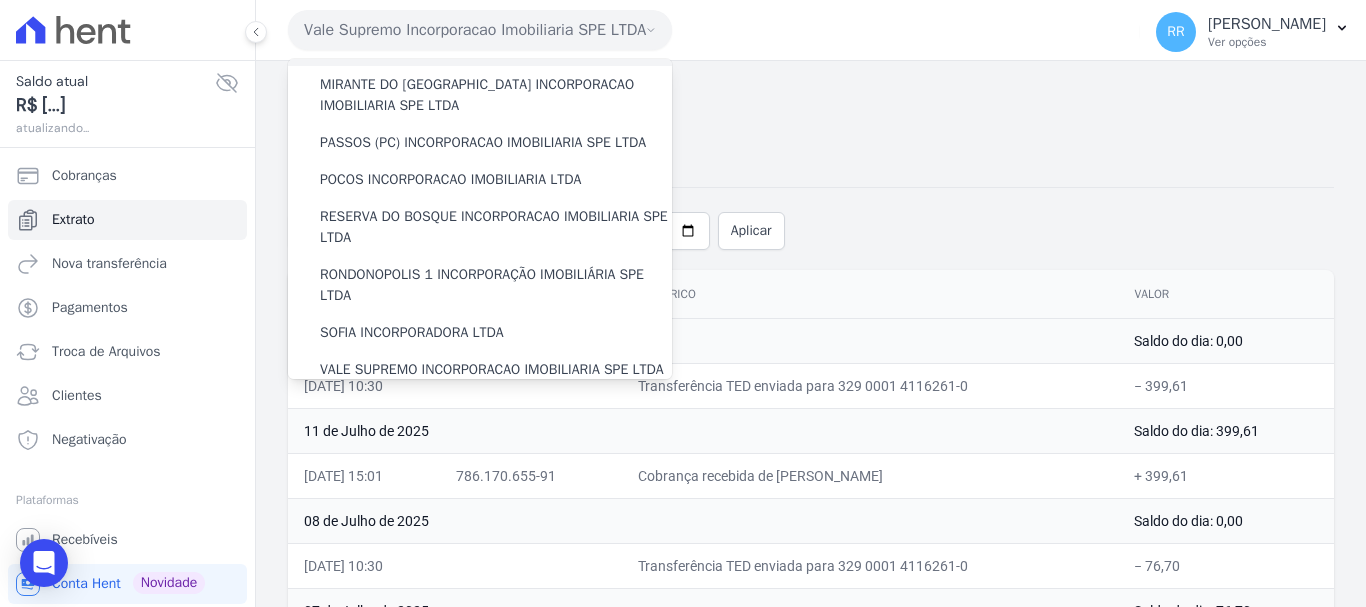 scroll, scrollTop: 600, scrollLeft: 0, axis: vertical 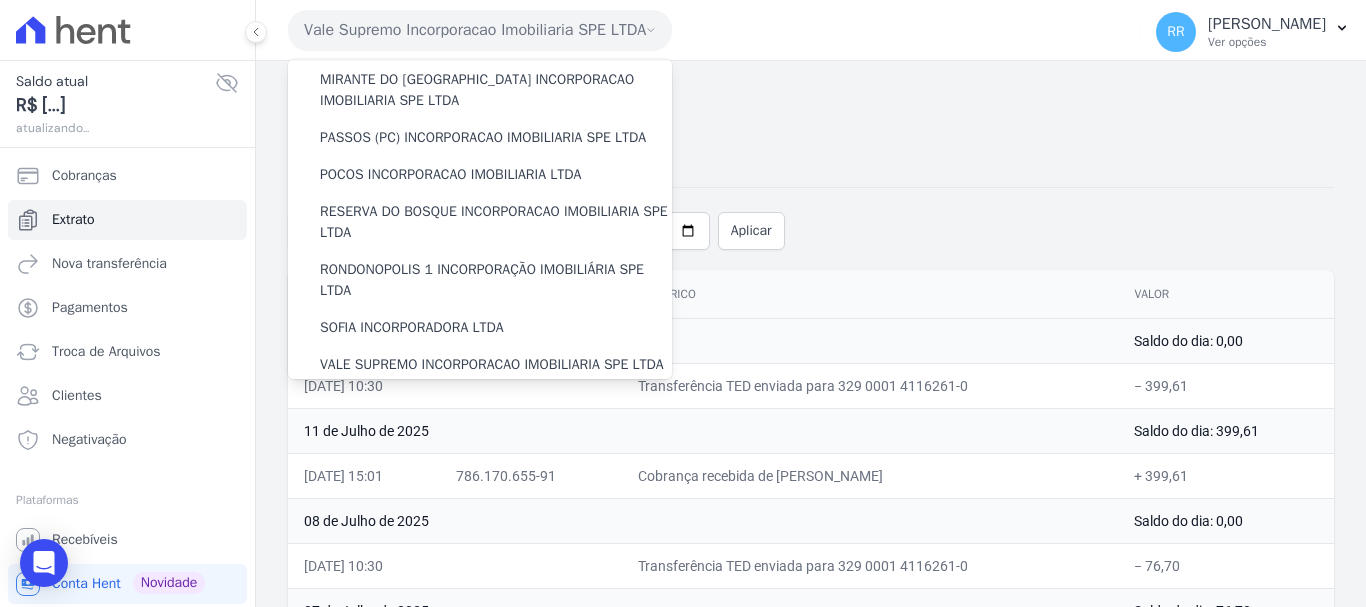 click on "MARAJOARA INCORPORACAO IMOBILIARIA SPE LTDA" at bounding box center (480, 42) 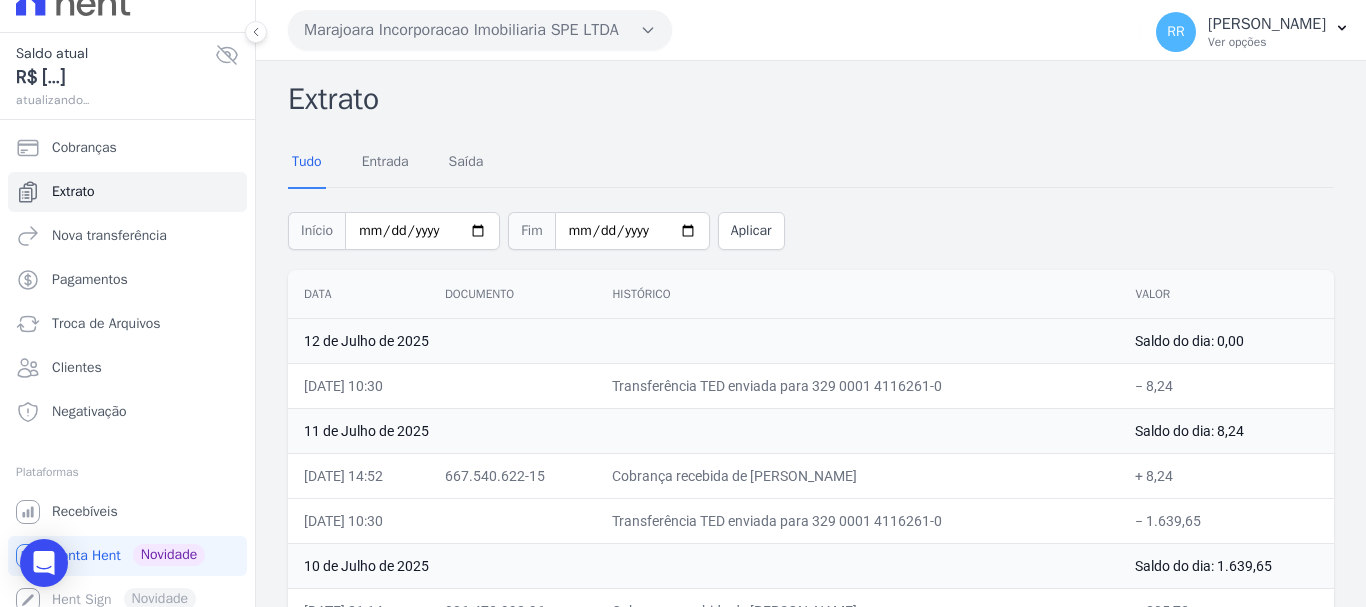 scroll, scrollTop: 41, scrollLeft: 0, axis: vertical 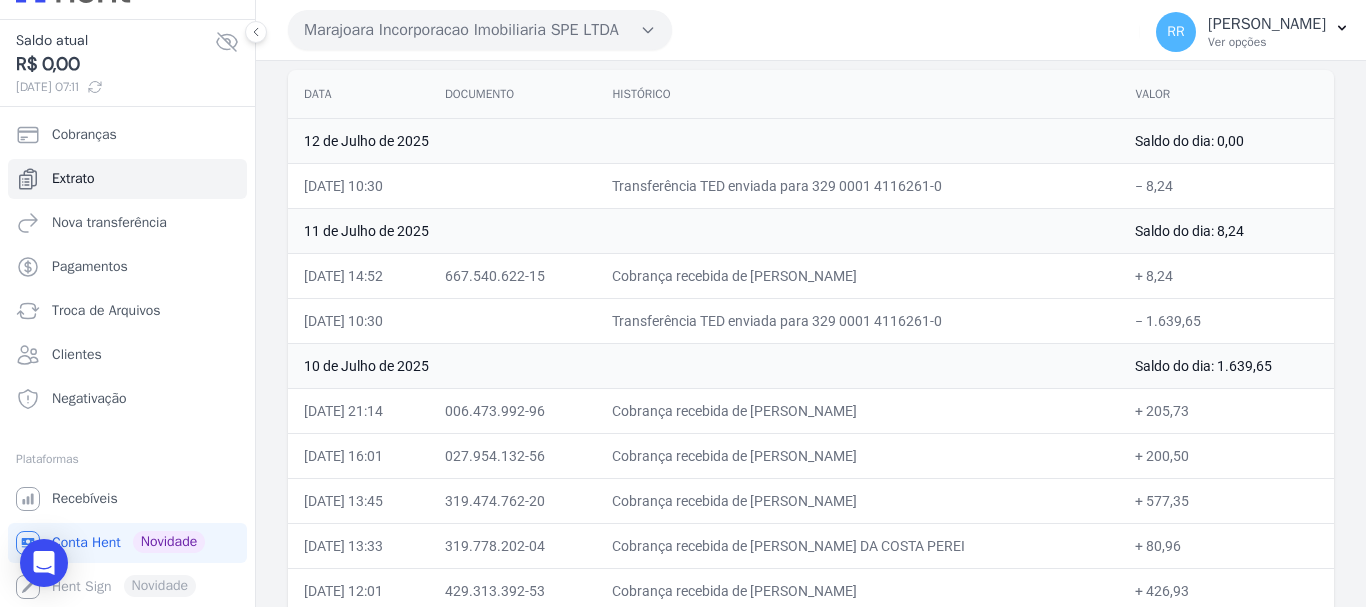 click on "Marajoara Incorporacao Imobiliaria SPE LTDA" at bounding box center [480, 30] 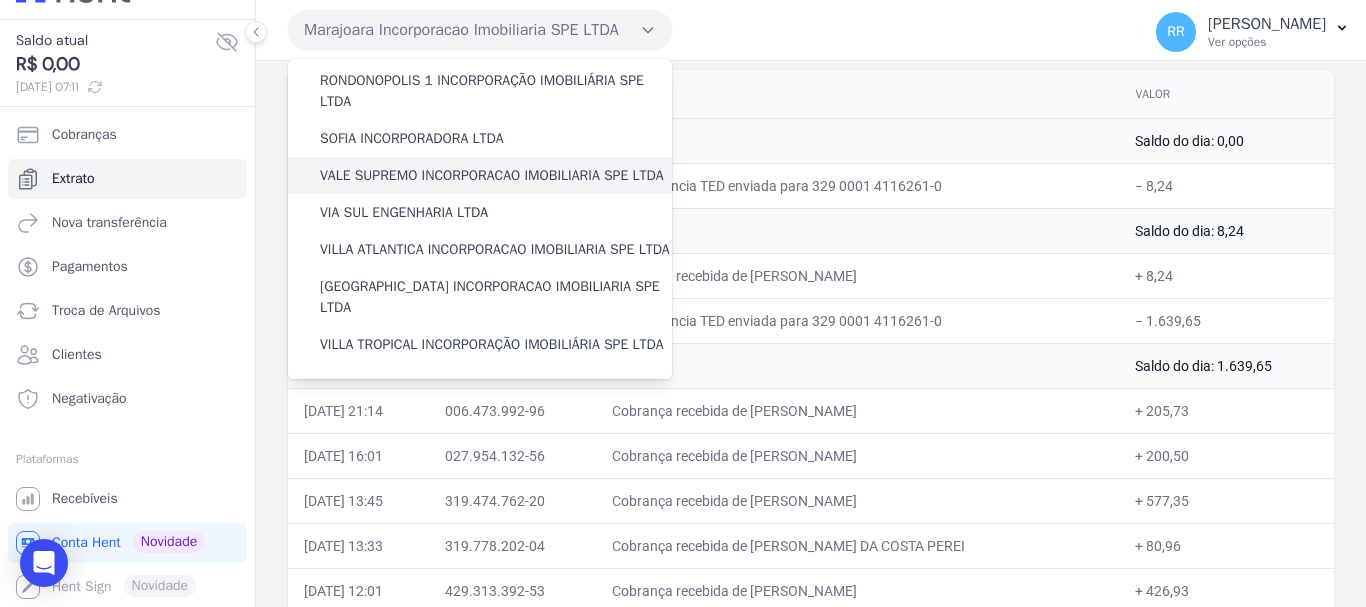 scroll, scrollTop: 773, scrollLeft: 0, axis: vertical 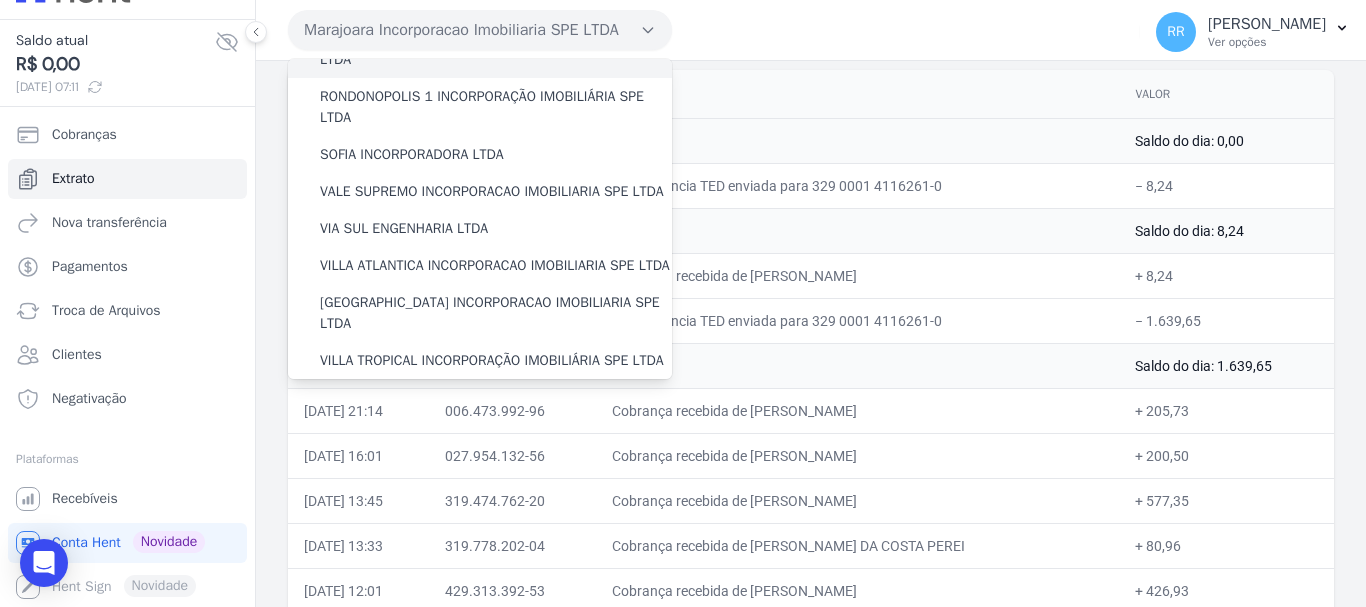 click on "RESERVA DO BOSQUE INCORPORACAO IMOBILIARIA SPE LTDA" at bounding box center [496, 49] 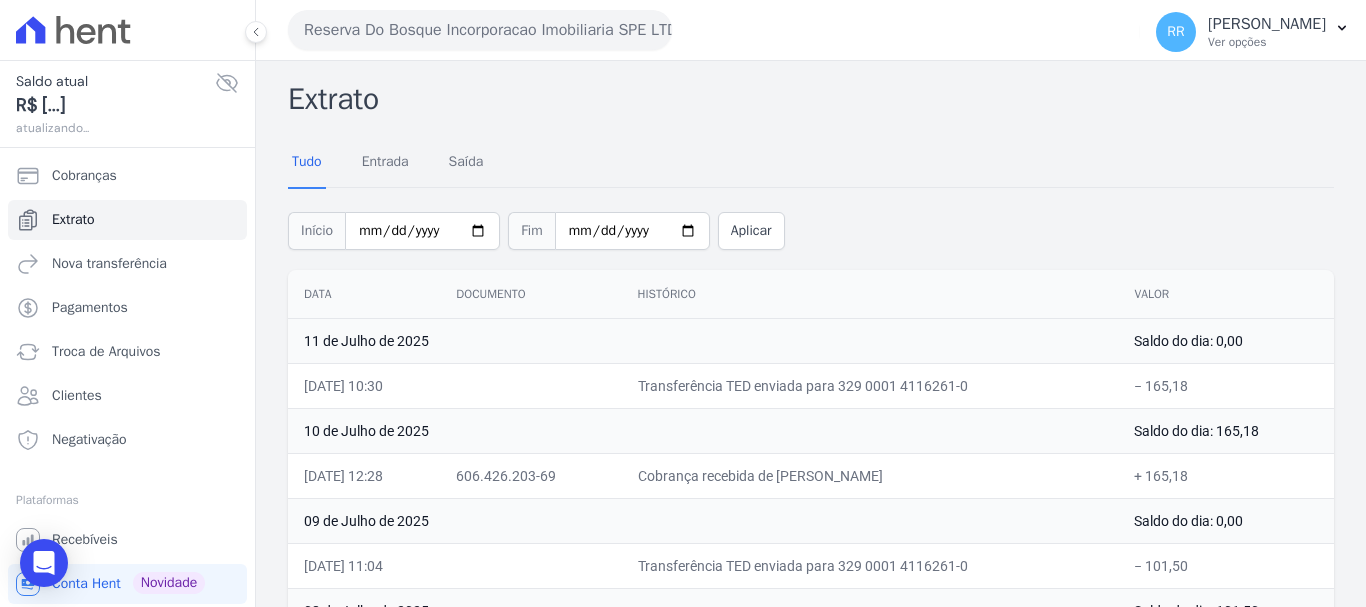 click on "Reserva Do Bosque Incorporacao Imobiliaria SPE LTDA
Via Sul Engenharia
AGUAS DE GUANABARA INCORPORACAO IMOBILIARIA SPE LTDA
AGUAS DO ALVORADA INCORPORACAO IMOBILIARIA SPE LTDA
ANANINDEUA 01 INCORPORACAO IMOBILIARIA SPE LTDA
AQUARELA CITY INCORPORACAO IMOBILIARIA LTDA" at bounding box center (710, 30) 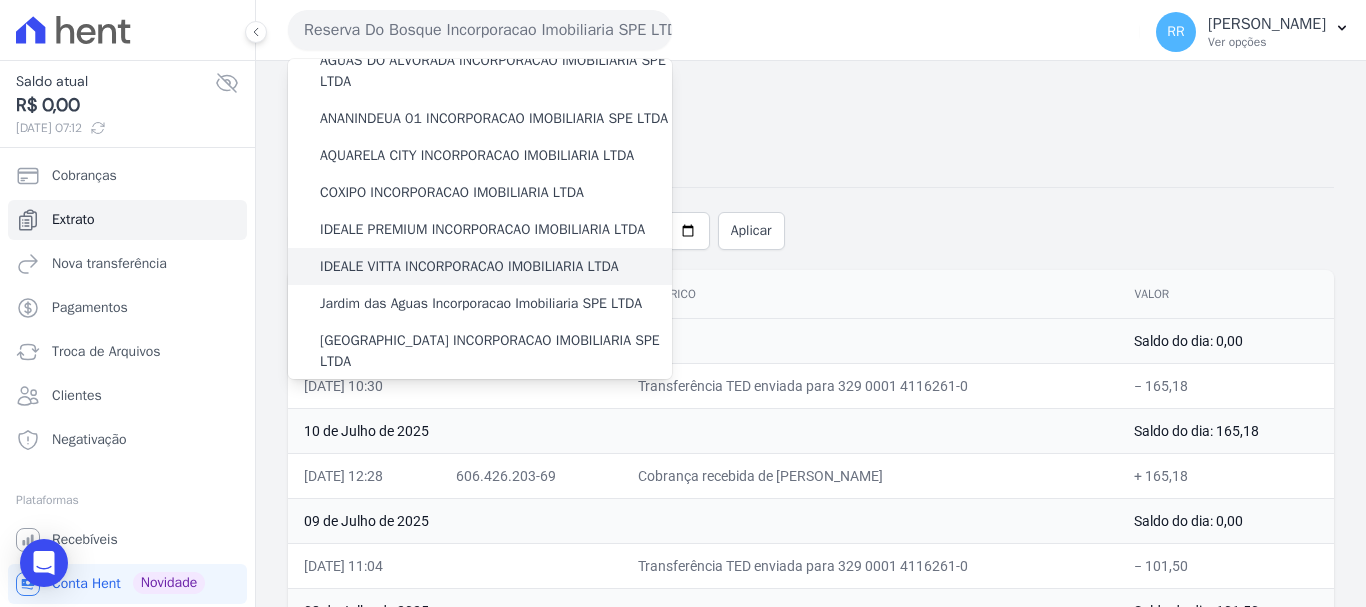 scroll, scrollTop: 300, scrollLeft: 0, axis: vertical 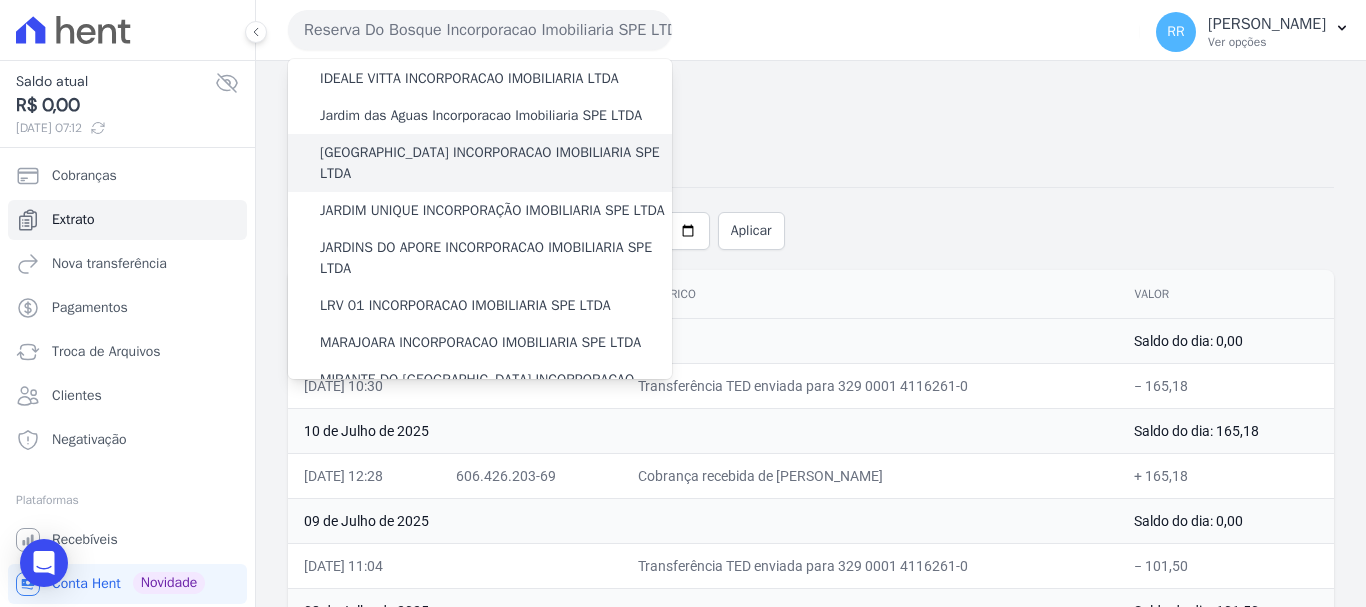 click on "[GEOGRAPHIC_DATA] INCORPORACAO IMOBILIARIA SPE LTDA" at bounding box center (496, 163) 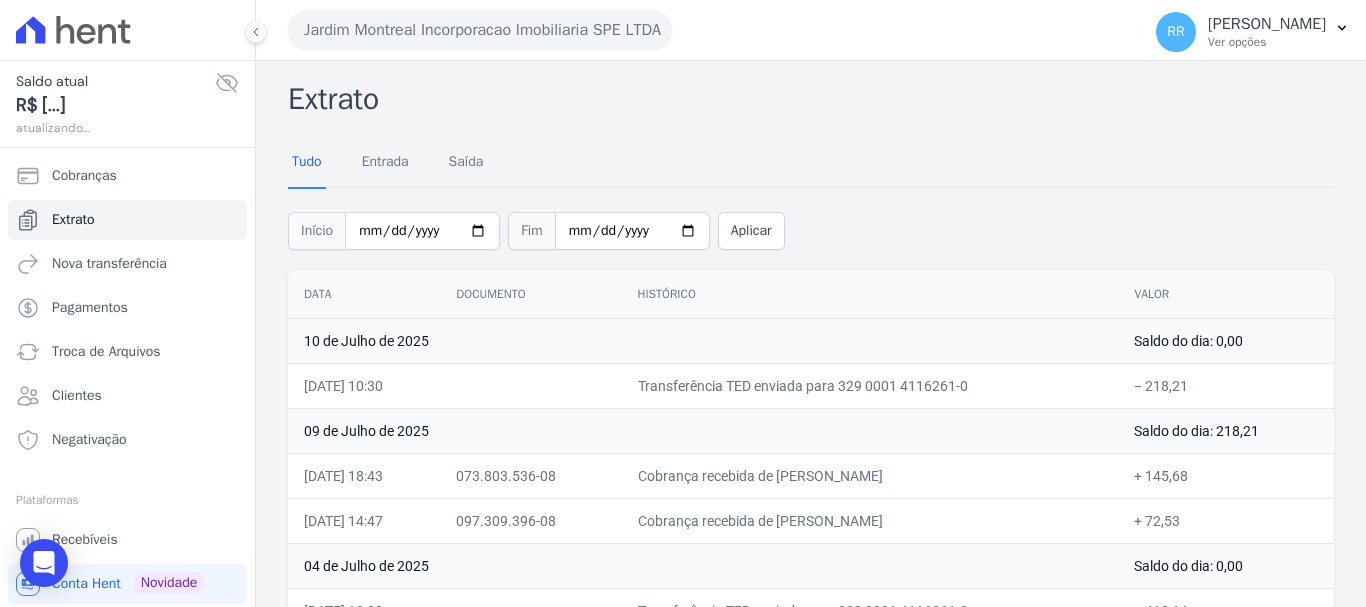 drag, startPoint x: 406, startPoint y: 19, endPoint x: 423, endPoint y: 57, distance: 41.62932 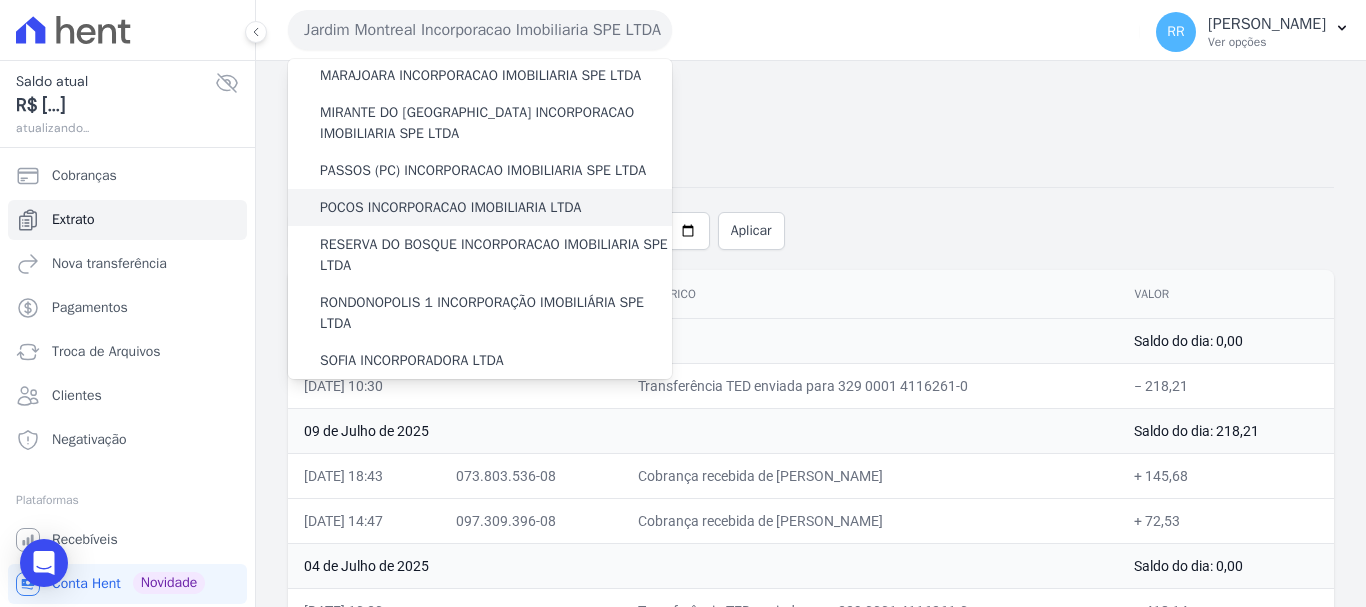 scroll, scrollTop: 600, scrollLeft: 0, axis: vertical 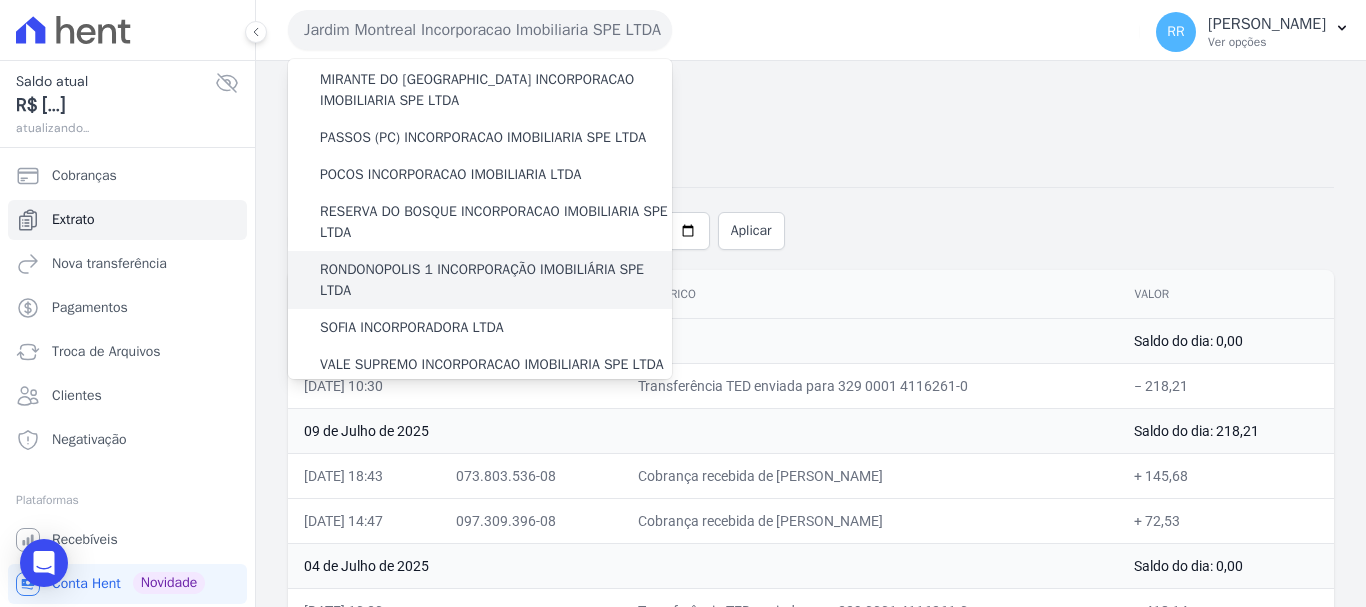 click on "RONDONOPOLIS 1 INCORPORAÇÃO IMOBILIÁRIA SPE LTDA" at bounding box center [496, 280] 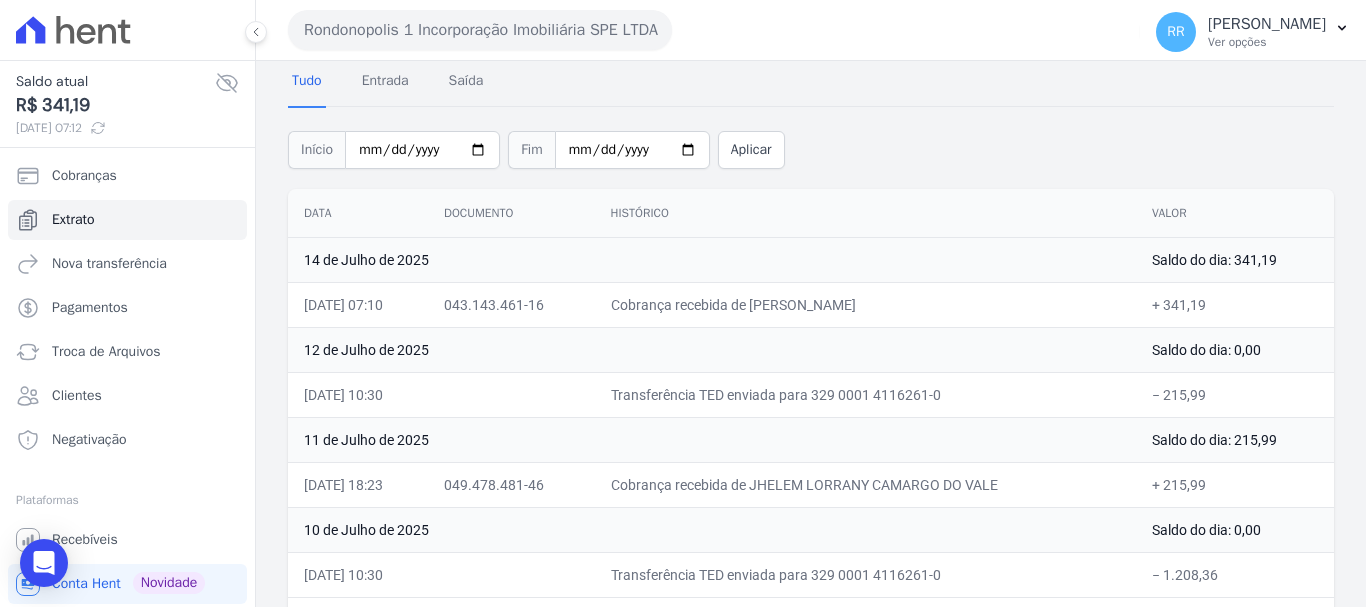 scroll, scrollTop: 200, scrollLeft: 0, axis: vertical 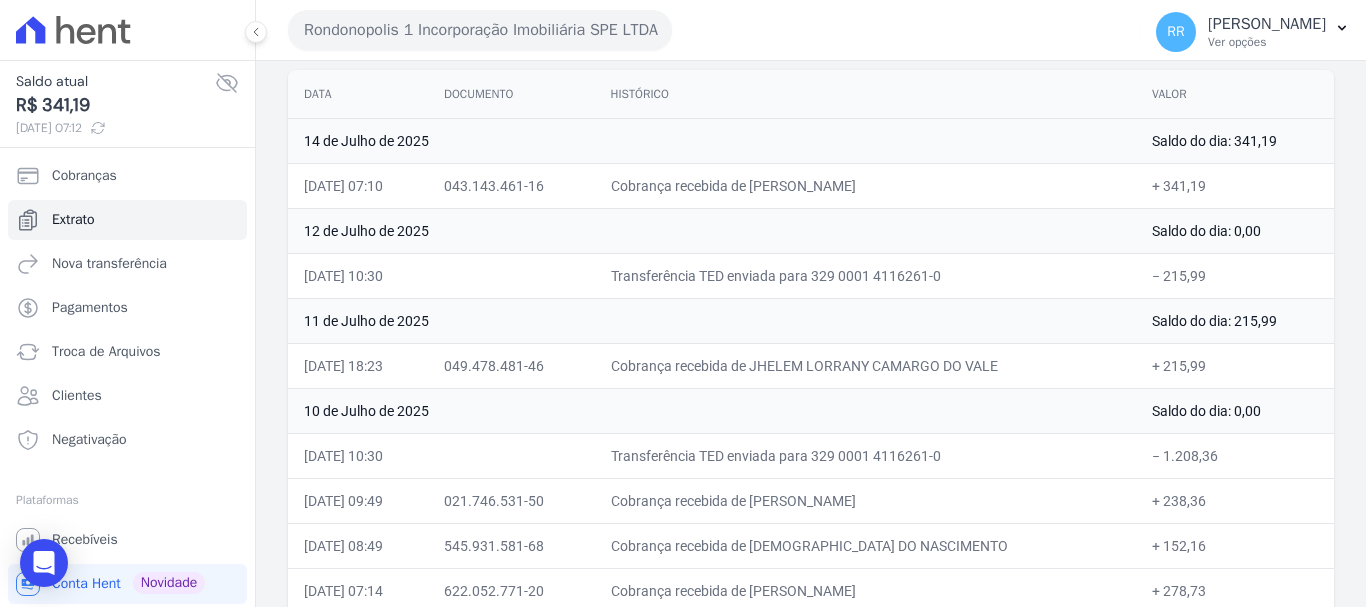 click on "Rondonopolis 1 Incorporação Imobiliária SPE LTDA" at bounding box center [480, 30] 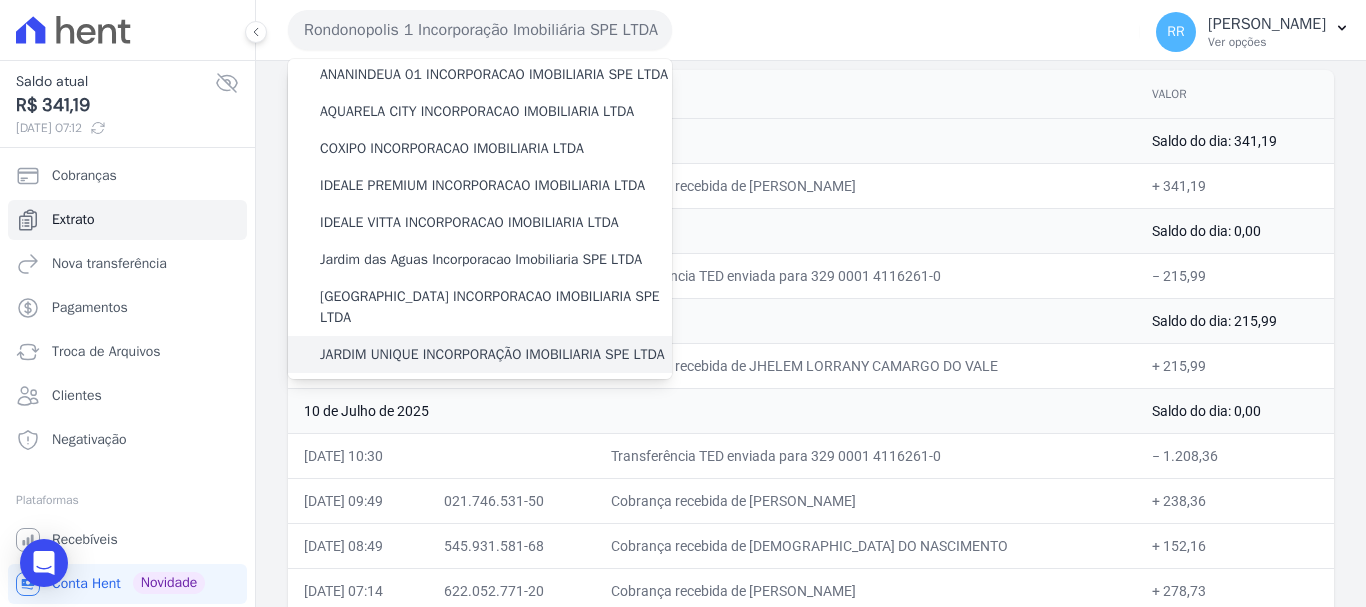 scroll, scrollTop: 300, scrollLeft: 0, axis: vertical 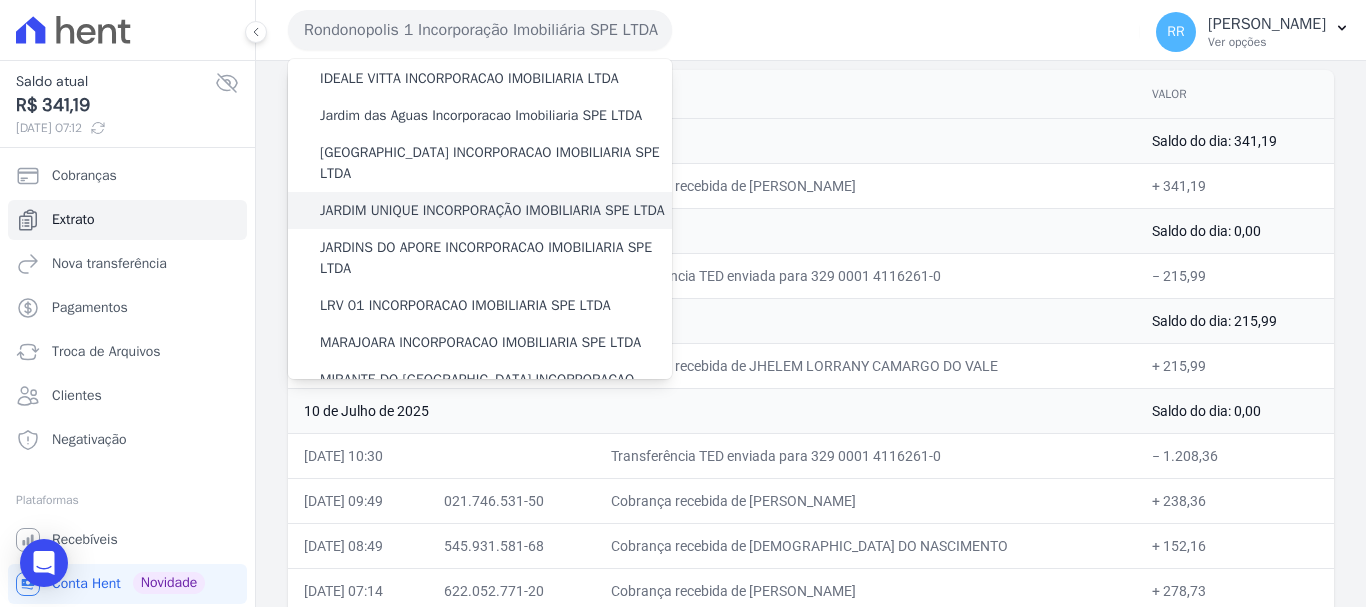 click on "JARDIM UNIQUE INCORPORAÇÃO IMOBILIARIA SPE LTDA" at bounding box center (492, 210) 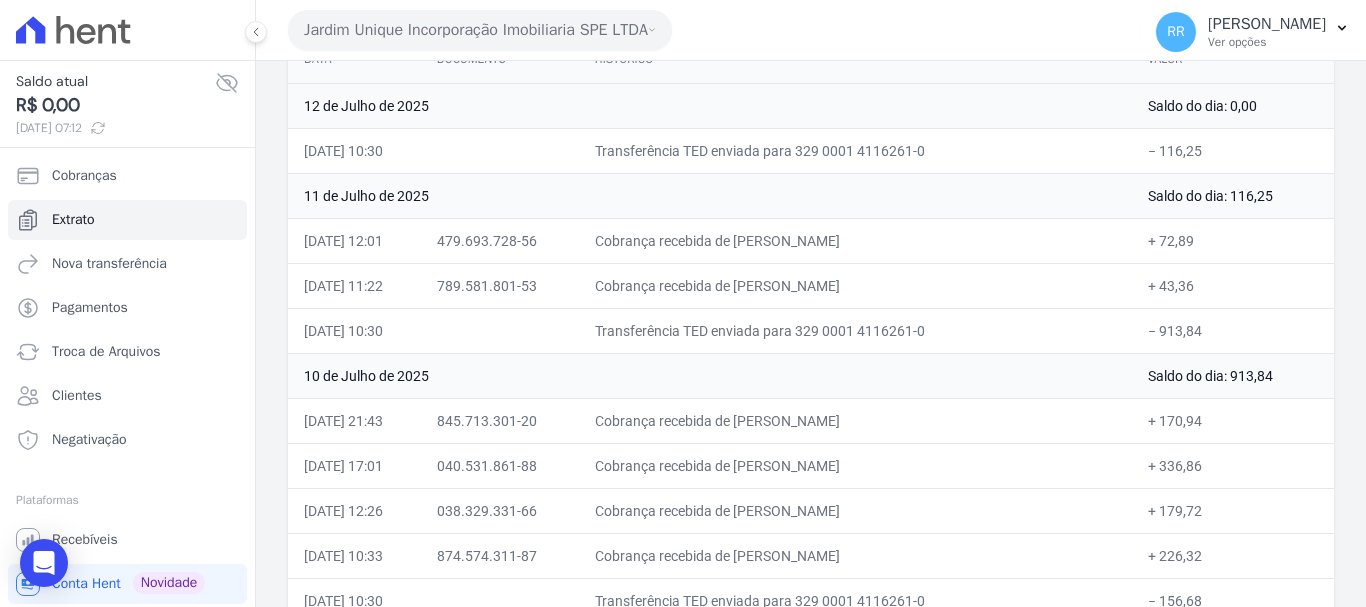 scroll, scrollTop: 200, scrollLeft: 0, axis: vertical 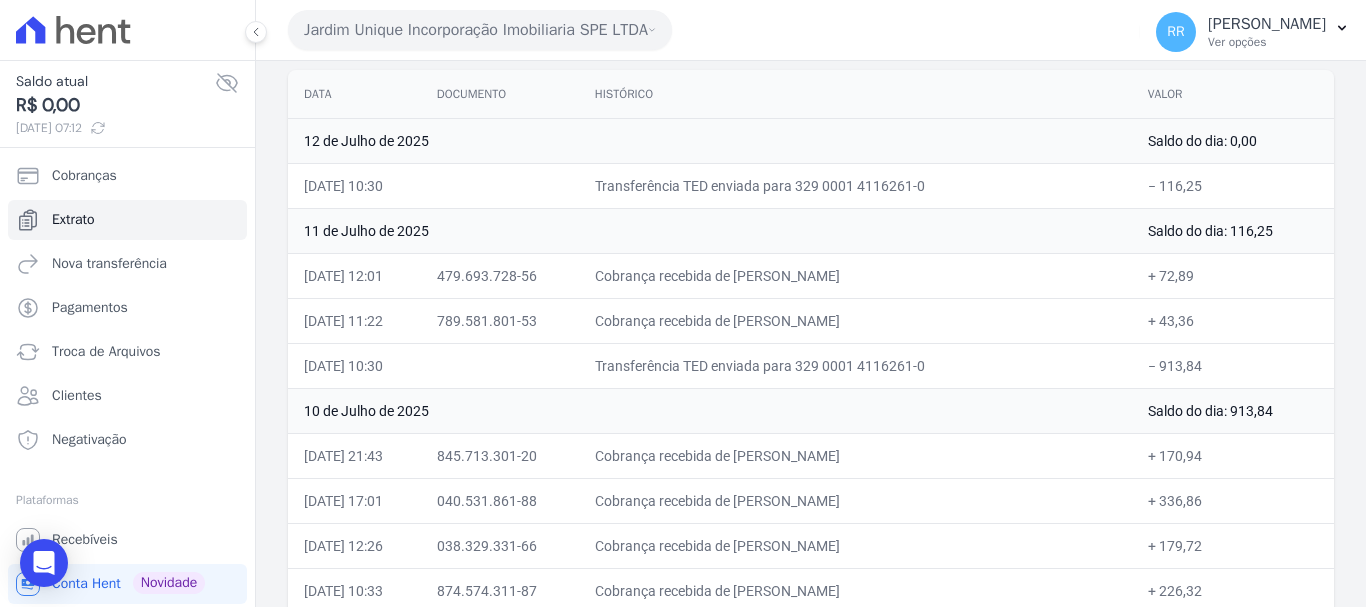 click on "Jardim Unique Incorporação Imobiliaria SPE LTDA" at bounding box center (480, 30) 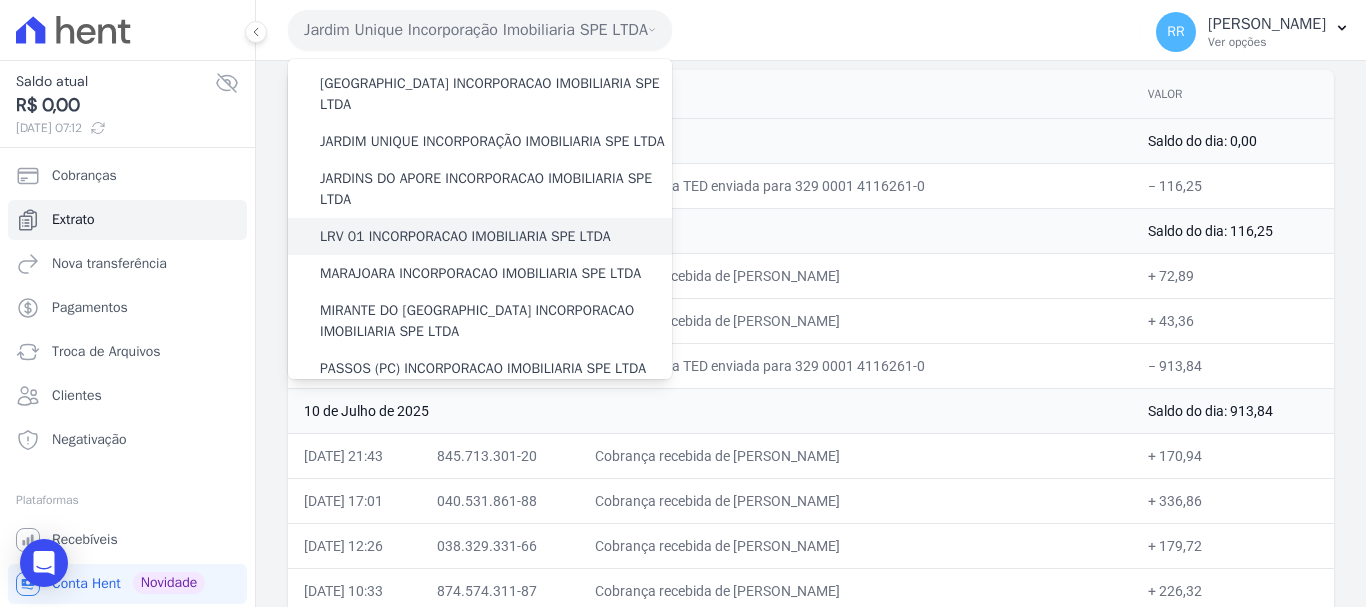 scroll, scrollTop: 500, scrollLeft: 0, axis: vertical 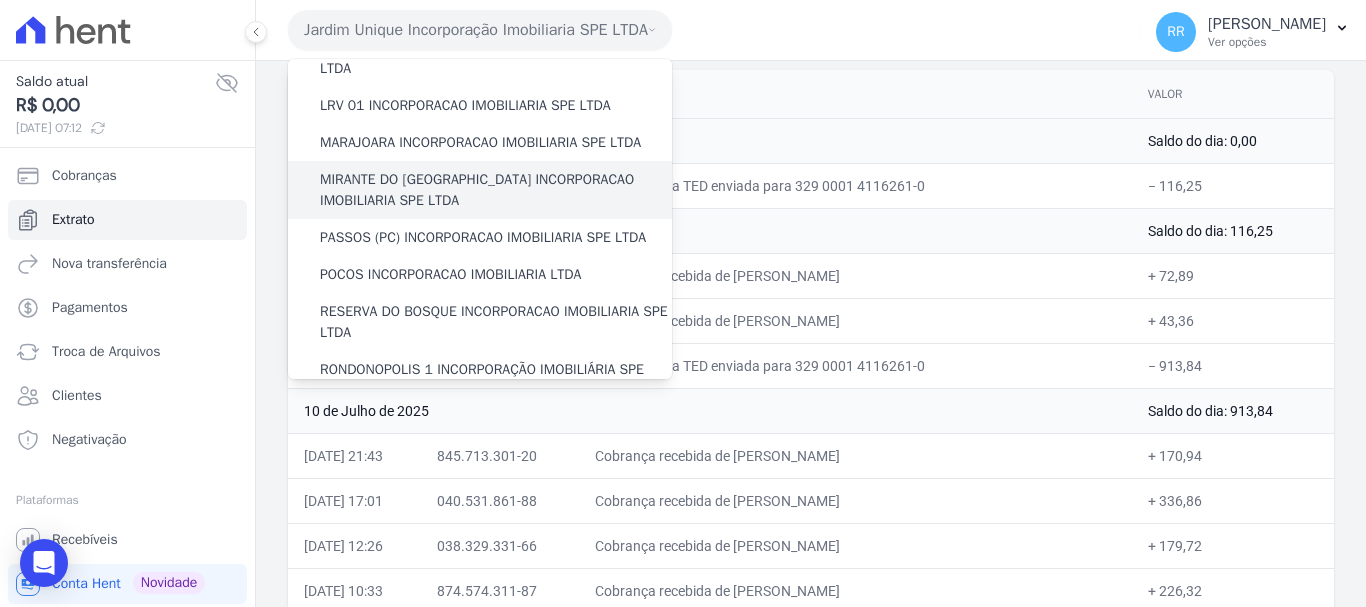 click on "MIRANTE DO [GEOGRAPHIC_DATA] INCORPORACAO IMOBILIARIA SPE LTDA" at bounding box center [496, 190] 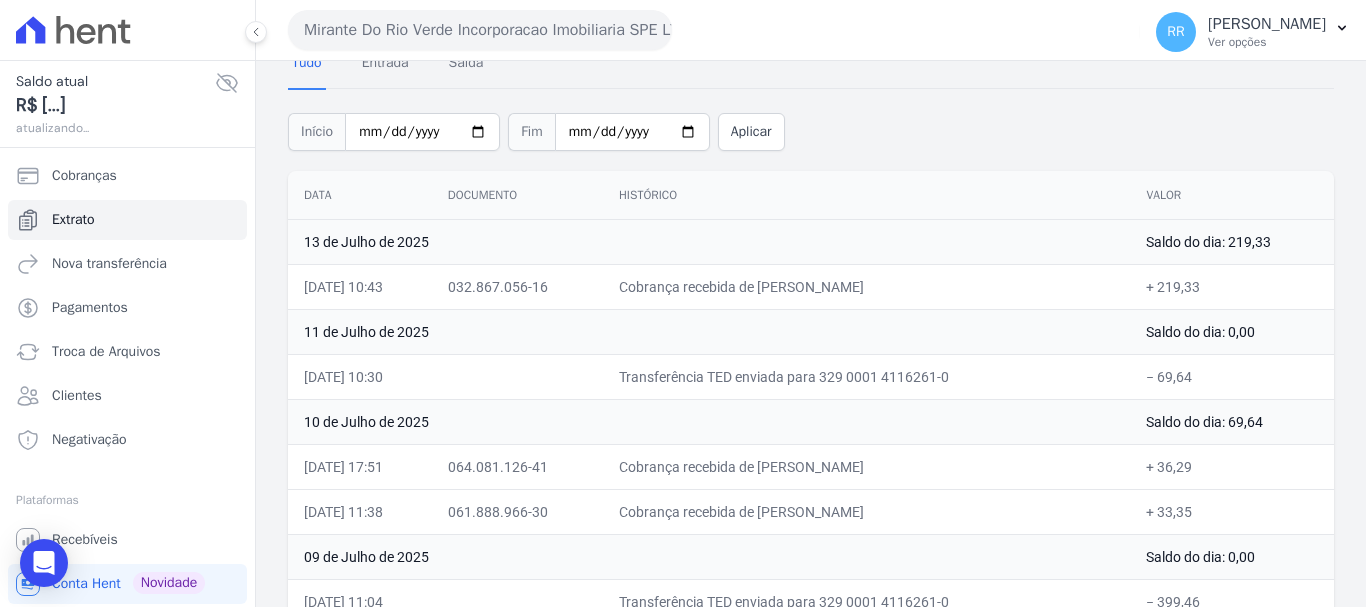 scroll, scrollTop: 100, scrollLeft: 0, axis: vertical 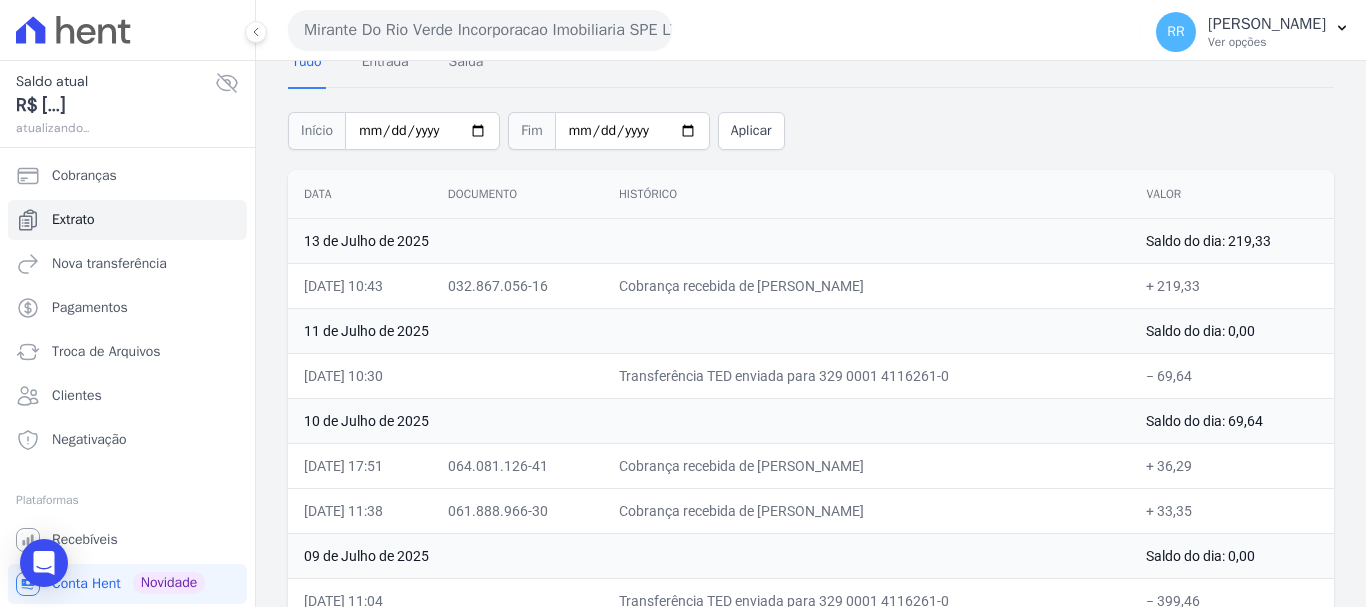 drag, startPoint x: 446, startPoint y: 3, endPoint x: 447, endPoint y: 24, distance: 21.023796 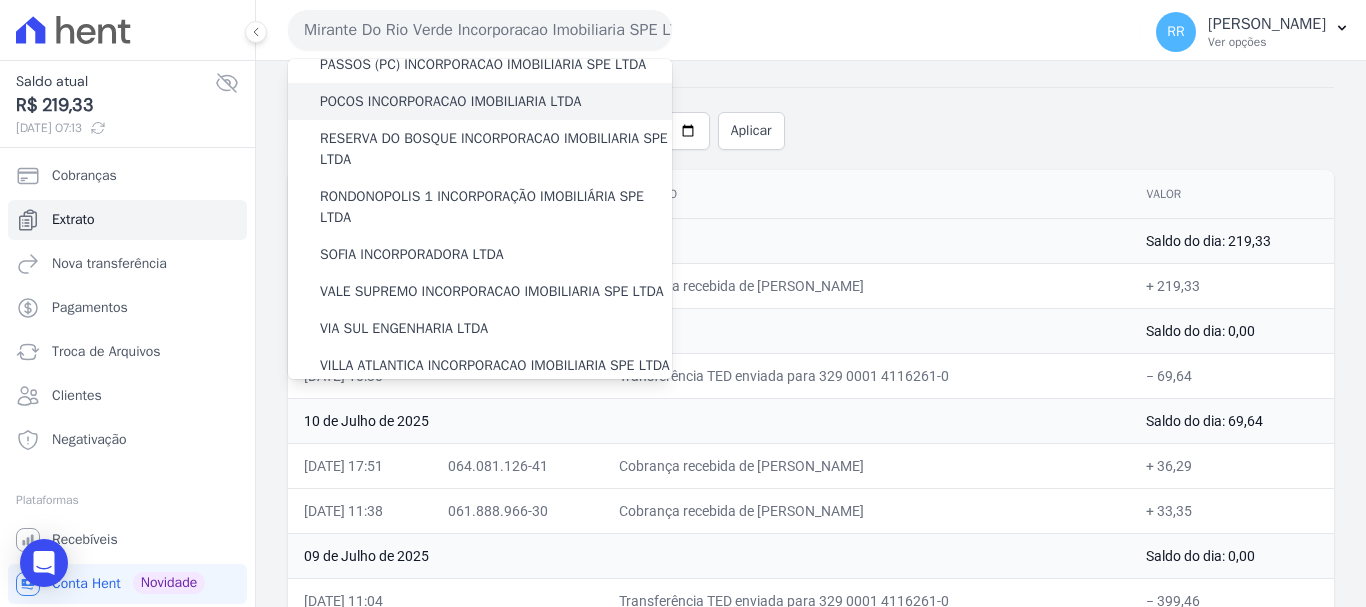 scroll, scrollTop: 573, scrollLeft: 0, axis: vertical 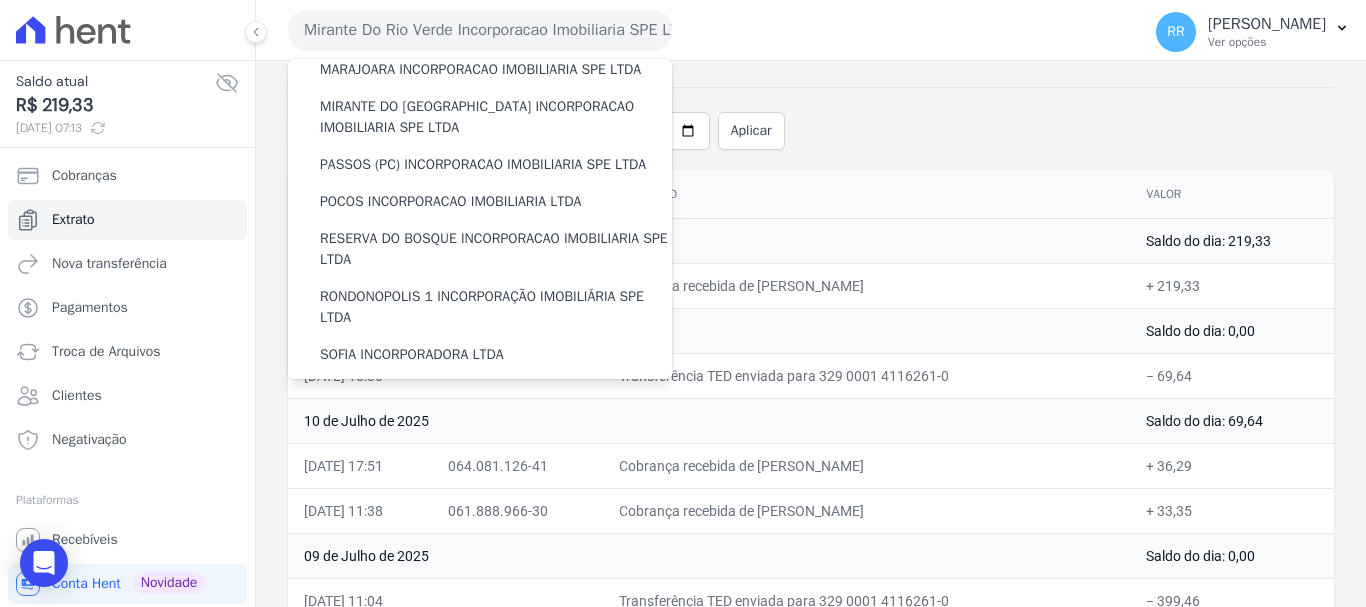 click on "LRV 01 INCORPORACAO IMOBILIARIA SPE LTDA" at bounding box center (480, 32) 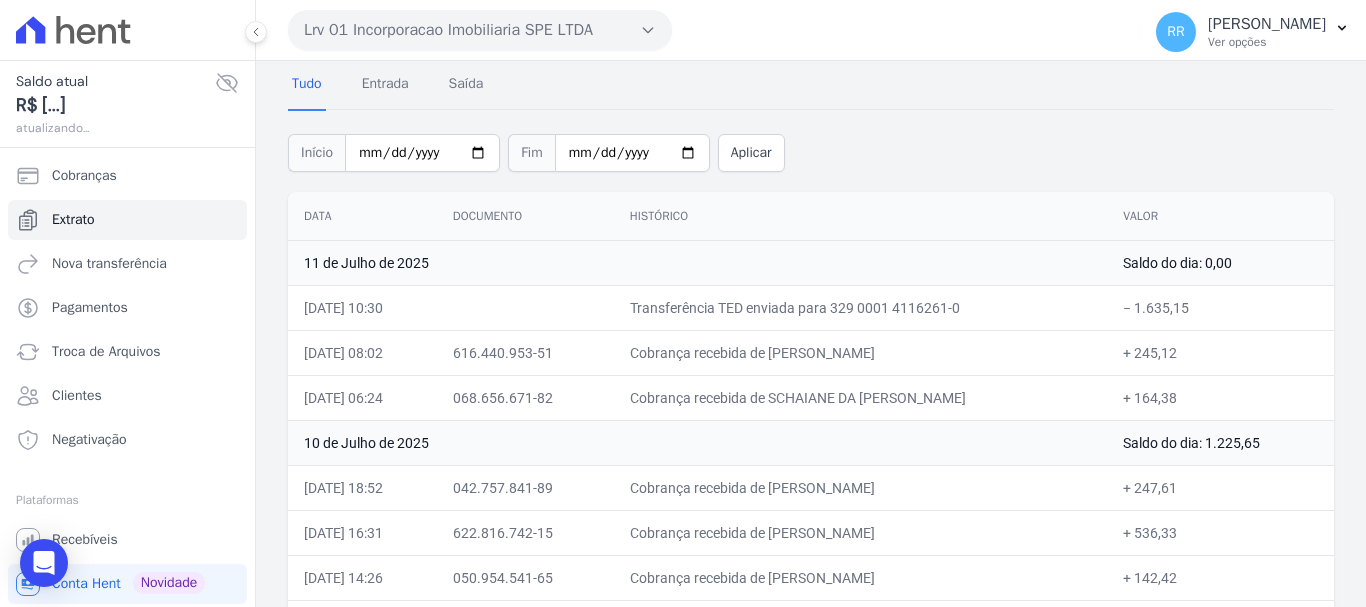 scroll, scrollTop: 100, scrollLeft: 0, axis: vertical 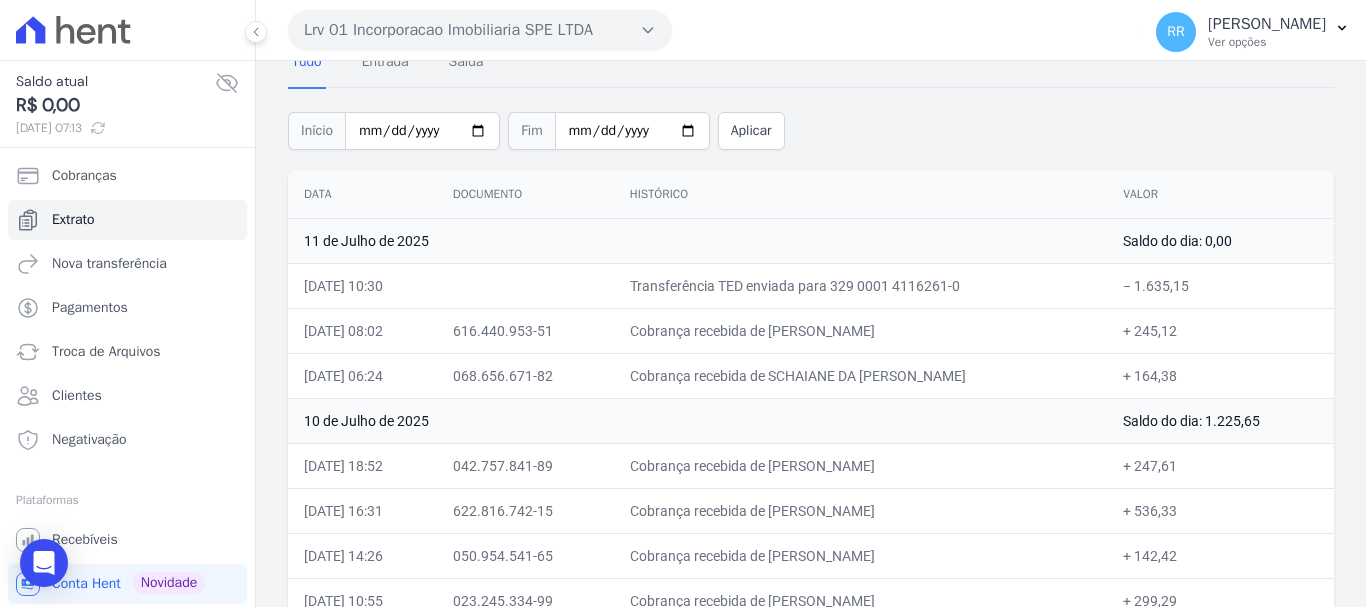 click on "Histórico" at bounding box center (860, 194) 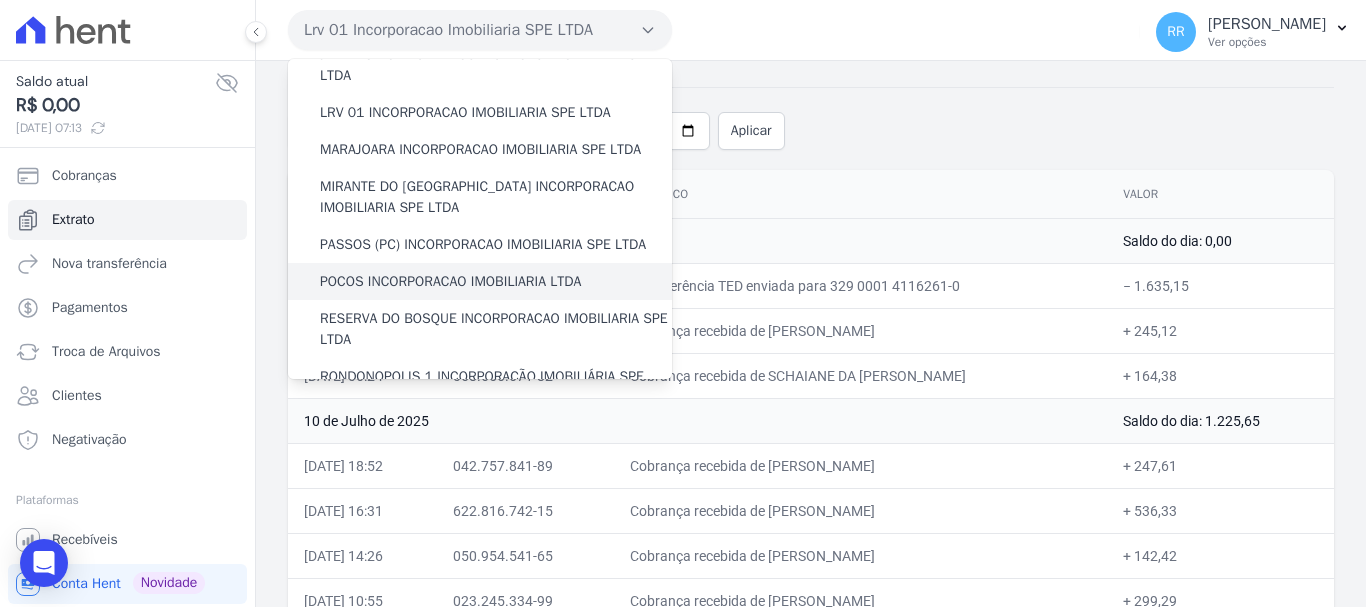 scroll, scrollTop: 500, scrollLeft: 0, axis: vertical 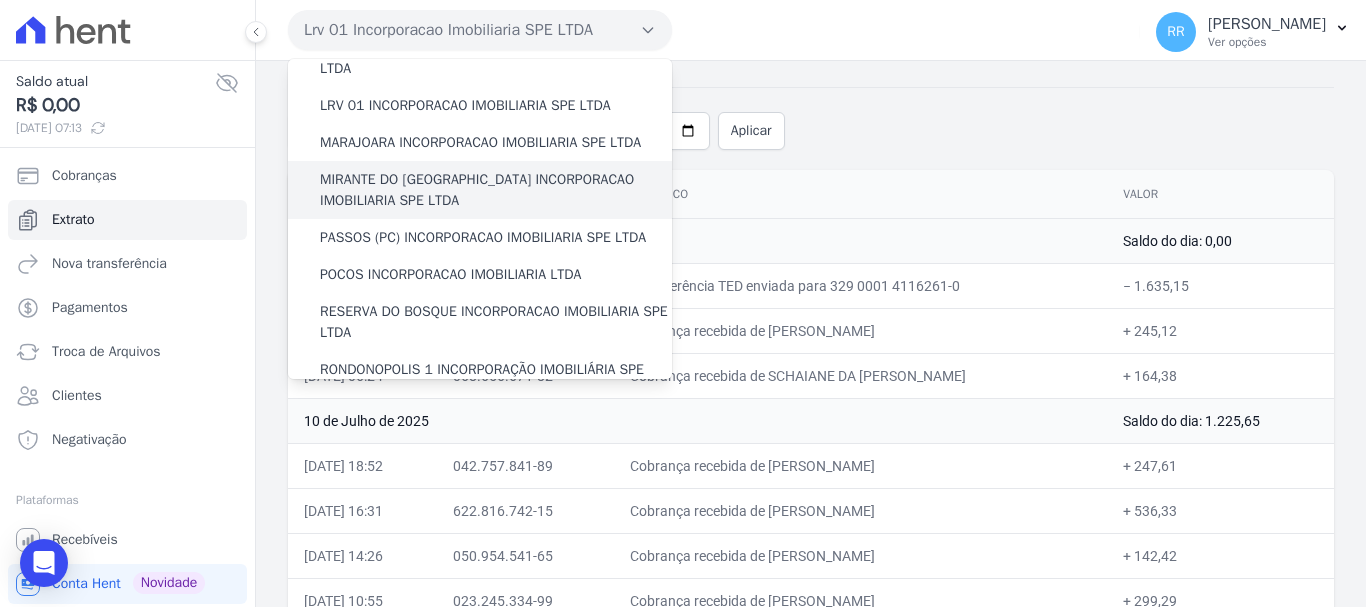 click on "MIRANTE DO [GEOGRAPHIC_DATA] INCORPORACAO IMOBILIARIA SPE LTDA" at bounding box center (496, 190) 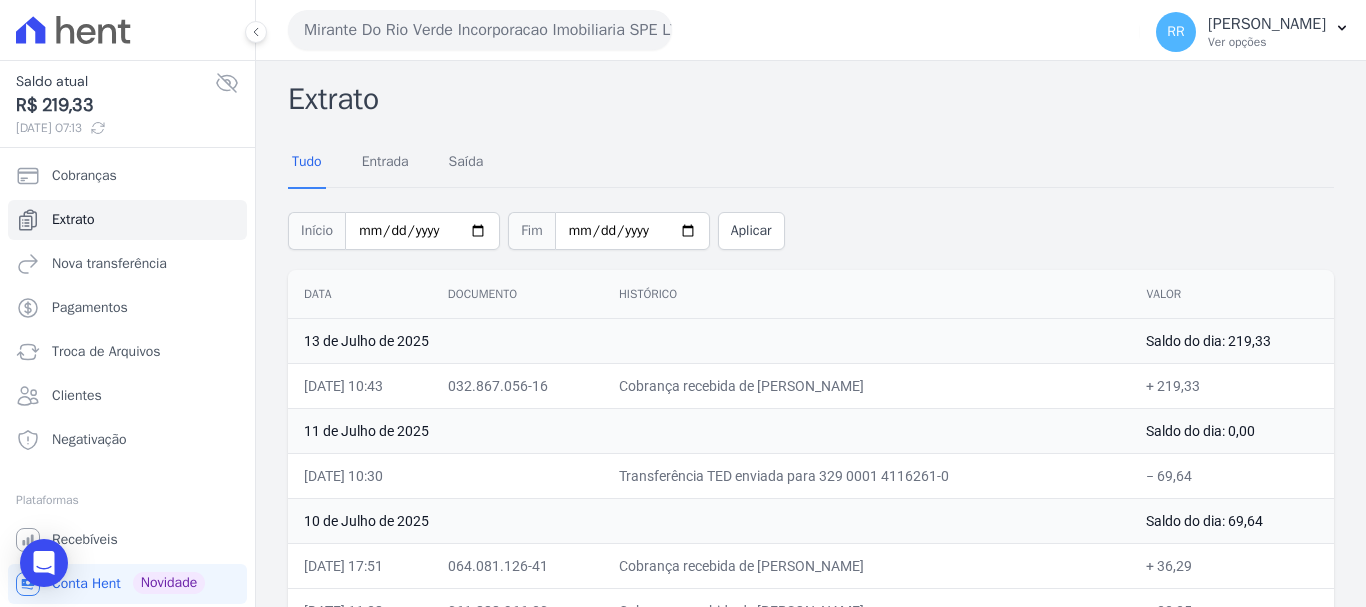 click on "Mirante Do Rio Verde Incorporacao Imobiliaria SPE LTDA" at bounding box center (480, 30) 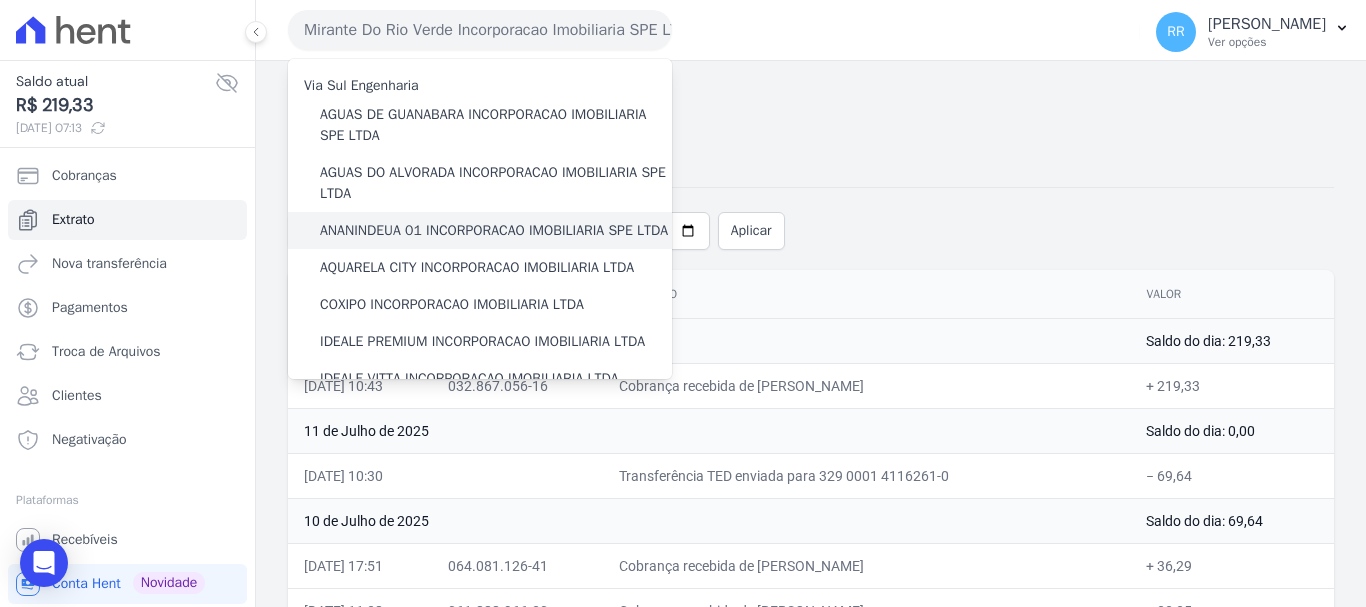 click on "ANANINDEUA 01 INCORPORACAO IMOBILIARIA SPE LTDA" at bounding box center [494, 230] 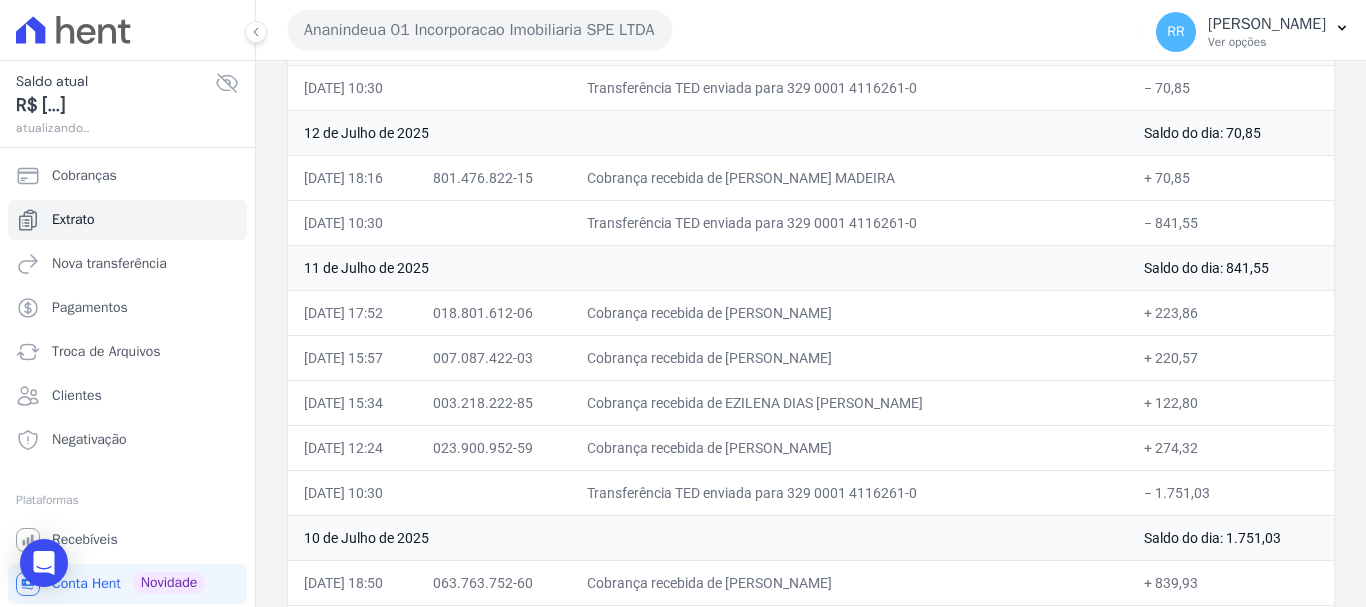 scroll, scrollTop: 300, scrollLeft: 0, axis: vertical 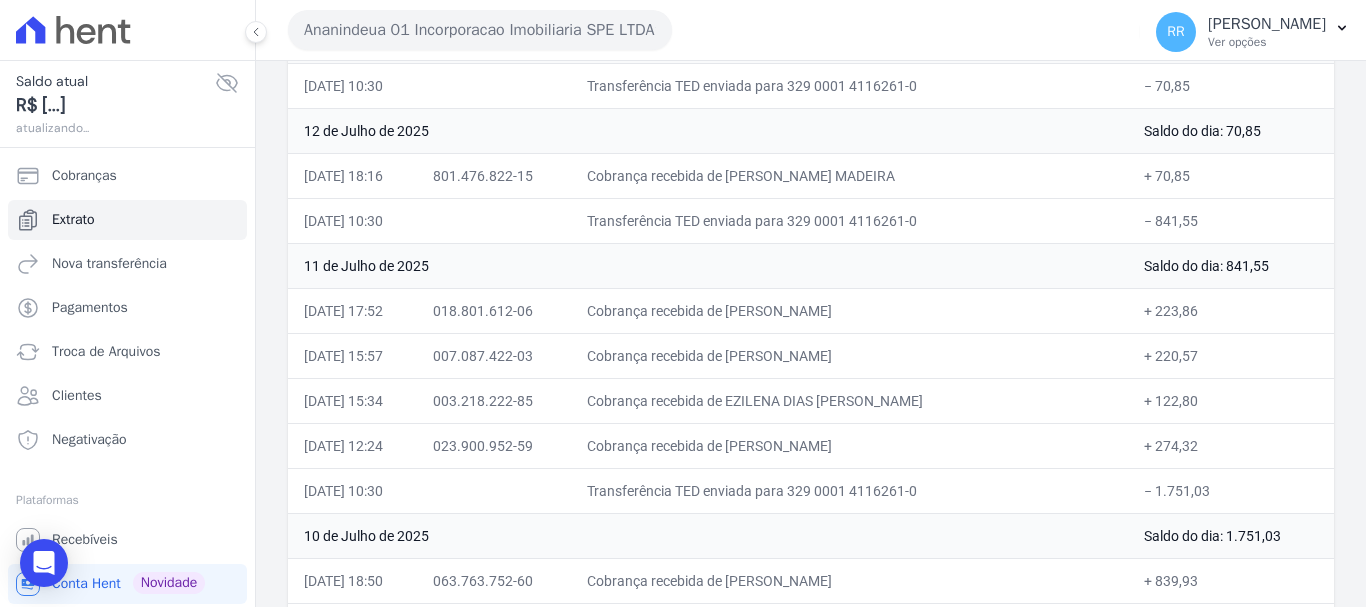 click 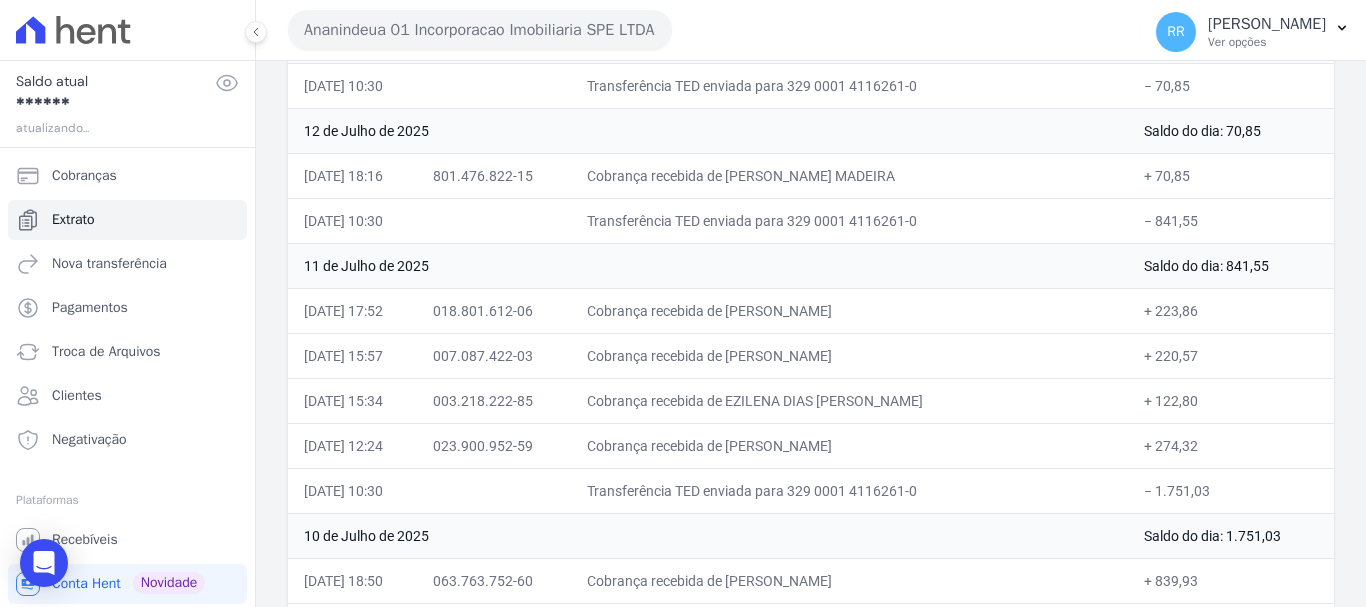 click 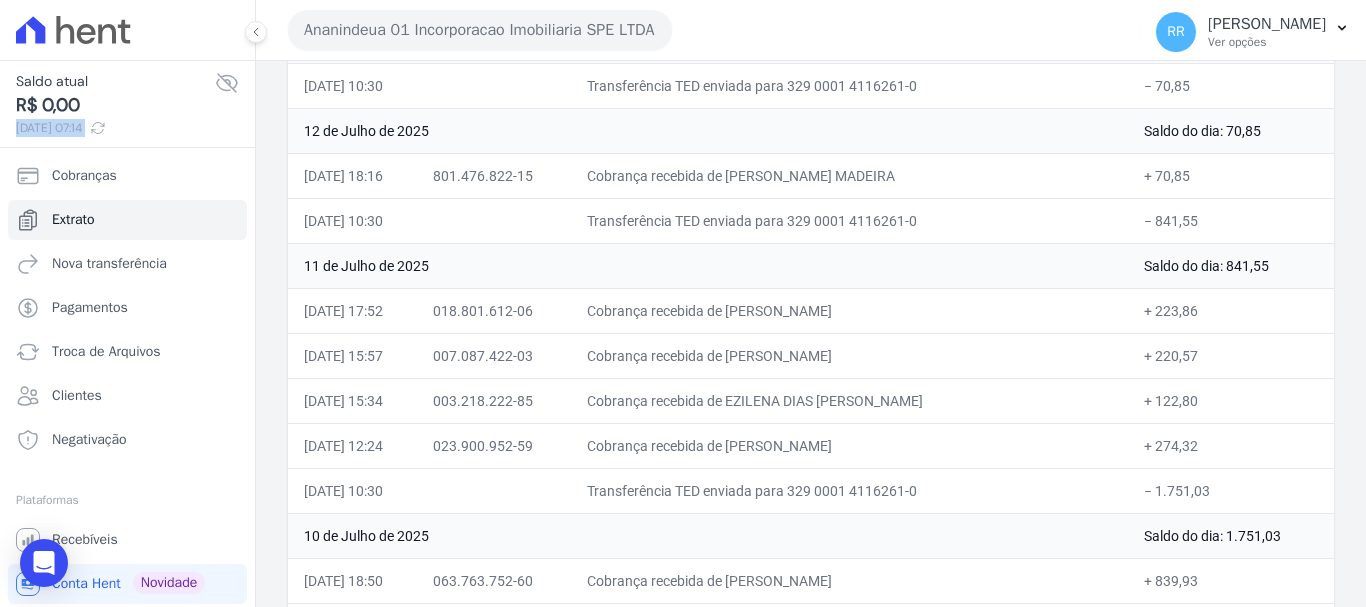 click on "Ananindeua 01 Incorporacao Imobiliaria SPE LTDA" at bounding box center [480, 30] 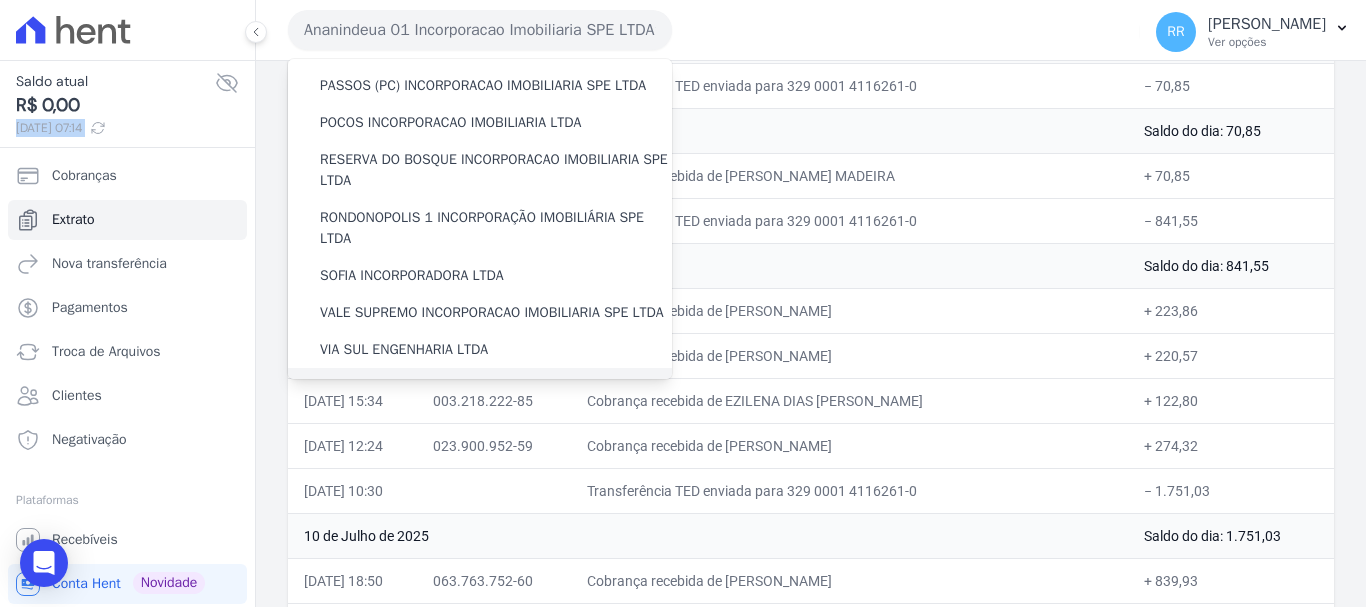 scroll, scrollTop: 873, scrollLeft: 0, axis: vertical 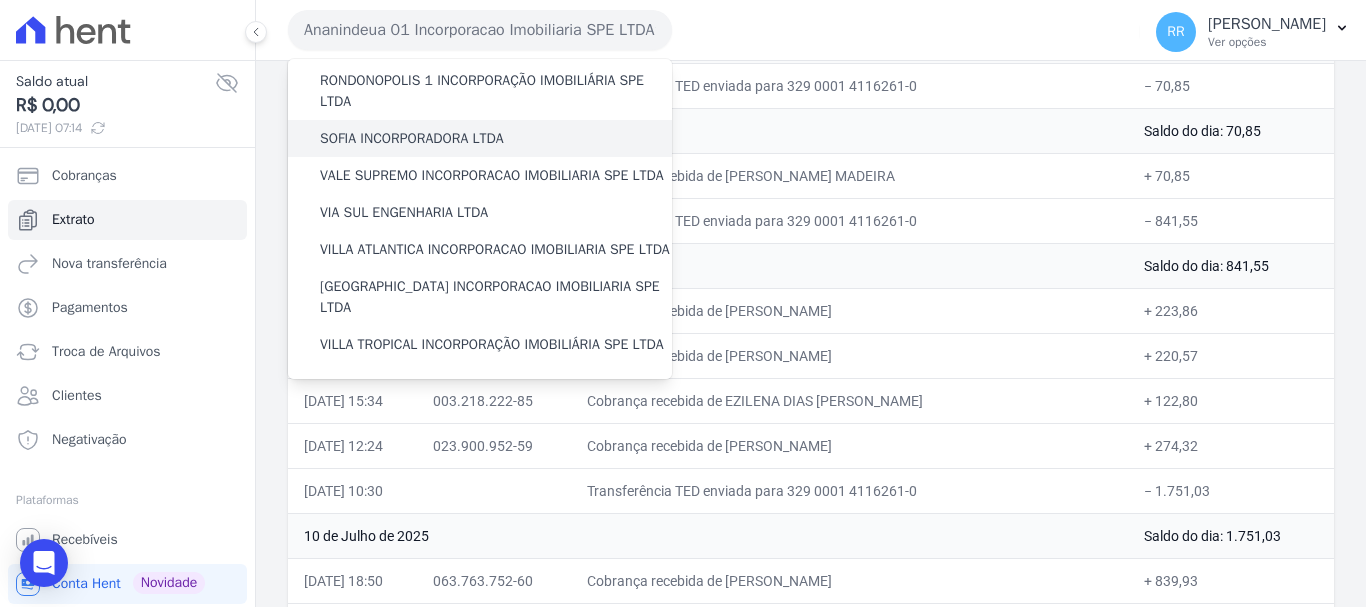 click on "SOFIA INCORPORADORA LTDA" at bounding box center (412, 138) 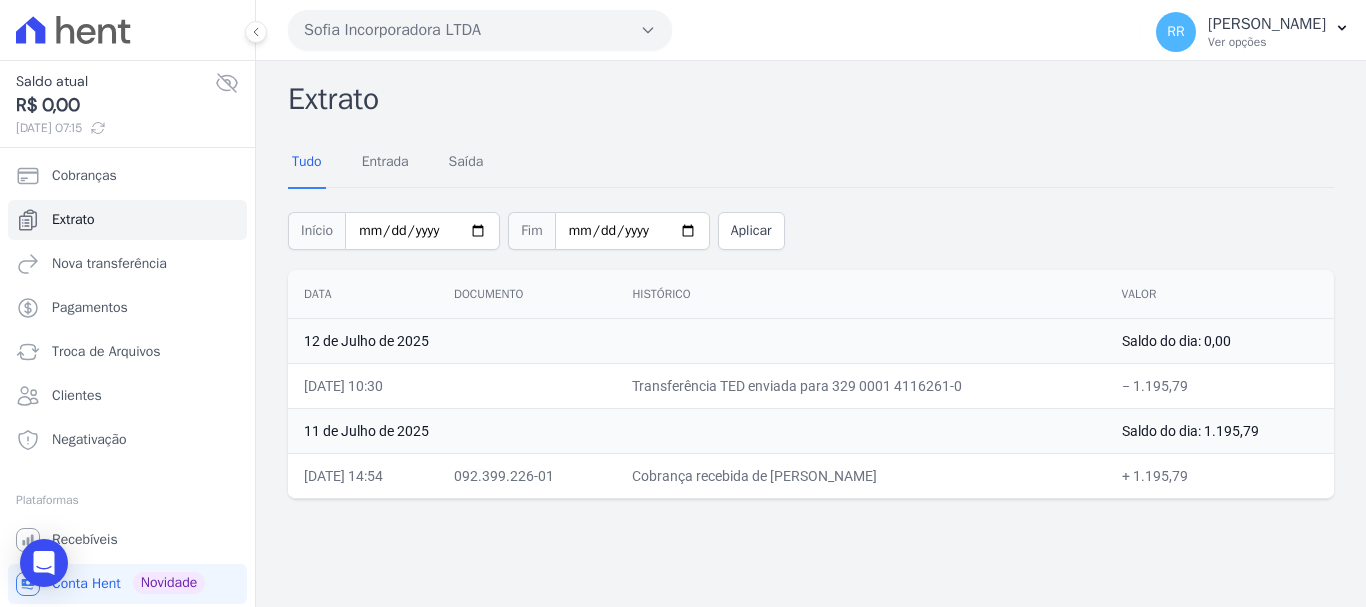 click on "Histórico" at bounding box center (860, 294) 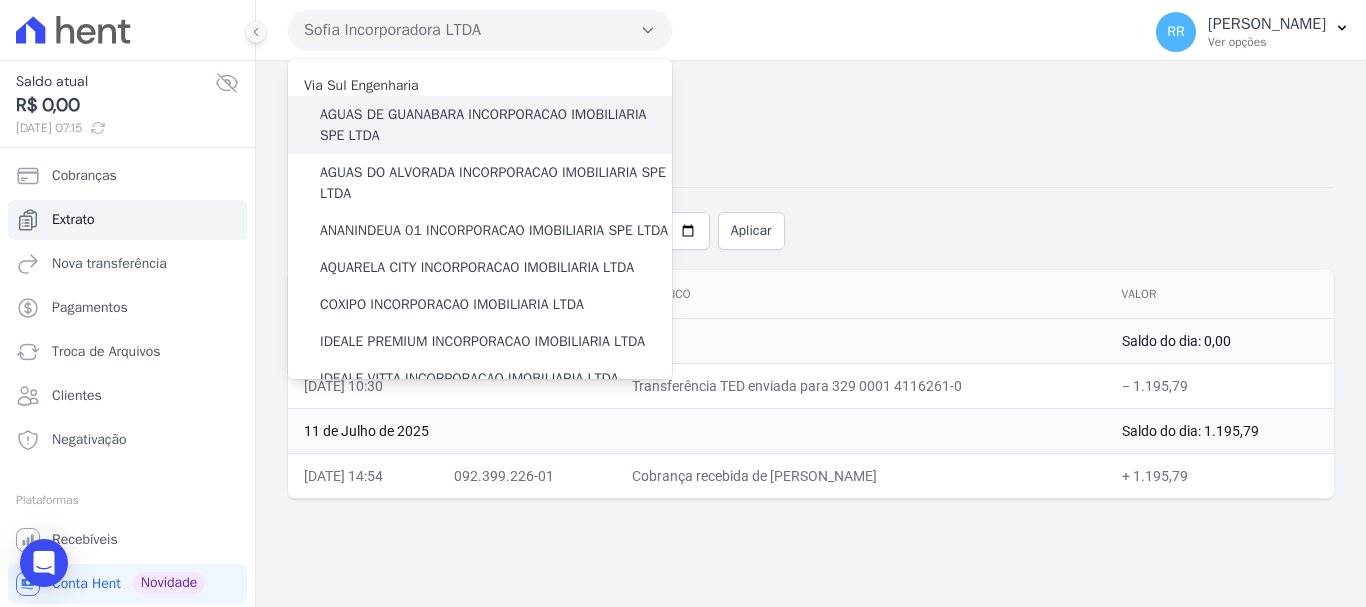 click on "AGUAS DE GUANABARA INCORPORACAO IMOBILIARIA SPE LTDA" at bounding box center (496, 125) 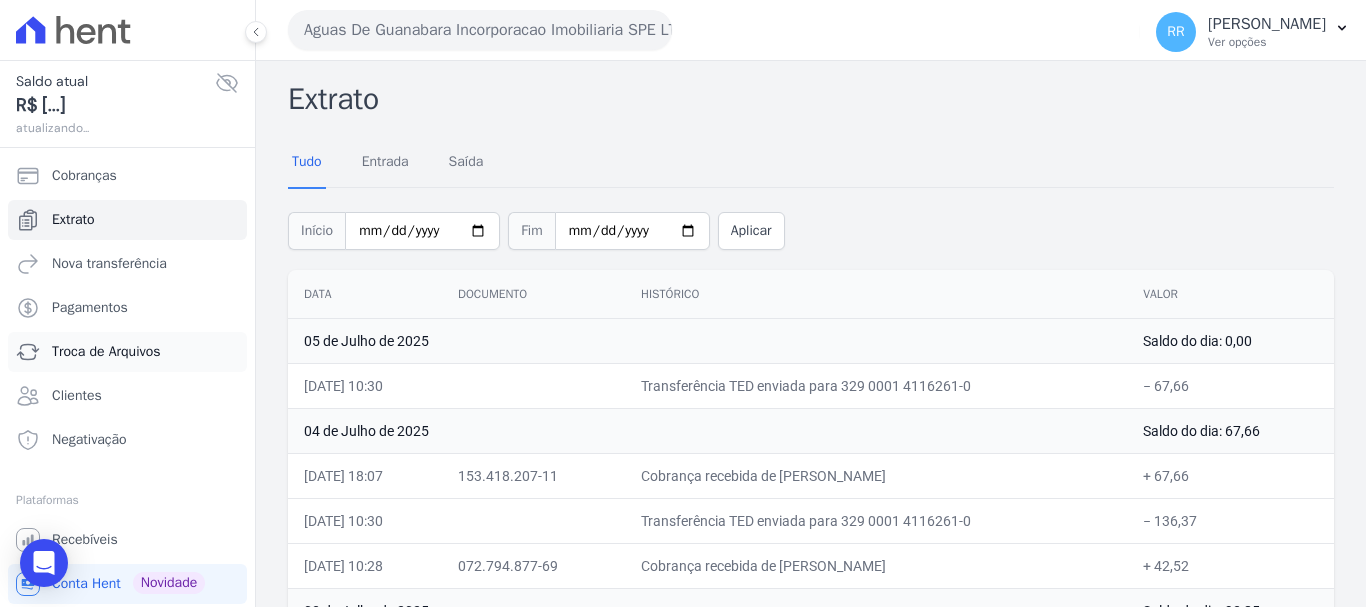 click on "Troca de Arquivos" at bounding box center (106, 352) 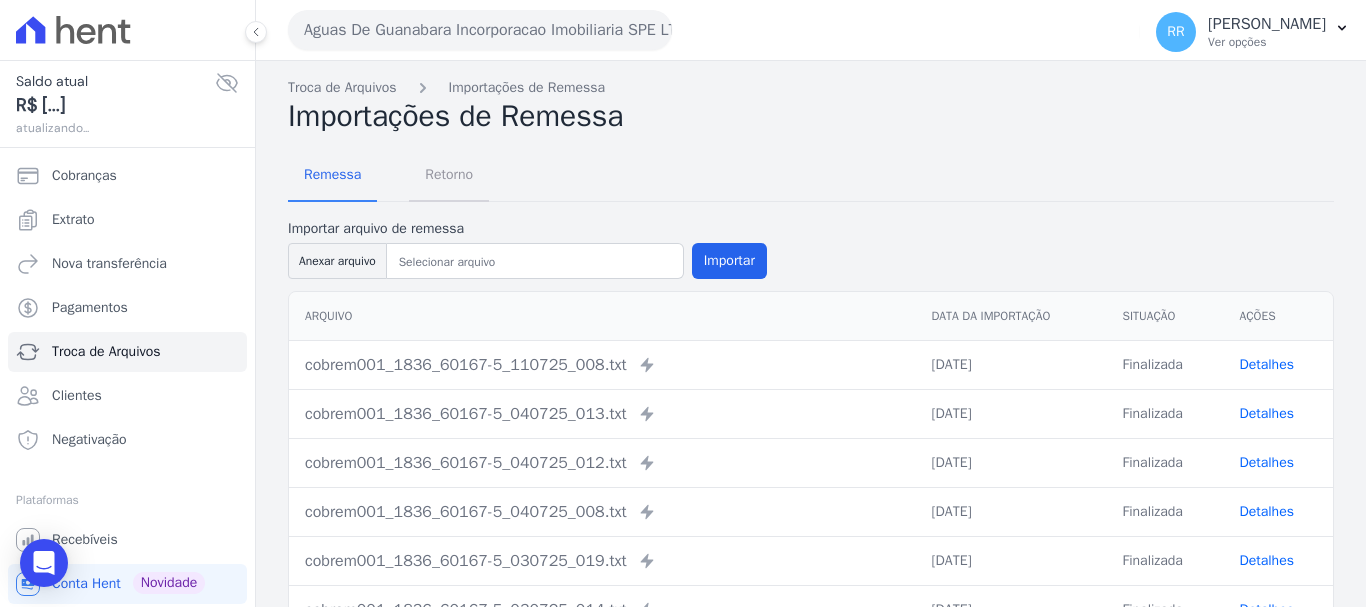 click on "Retorno" at bounding box center [449, 174] 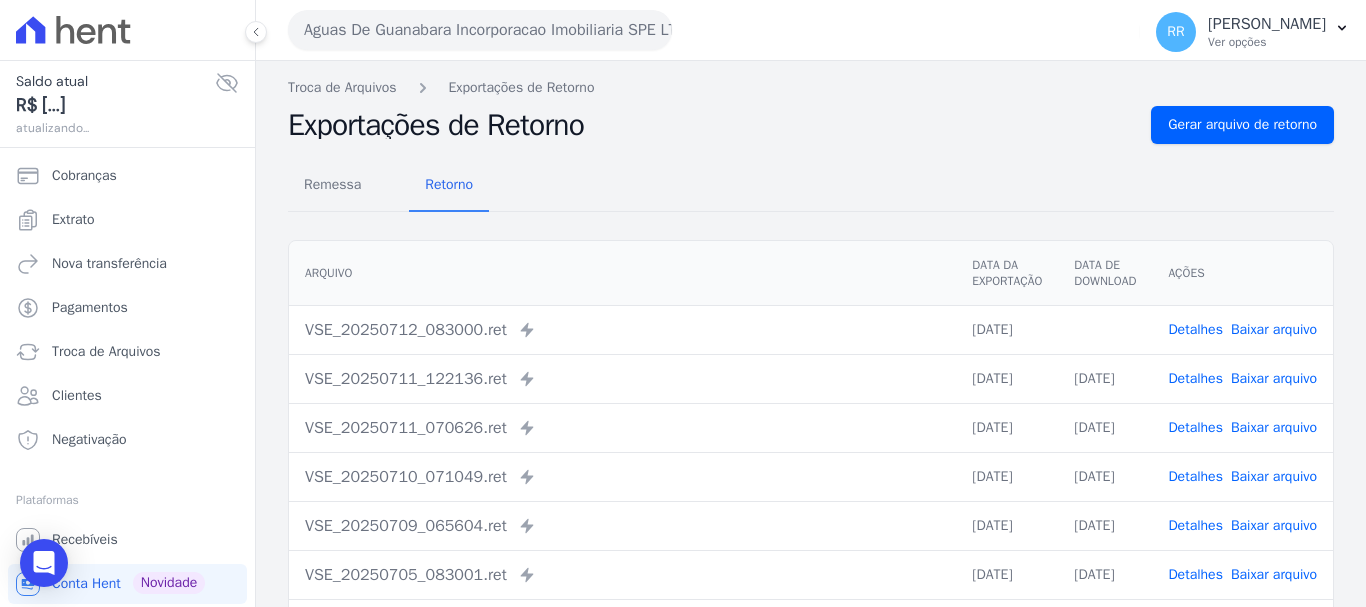 click on "Baixar arquivo" at bounding box center (1274, 329) 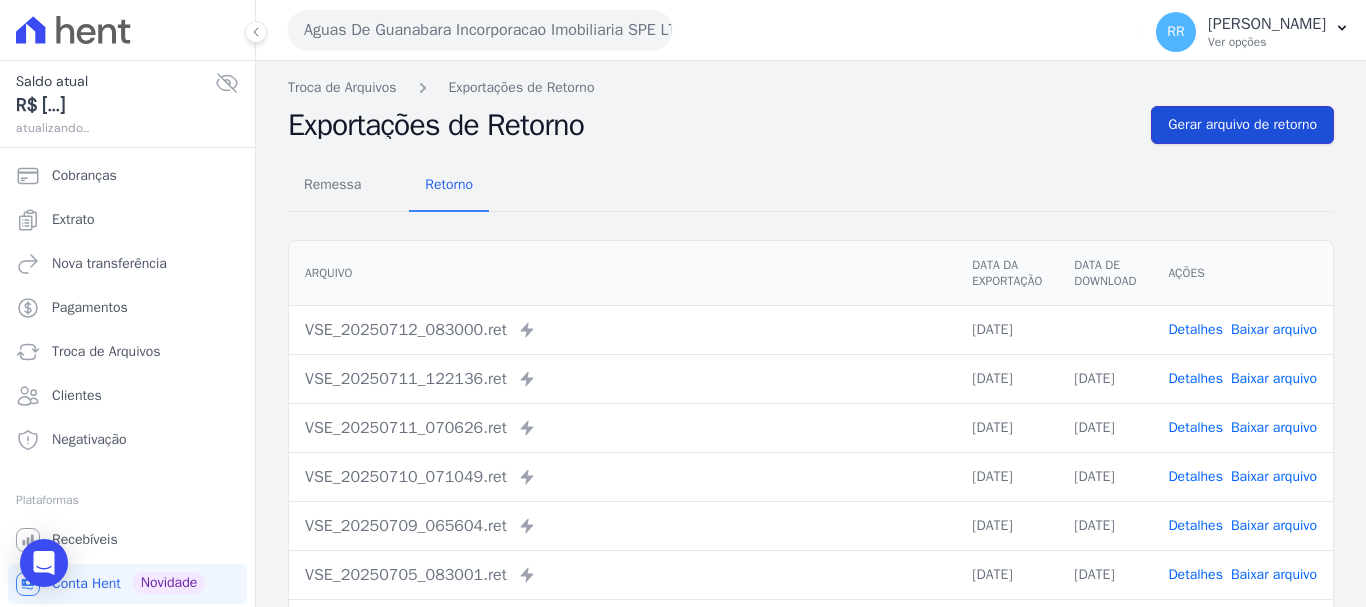 click on "Gerar arquivo de retorno" at bounding box center [1242, 125] 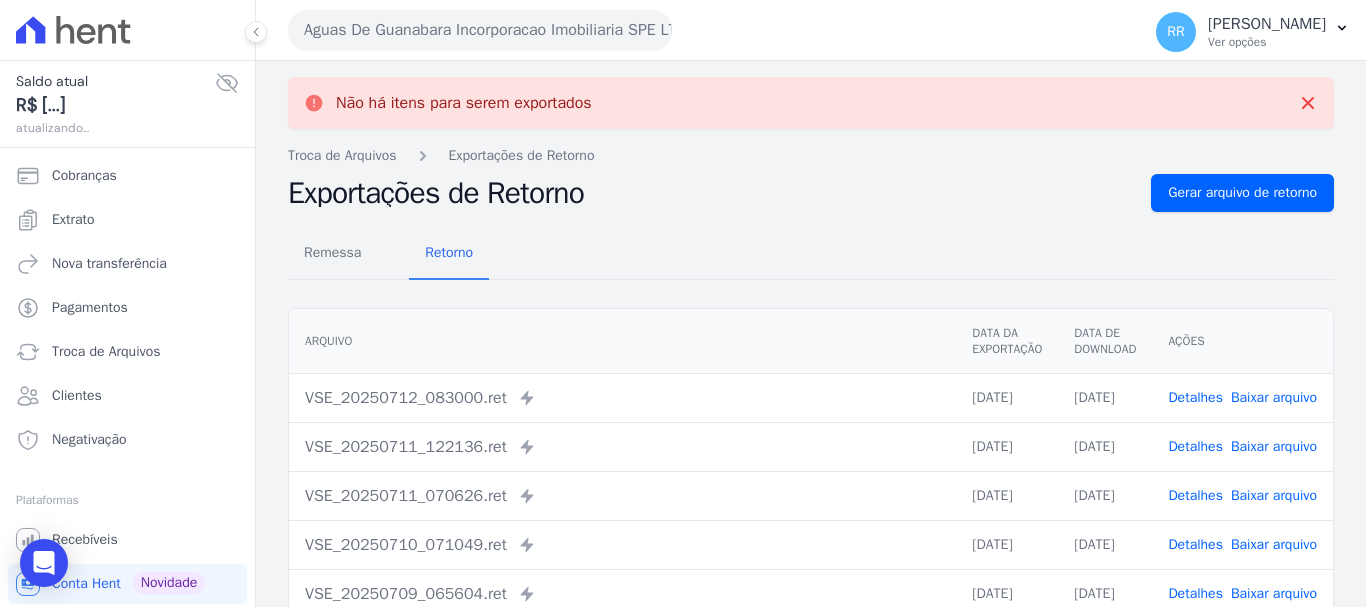 click on "Aguas De Guanabara Incorporacao Imobiliaria SPE LTDA" at bounding box center [480, 30] 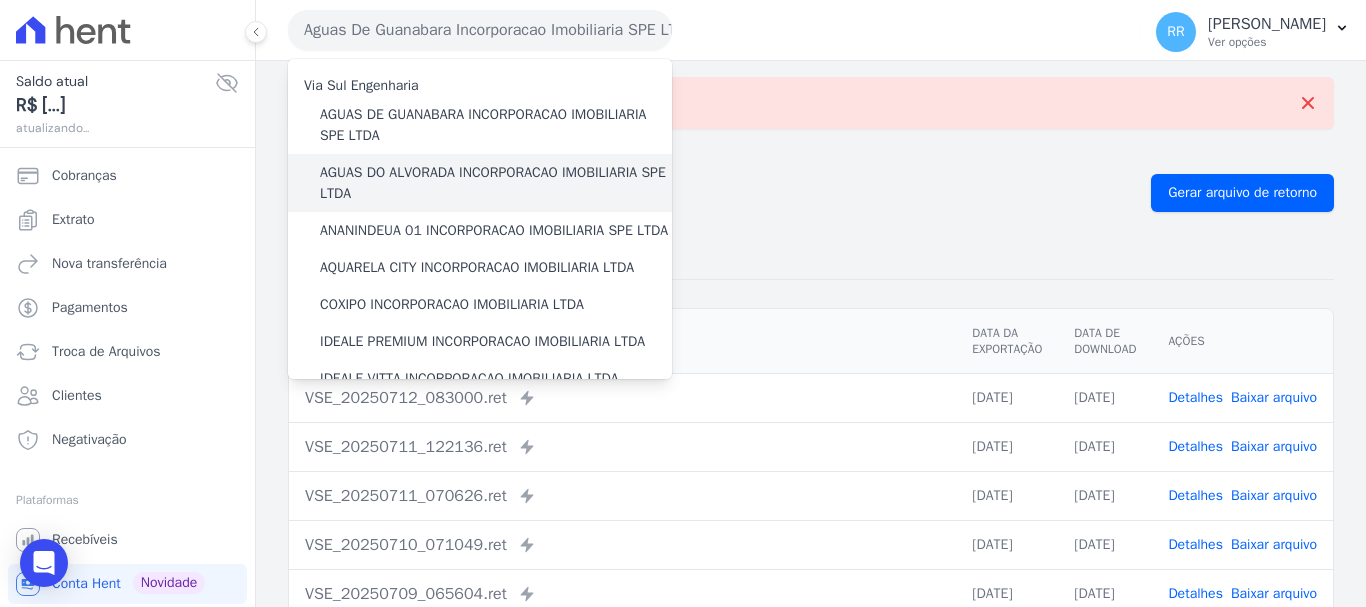 click on "AGUAS DO ALVORADA INCORPORACAO IMOBILIARIA SPE LTDA" at bounding box center [496, 183] 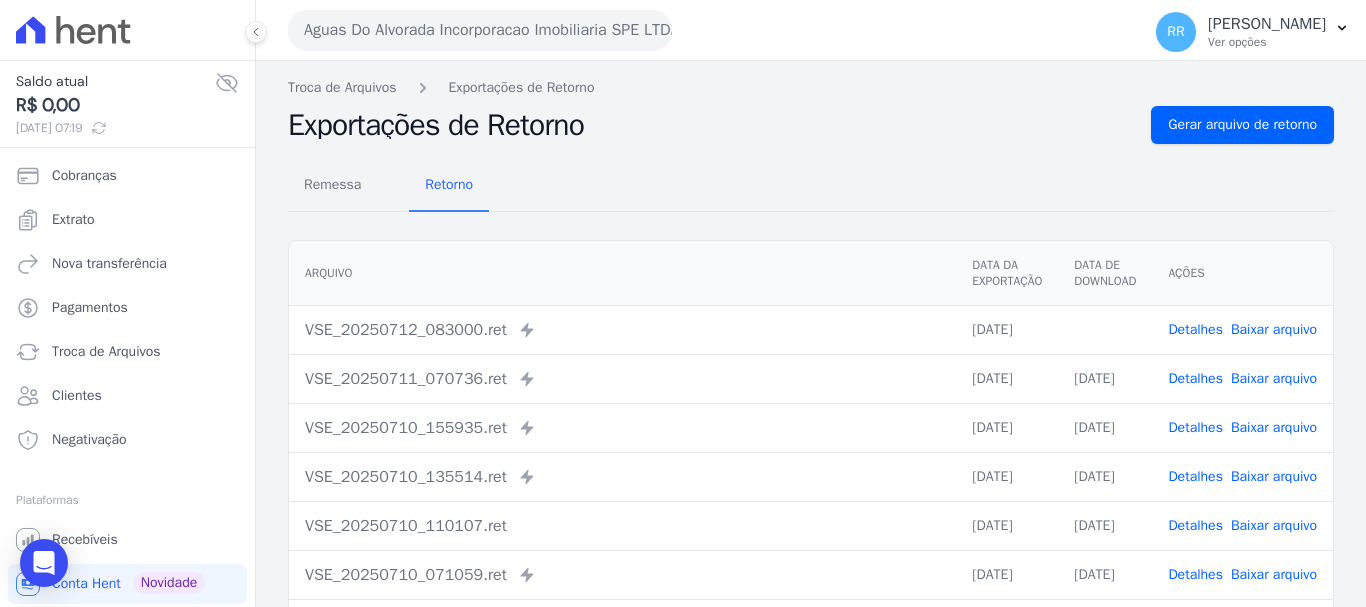 click on "Baixar arquivo" at bounding box center [1274, 329] 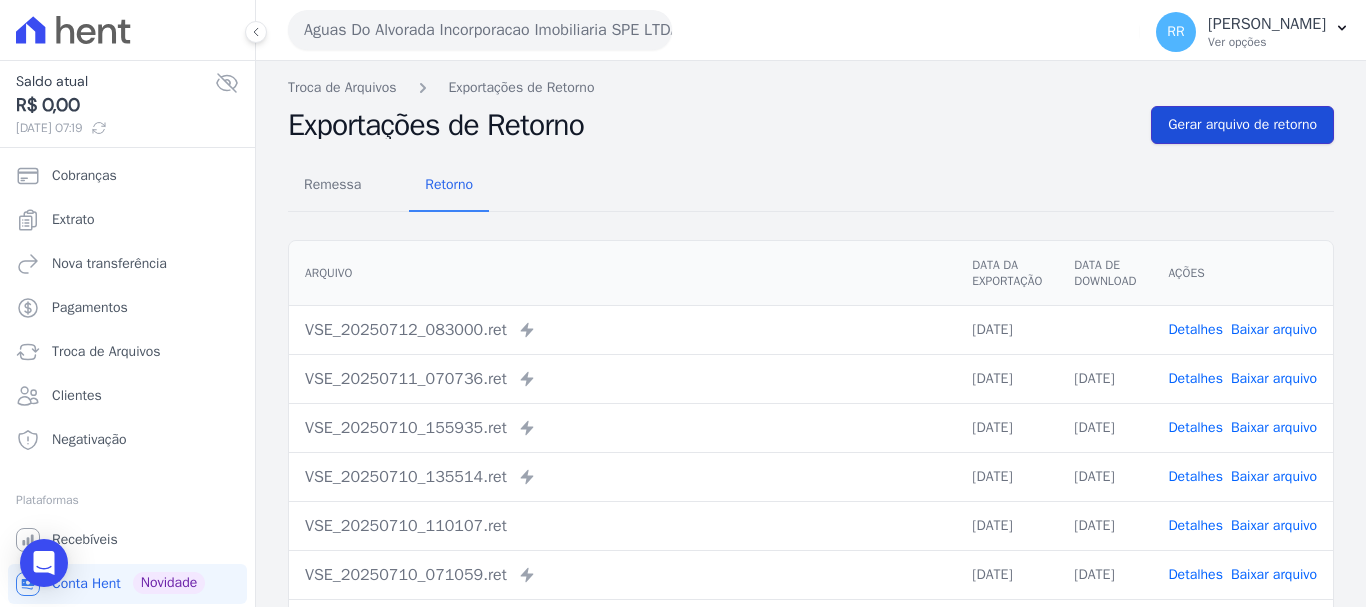 click on "Gerar arquivo de retorno" at bounding box center [1242, 125] 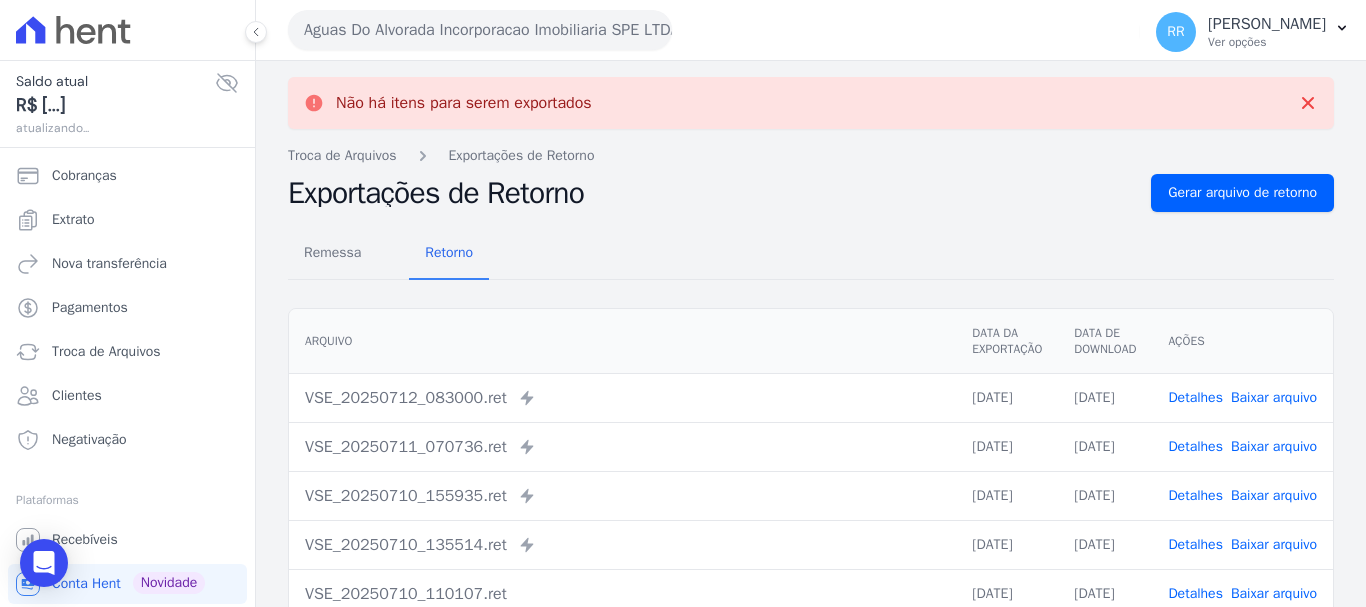 click on "Aguas Do Alvorada Incorporacao Imobiliaria SPE LTDA" at bounding box center (480, 30) 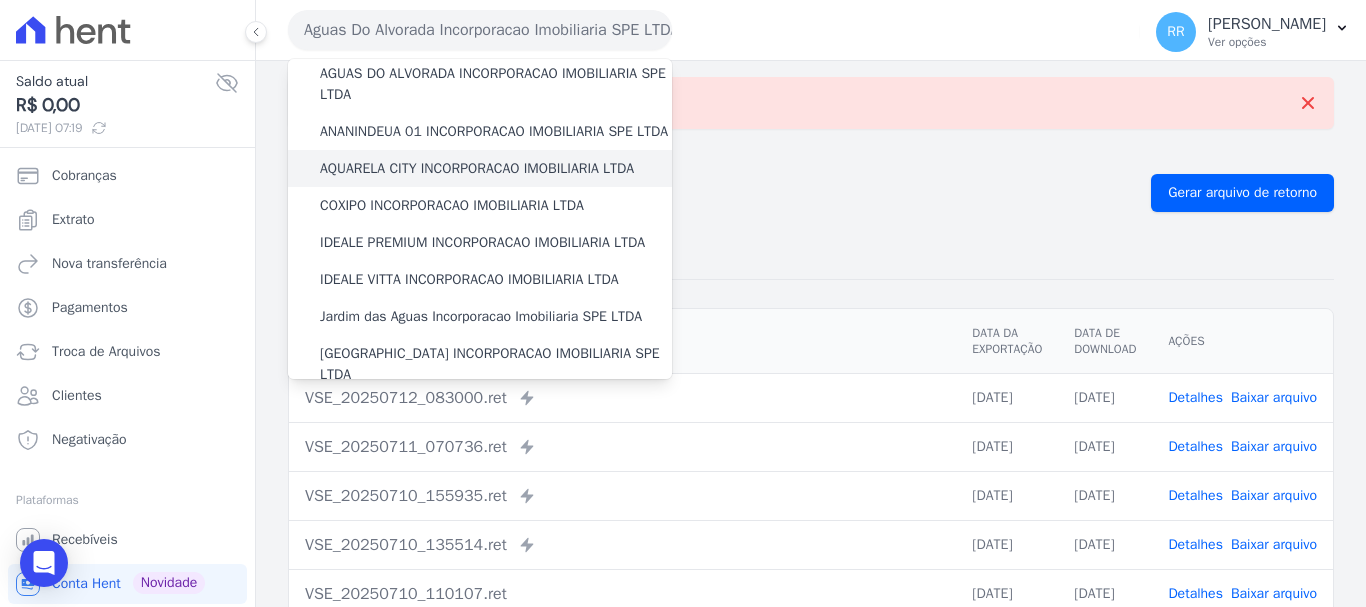 scroll, scrollTop: 100, scrollLeft: 0, axis: vertical 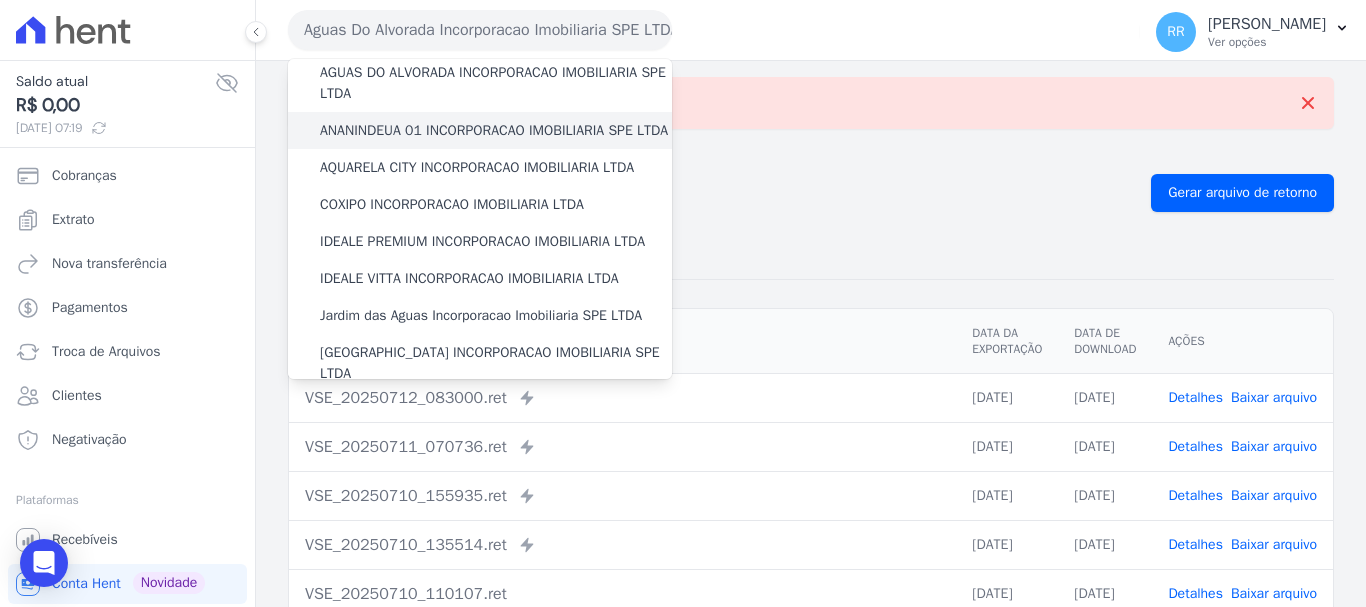 click on "ANANINDEUA 01 INCORPORACAO IMOBILIARIA SPE LTDA" at bounding box center [494, 130] 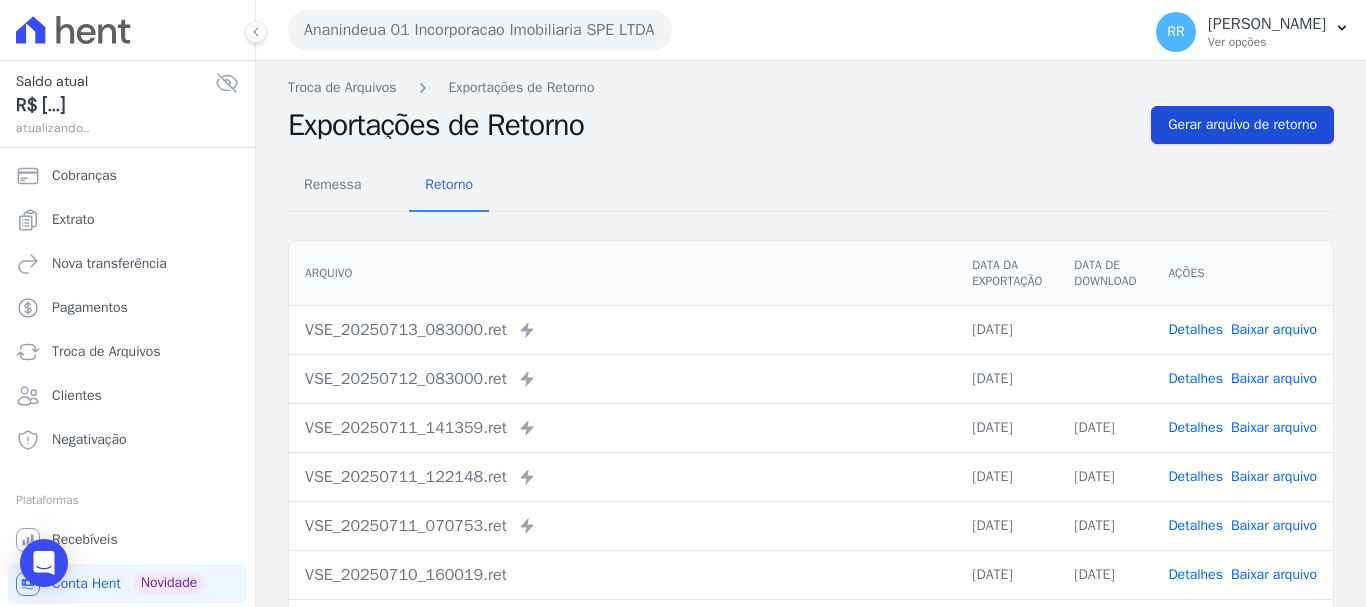click on "Gerar arquivo de retorno" at bounding box center [1242, 125] 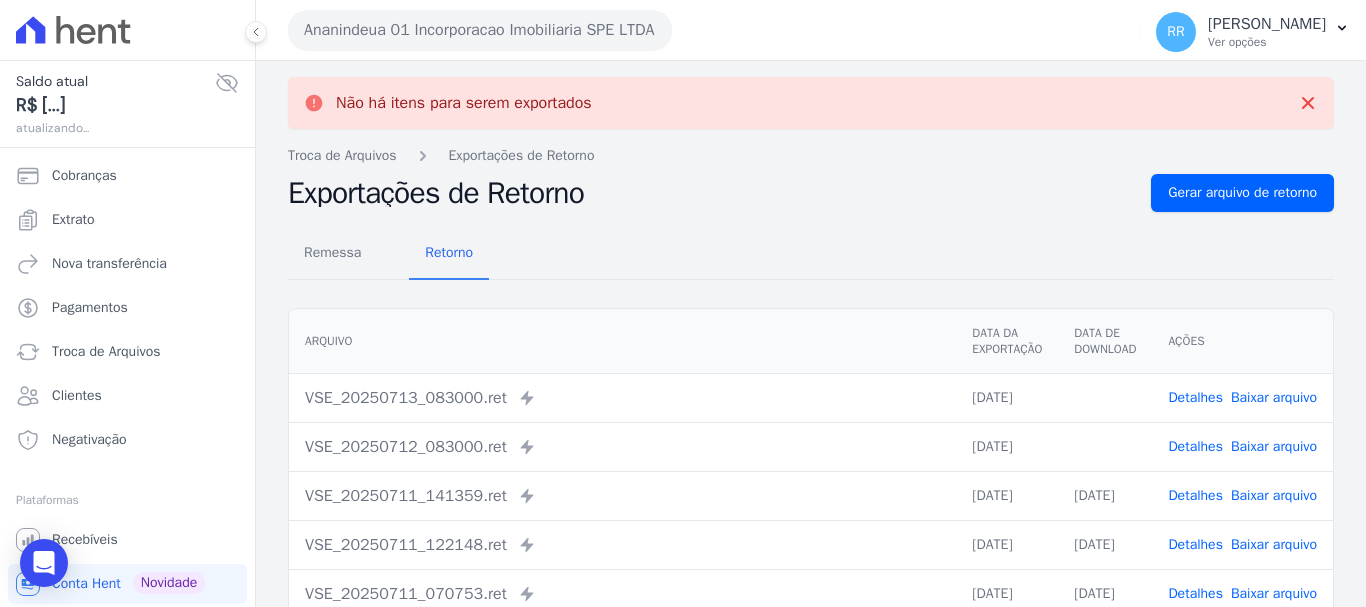 click on "Baixar arquivo" at bounding box center [1274, 446] 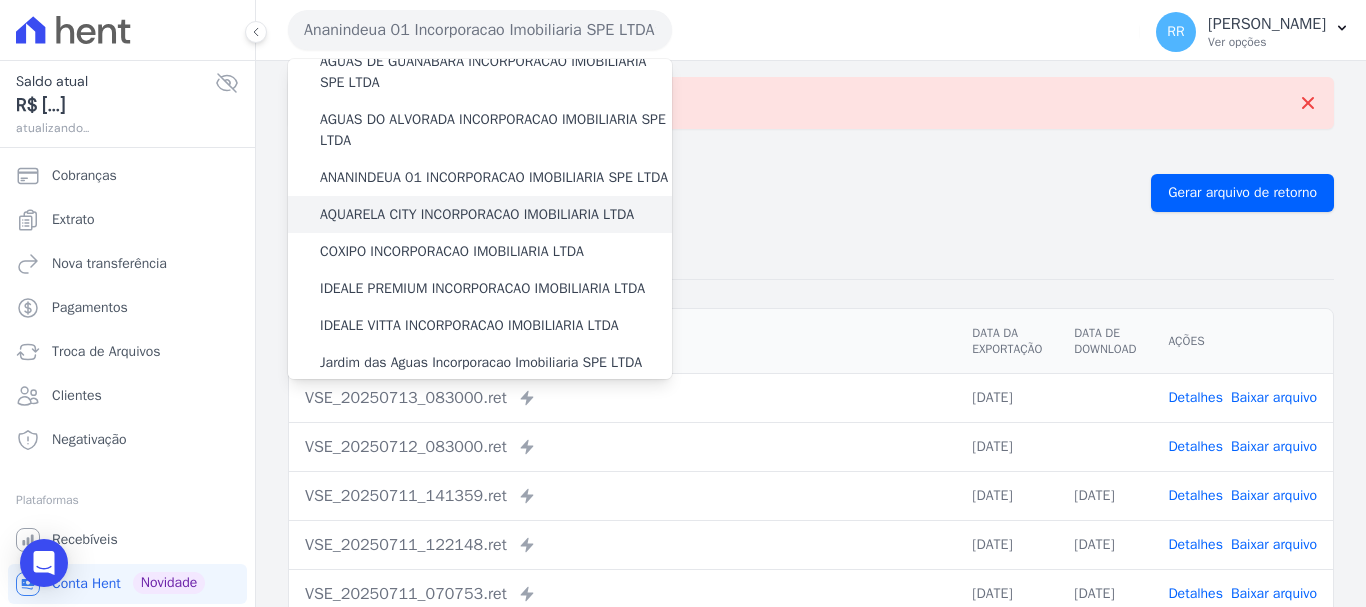 scroll, scrollTop: 100, scrollLeft: 0, axis: vertical 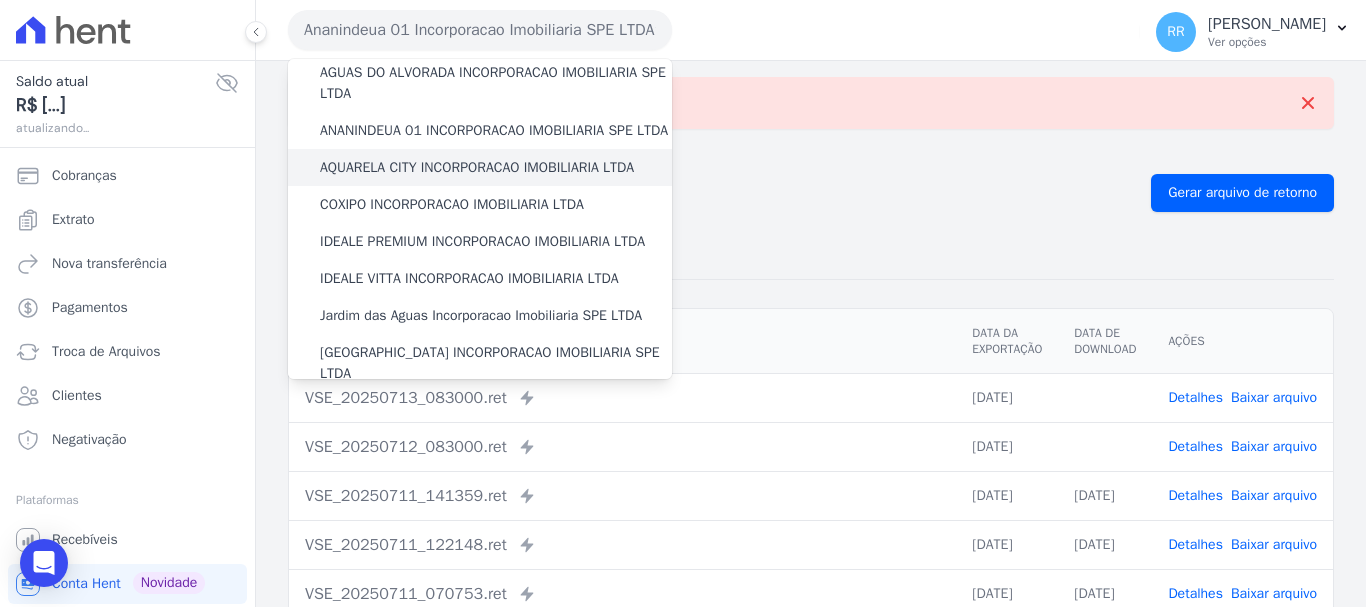 click on "AQUARELA CITY INCORPORACAO IMOBILIARIA LTDA" at bounding box center [477, 167] 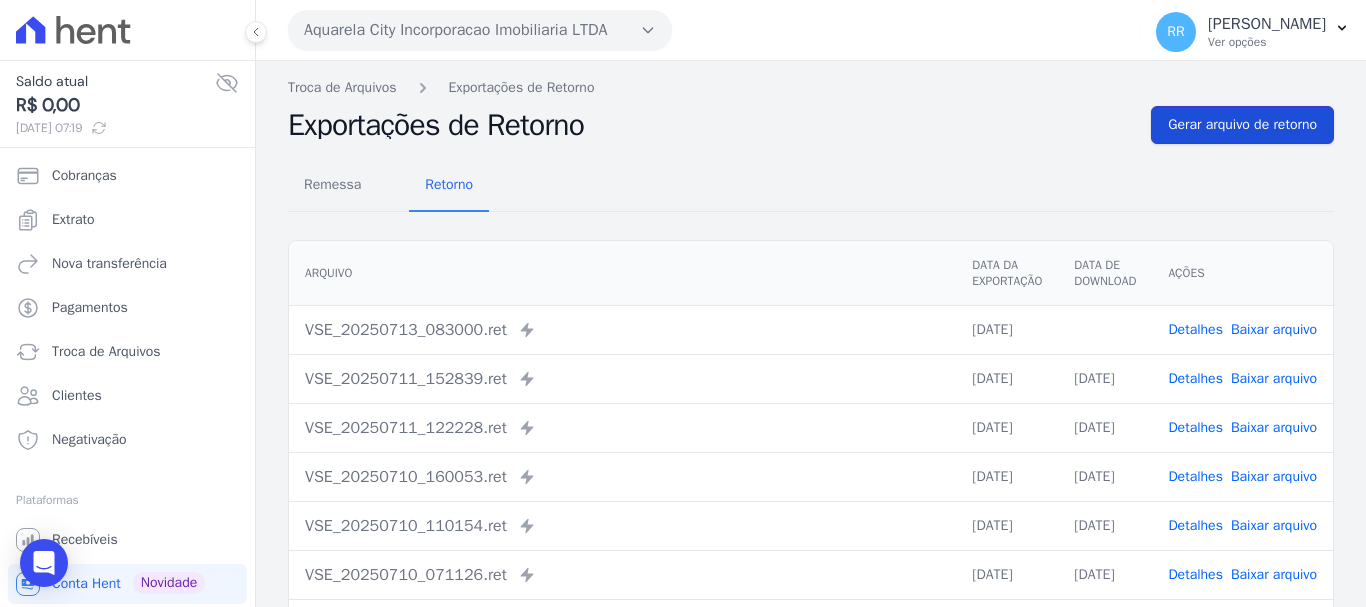 click on "Gerar arquivo de retorno" at bounding box center [1242, 125] 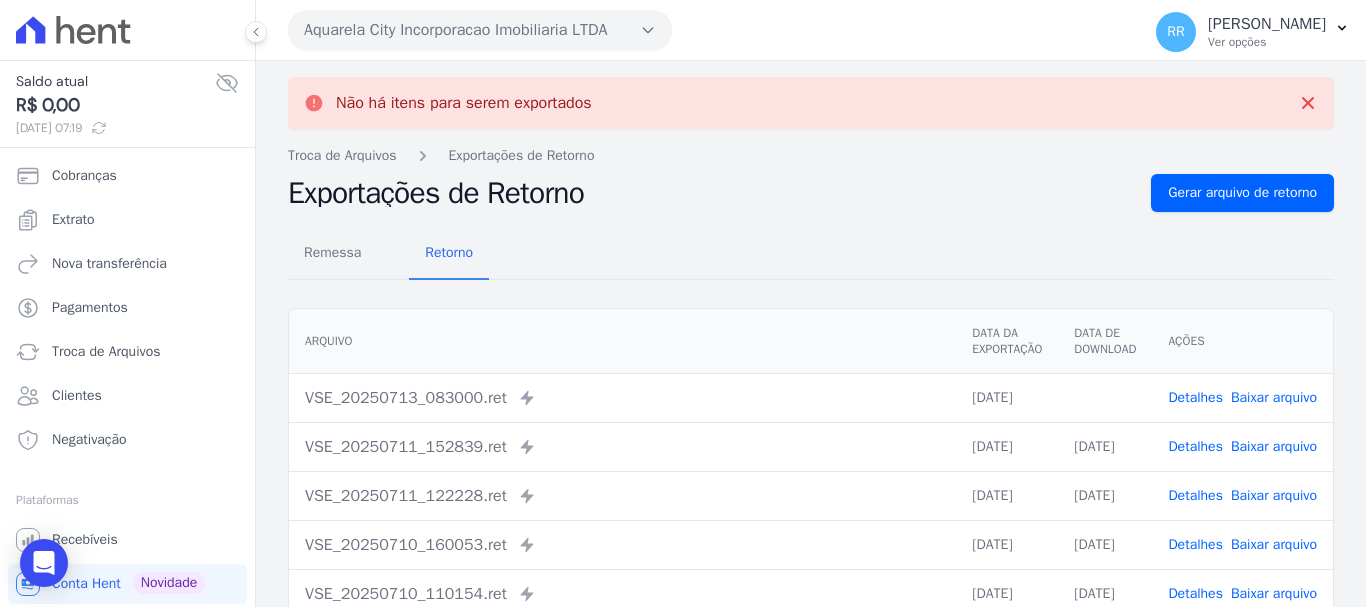 click on "Baixar arquivo" at bounding box center (1274, 397) 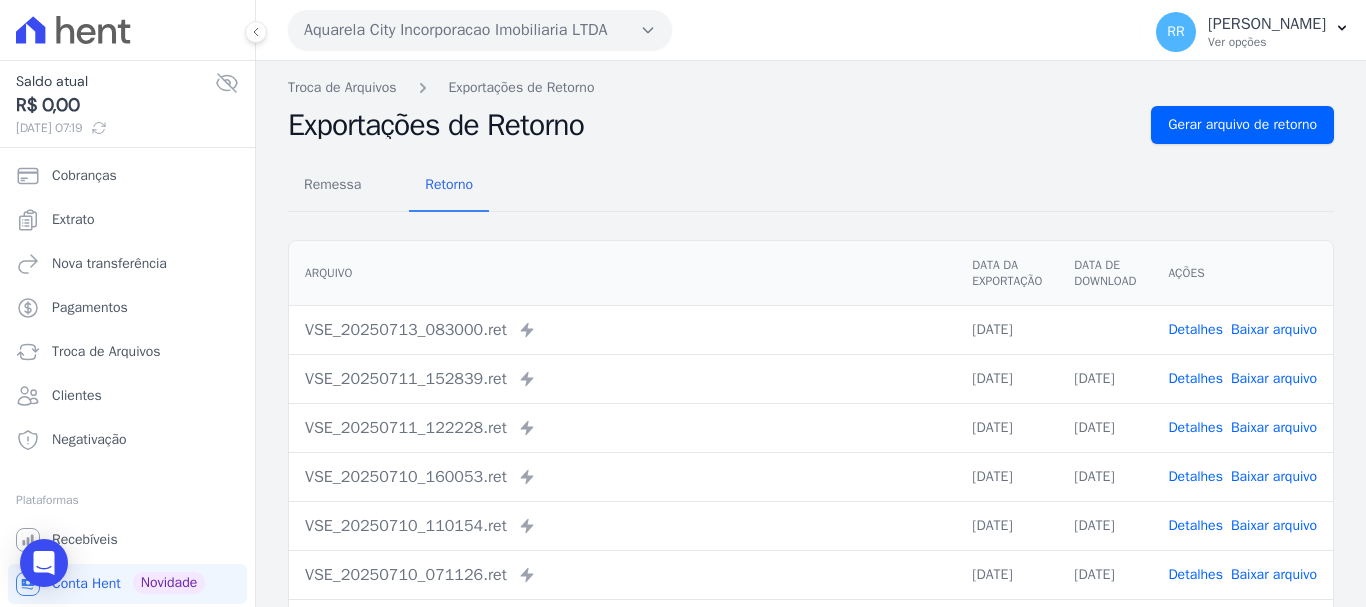 click on "Baixar arquivo" at bounding box center [1274, 329] 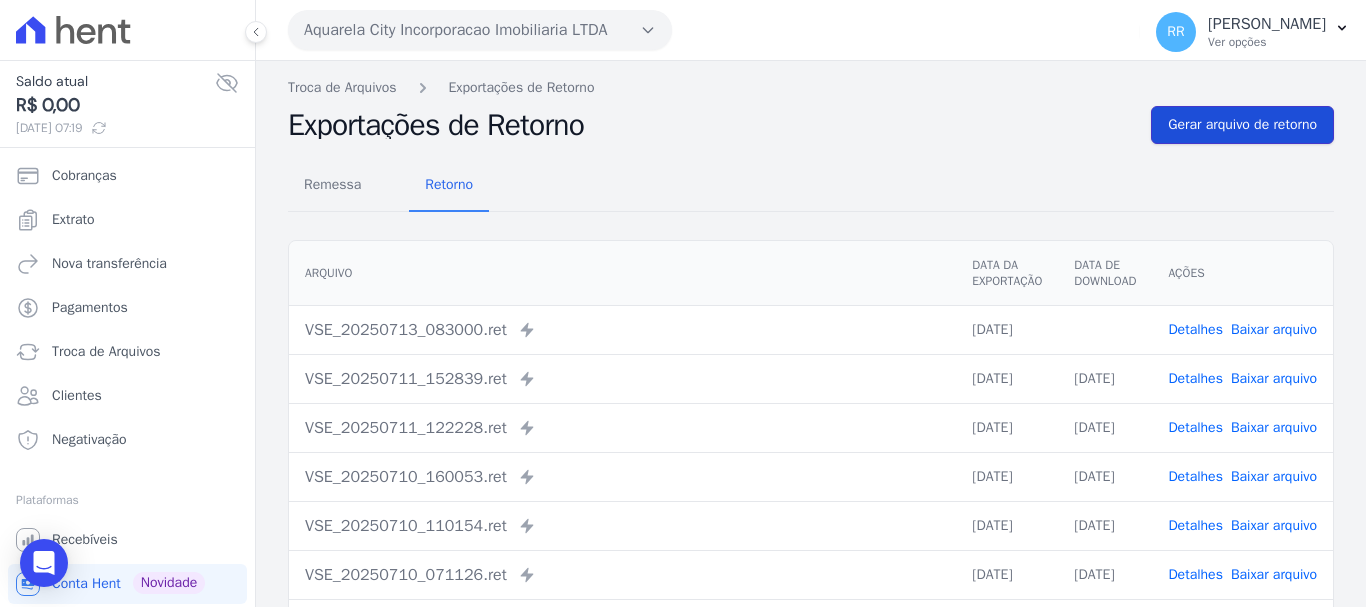 drag, startPoint x: 1176, startPoint y: 119, endPoint x: 1146, endPoint y: 121, distance: 30.066593 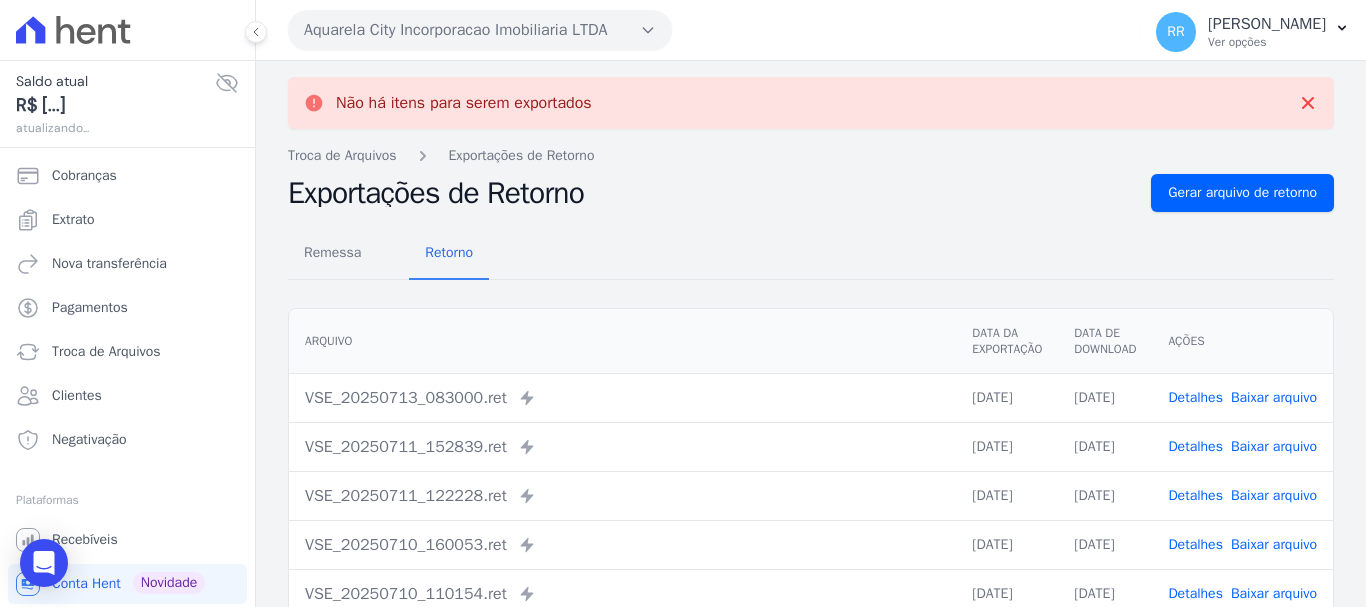 drag, startPoint x: 664, startPoint y: 205, endPoint x: 608, endPoint y: 112, distance: 108.55874 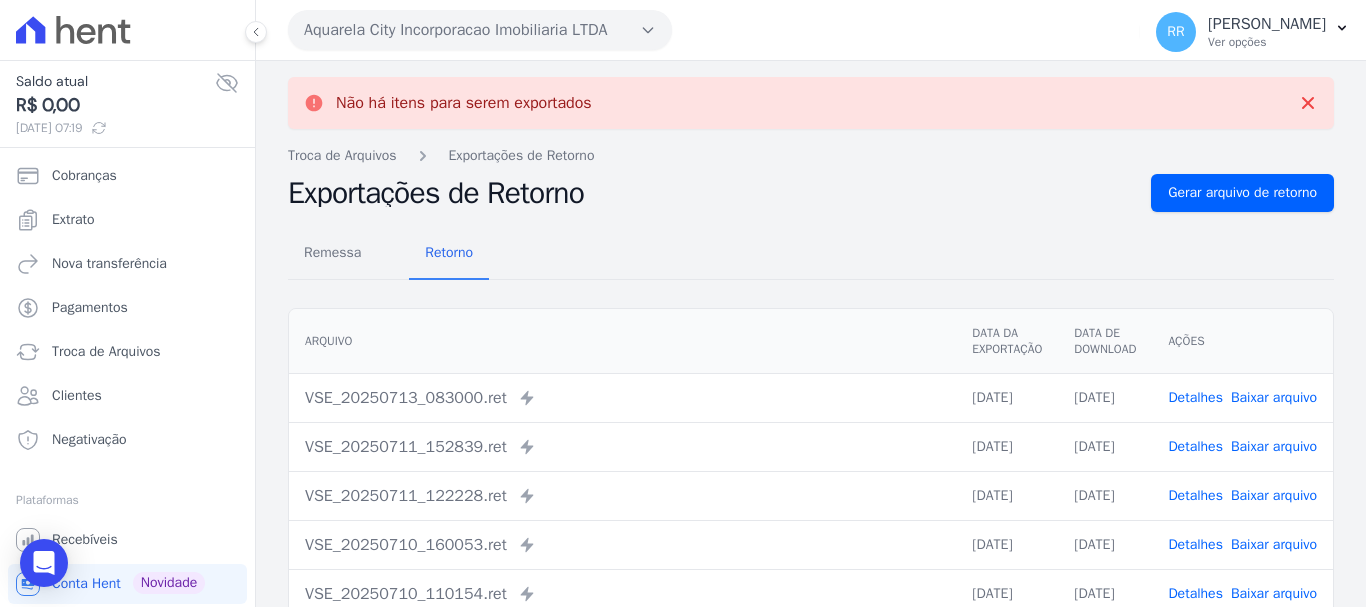 click on "Aquarela City Incorporacao Imobiliaria LTDA" at bounding box center (480, 30) 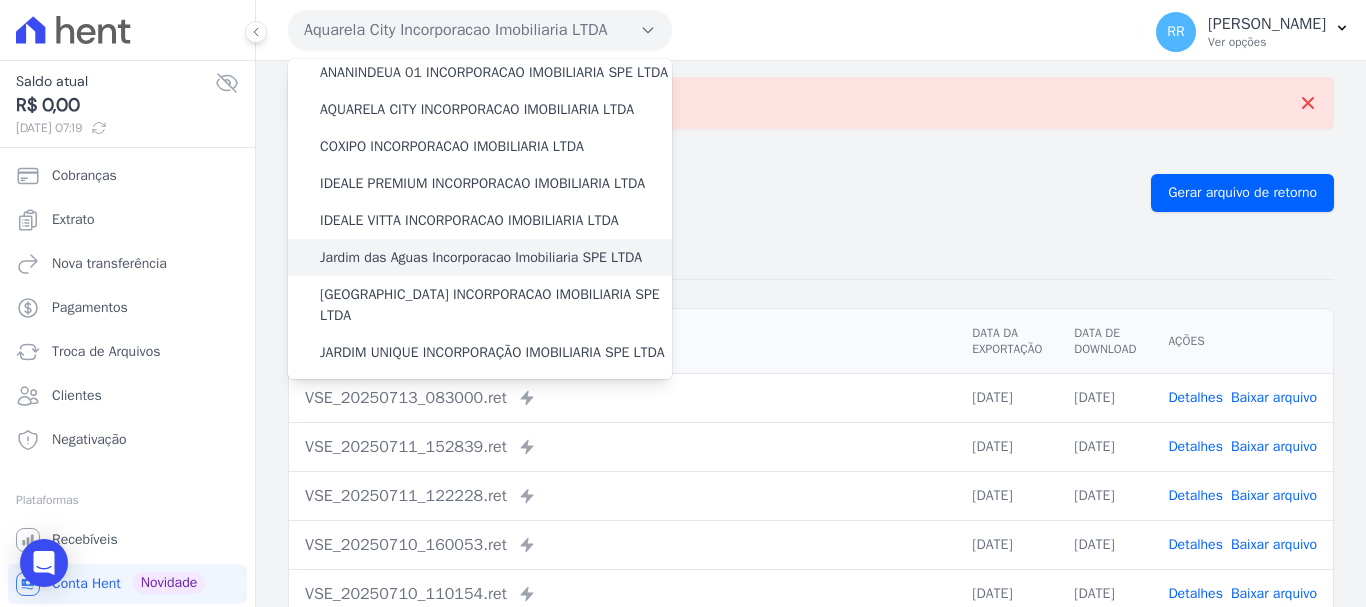 scroll, scrollTop: 200, scrollLeft: 0, axis: vertical 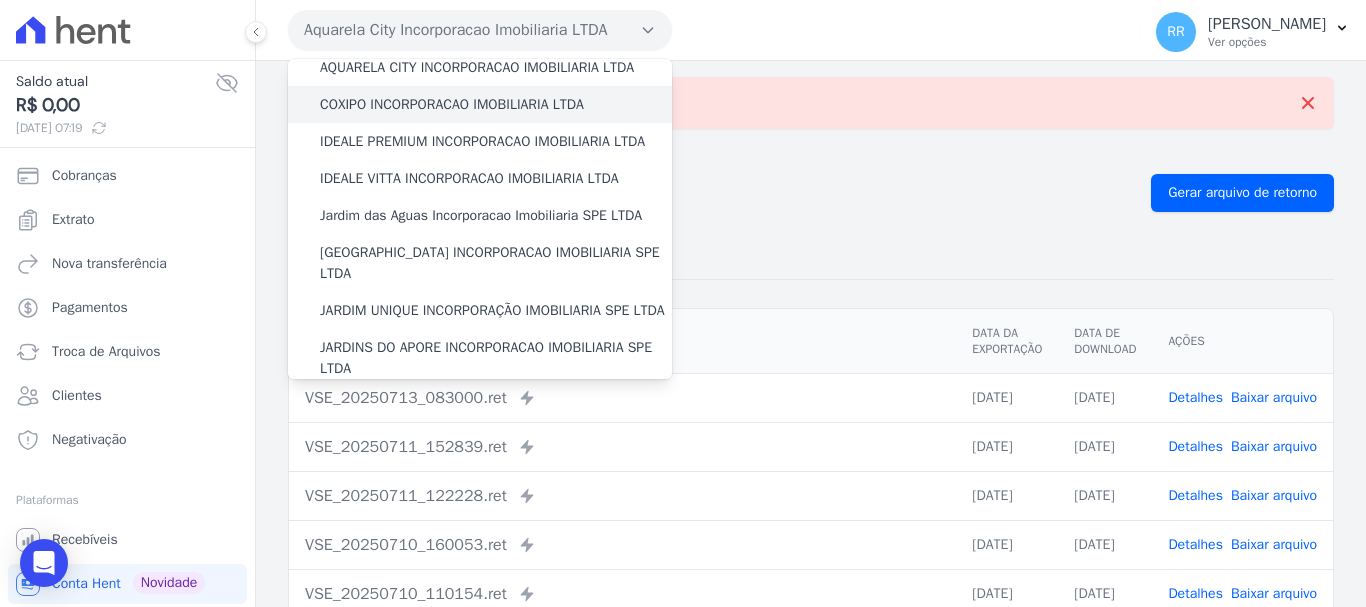 click on "COXIPO INCORPORACAO IMOBILIARIA LTDA" at bounding box center (452, 104) 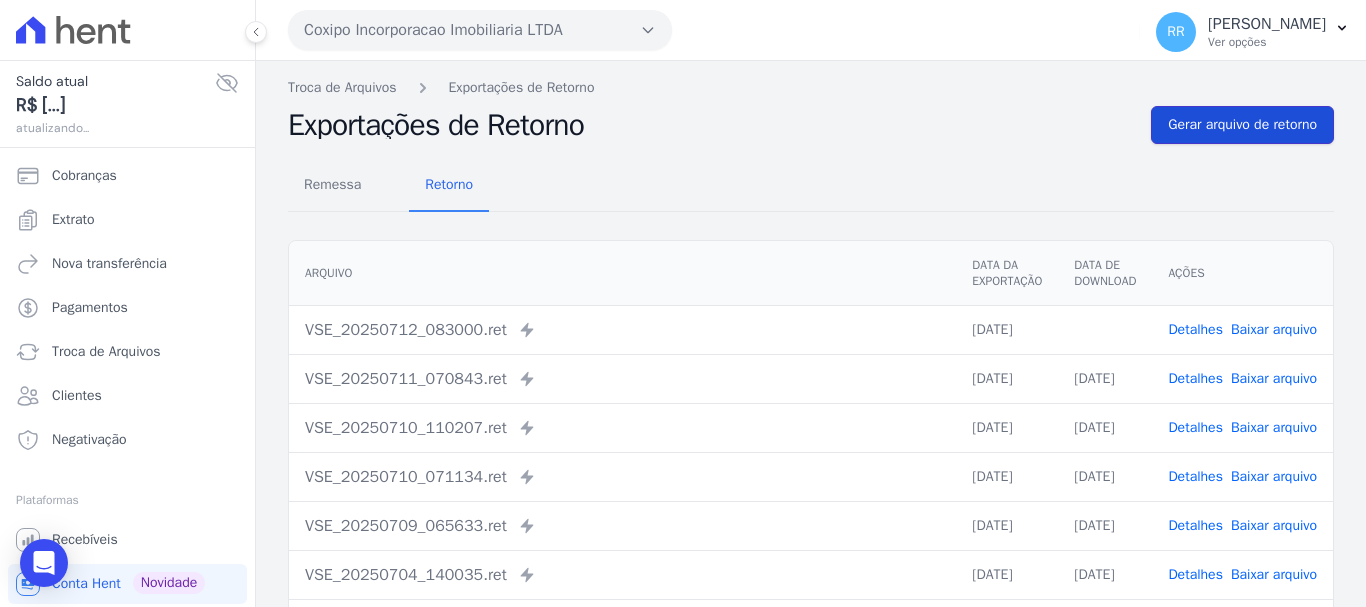 click on "Gerar arquivo de retorno" at bounding box center [1242, 125] 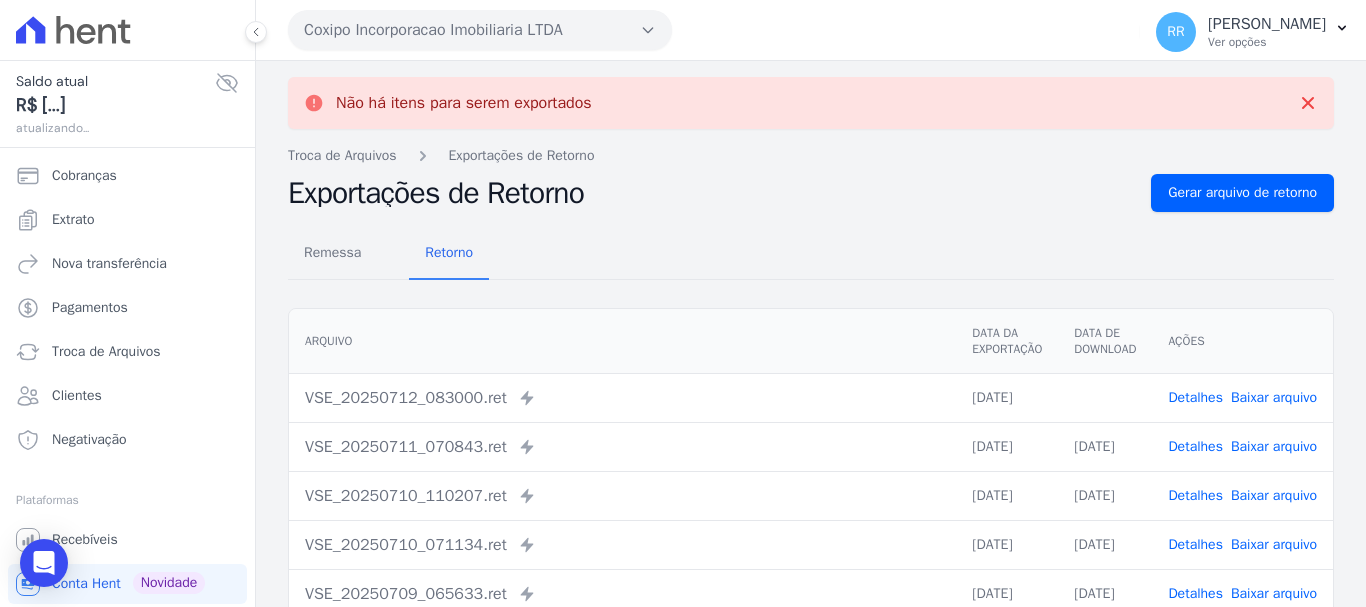 click on "Baixar arquivo" at bounding box center [1274, 397] 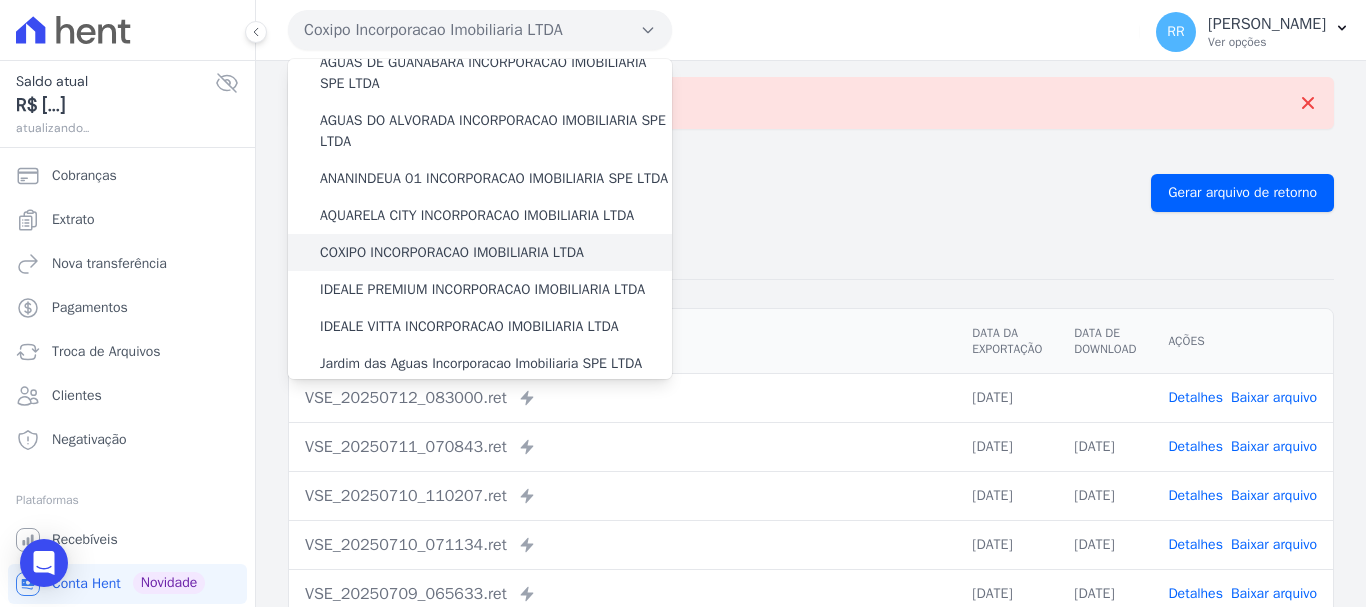 scroll, scrollTop: 100, scrollLeft: 0, axis: vertical 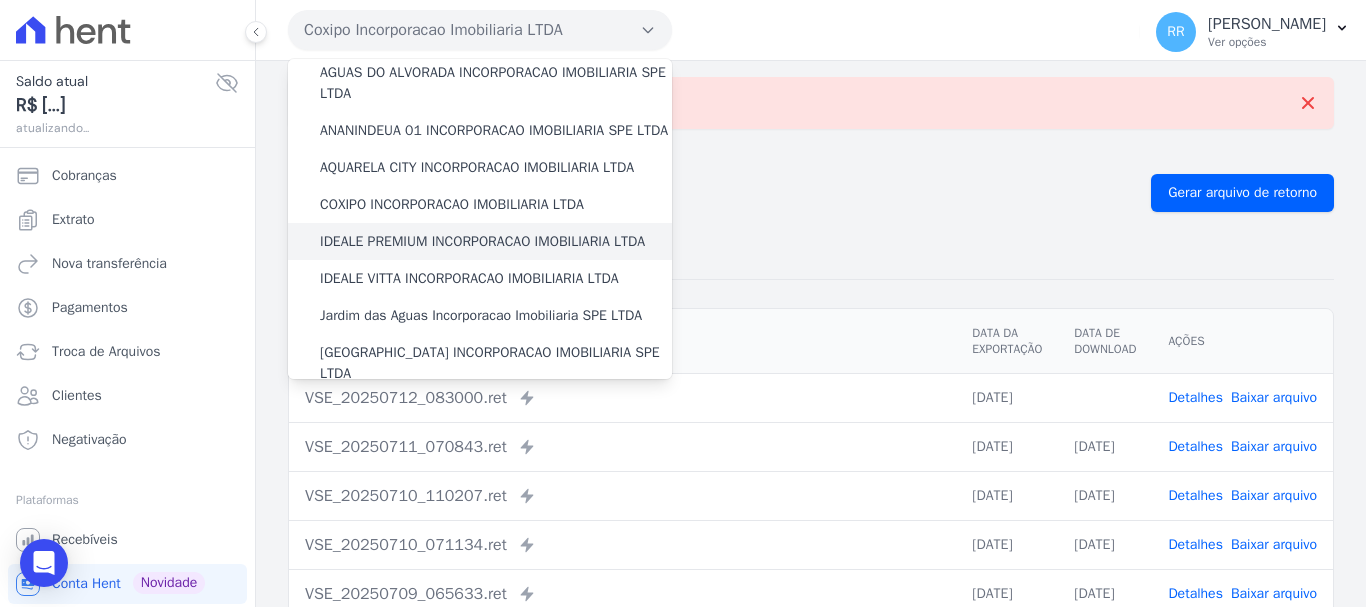 click on "IDEALE PREMIUM INCORPORACAO IMOBILIARIA LTDA" at bounding box center (482, 241) 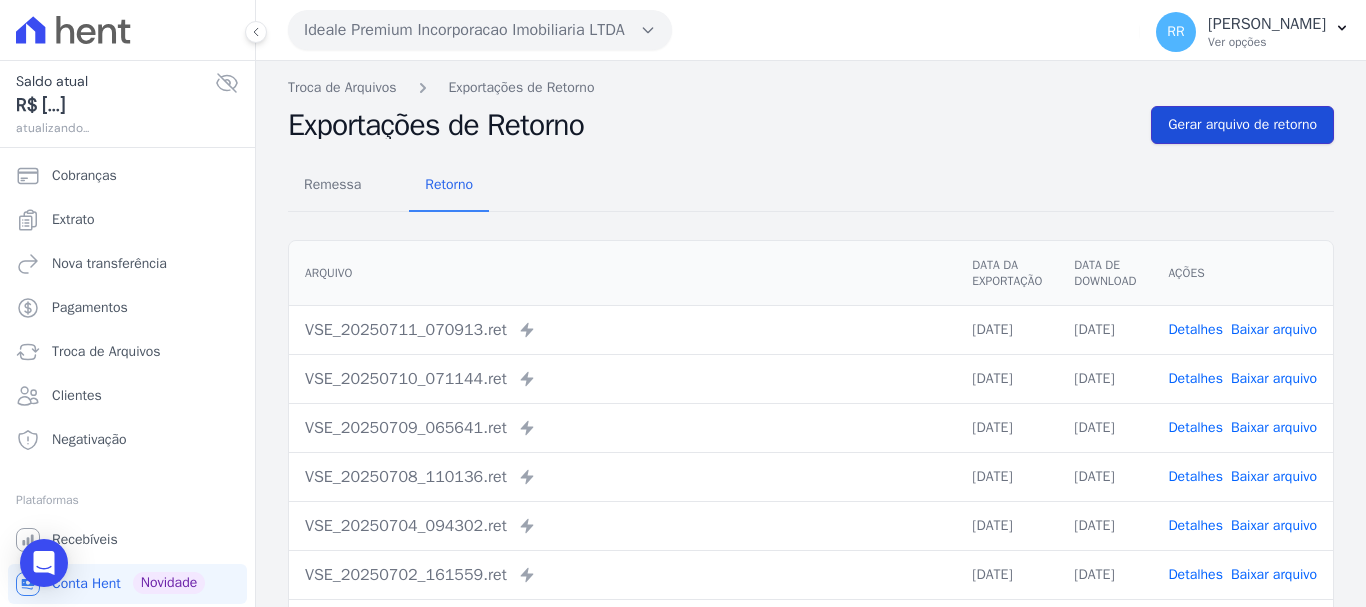 click on "Gerar arquivo de retorno" at bounding box center (1242, 125) 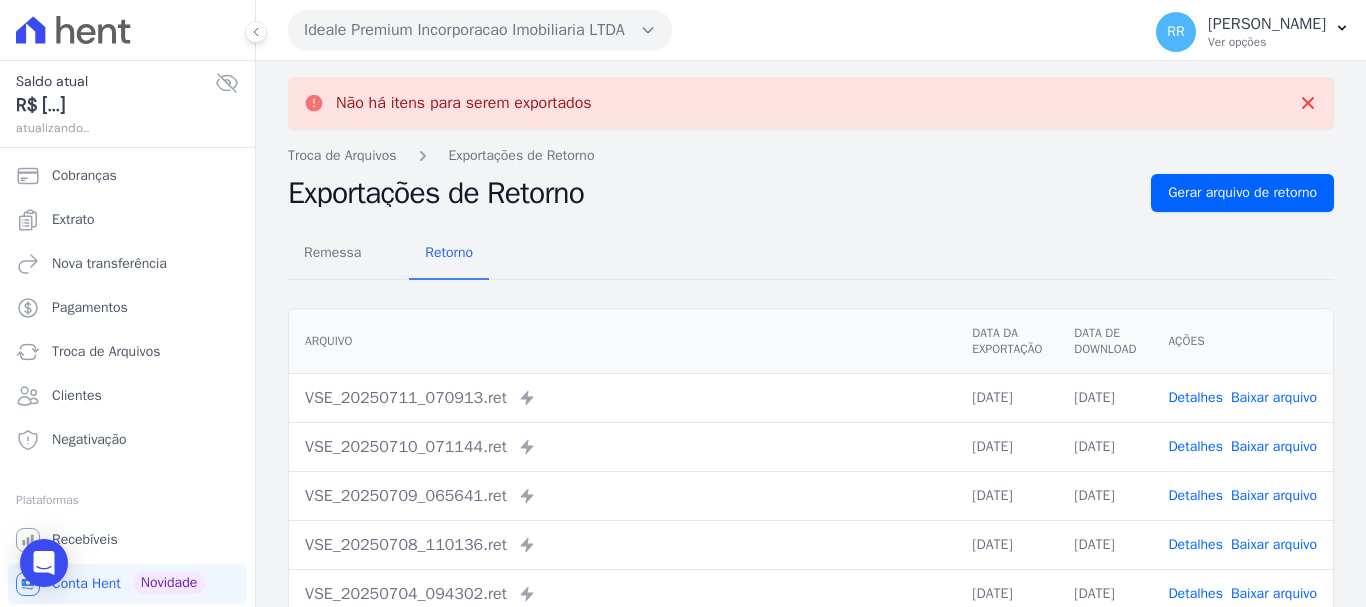 drag, startPoint x: 388, startPoint y: 27, endPoint x: 399, endPoint y: 74, distance: 48.270073 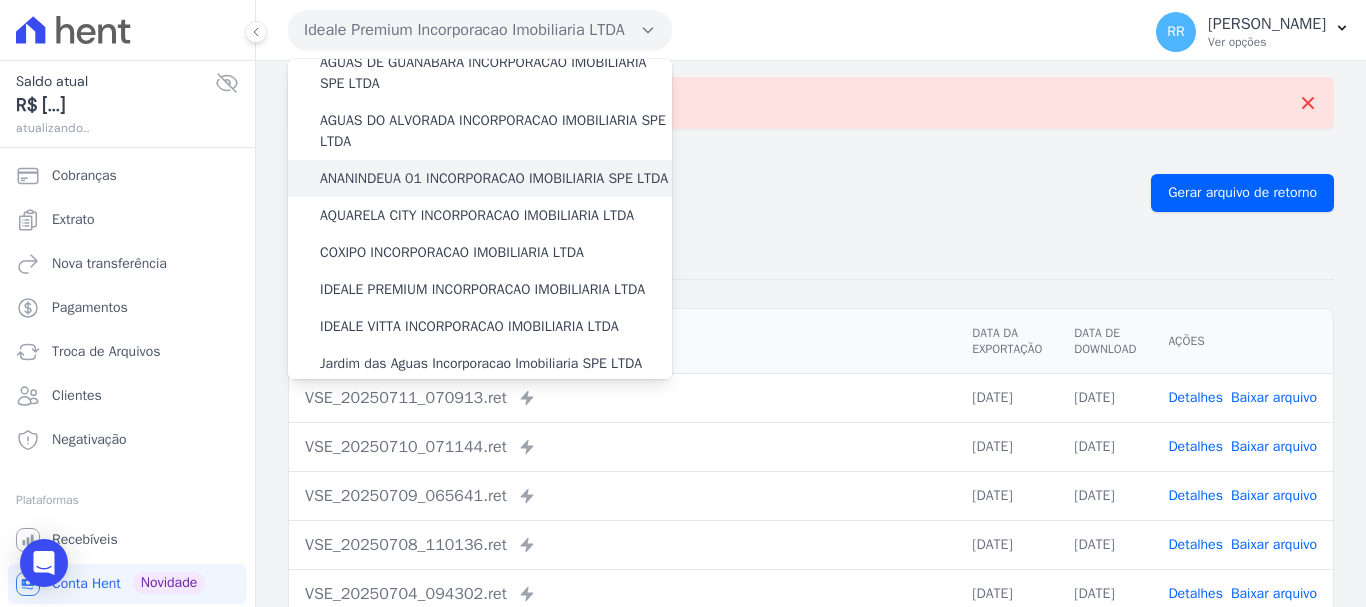scroll, scrollTop: 100, scrollLeft: 0, axis: vertical 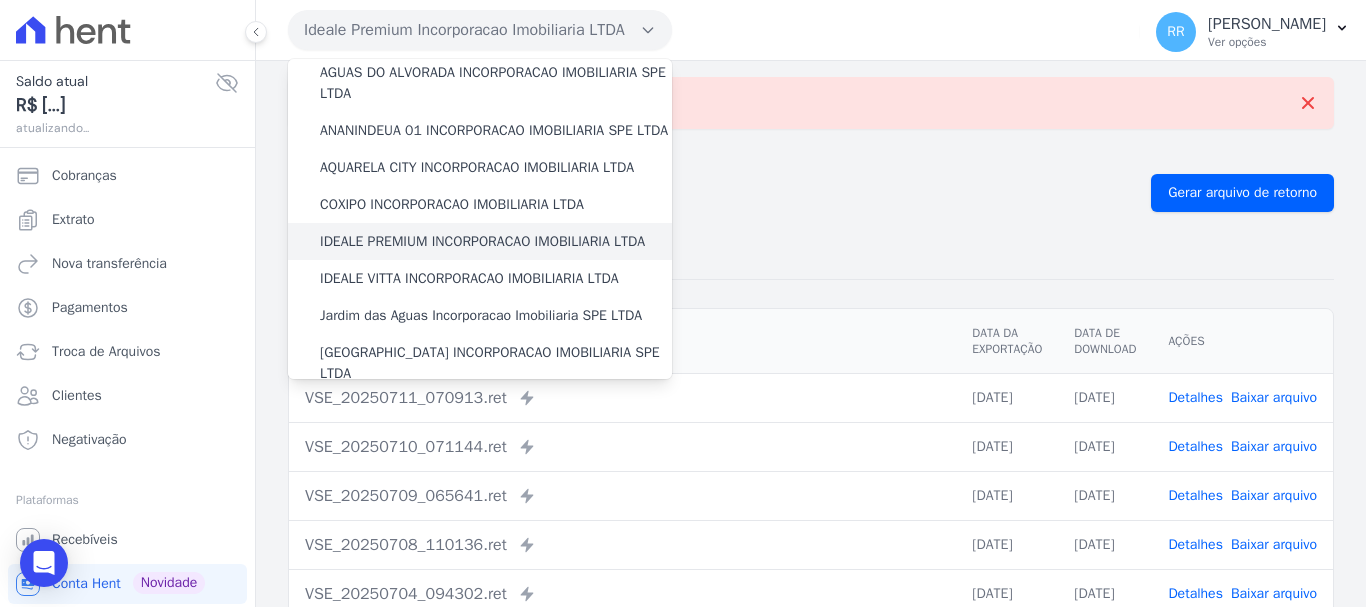 click on "IDEALE PREMIUM INCORPORACAO IMOBILIARIA LTDA" at bounding box center (482, 241) 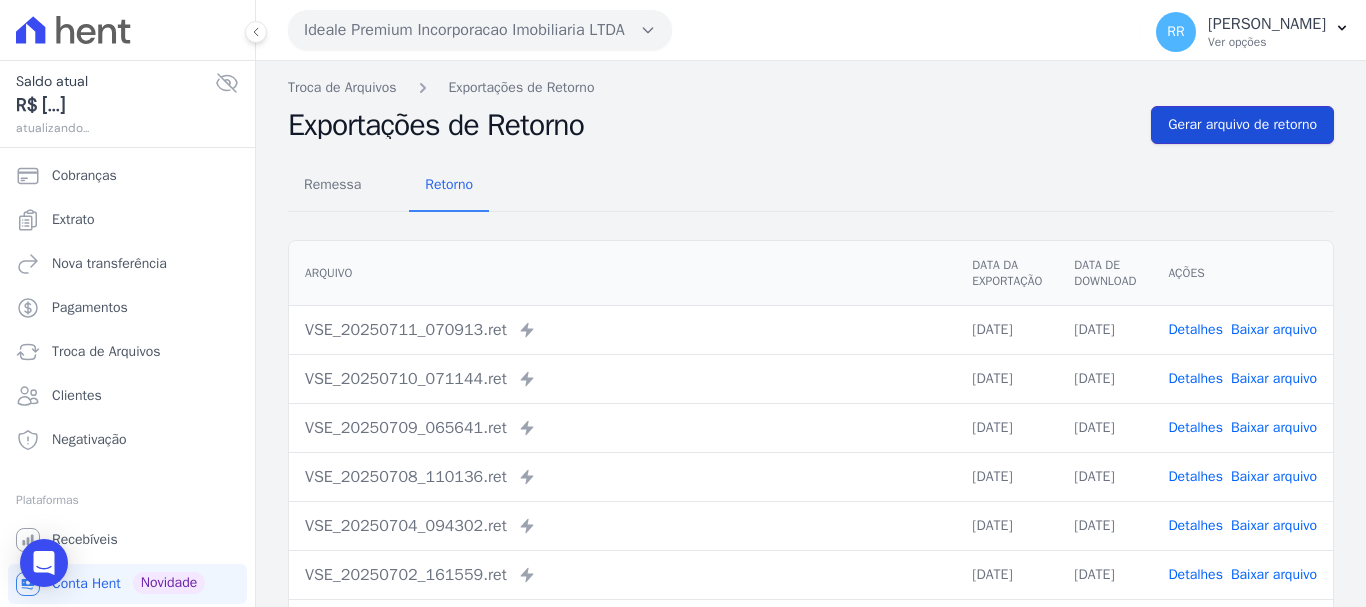 drag, startPoint x: 1256, startPoint y: 106, endPoint x: 1062, endPoint y: 125, distance: 194.92819 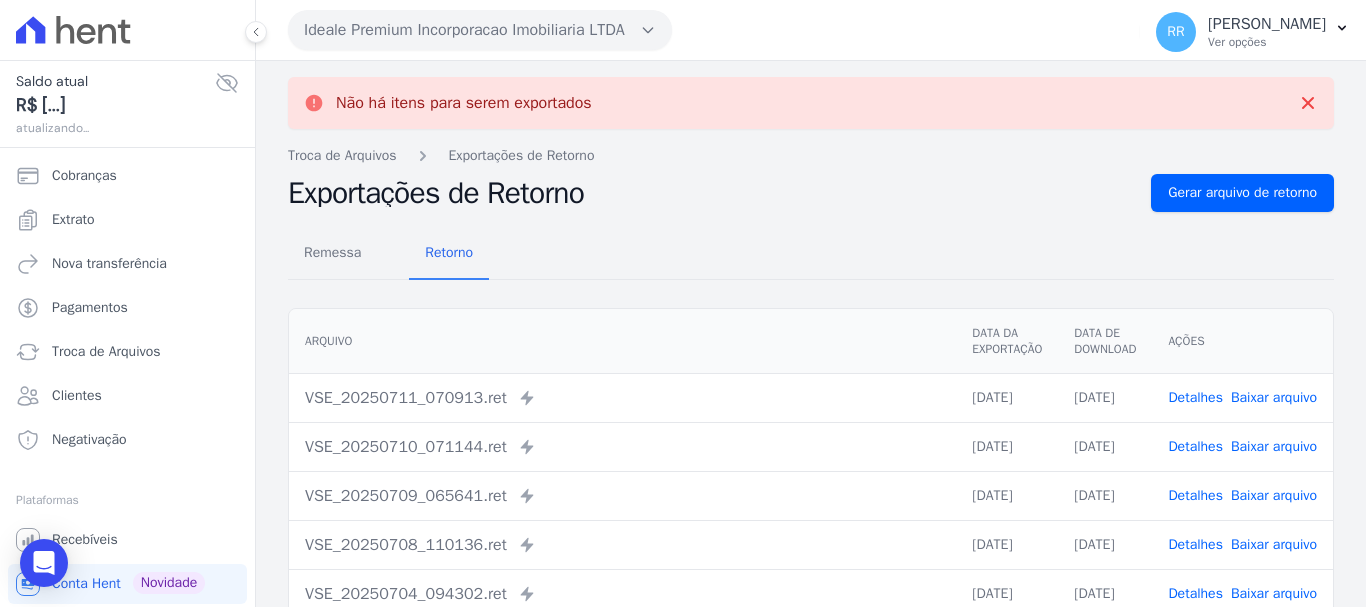 click on "Ideale Premium Incorporacao Imobiliaria LTDA" at bounding box center [480, 30] 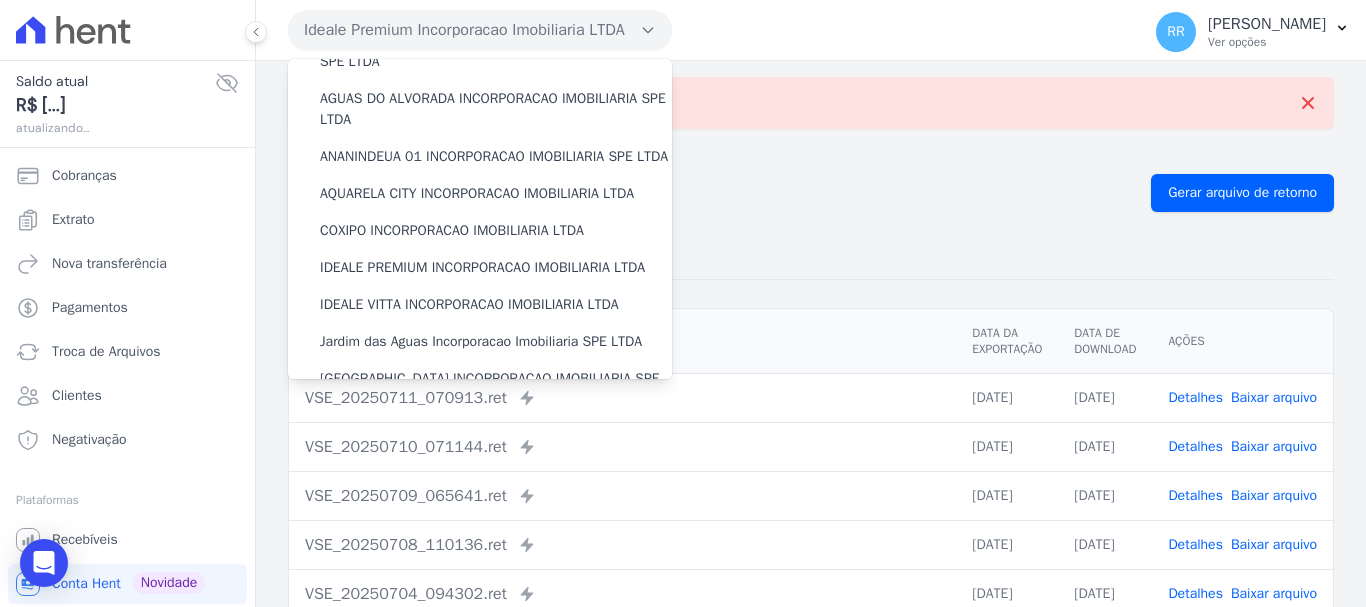 scroll, scrollTop: 300, scrollLeft: 0, axis: vertical 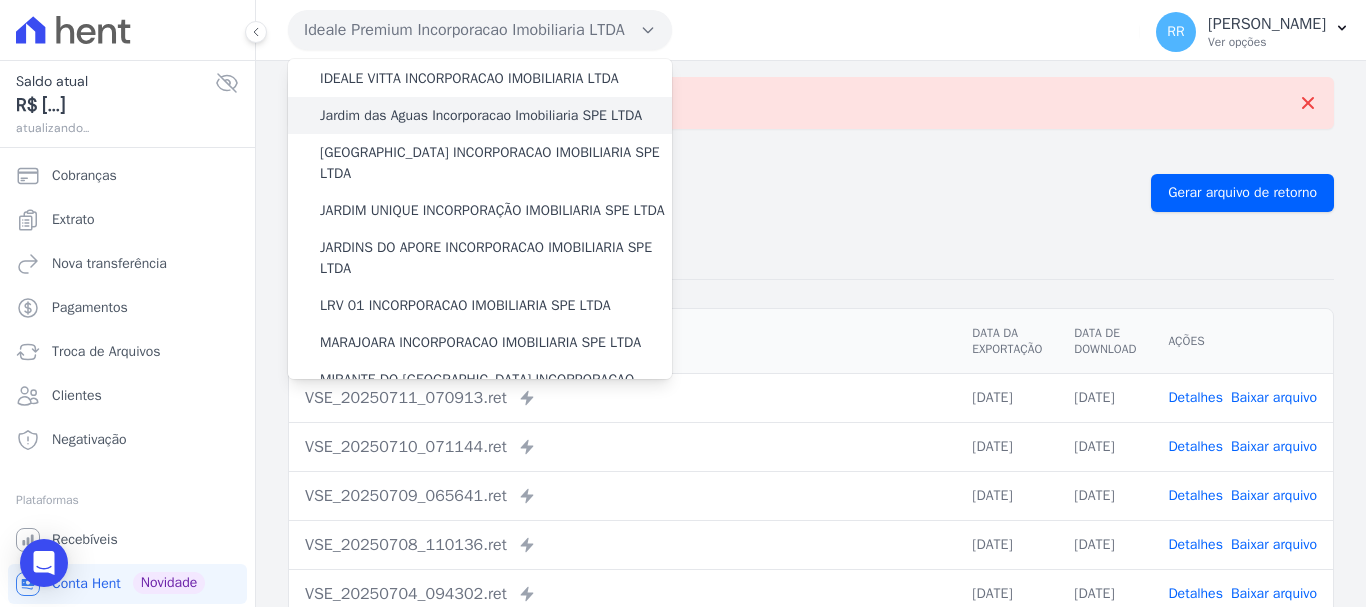 click on "Jardim das Aguas Incorporacao Imobiliaria SPE LTDA" at bounding box center [481, 115] 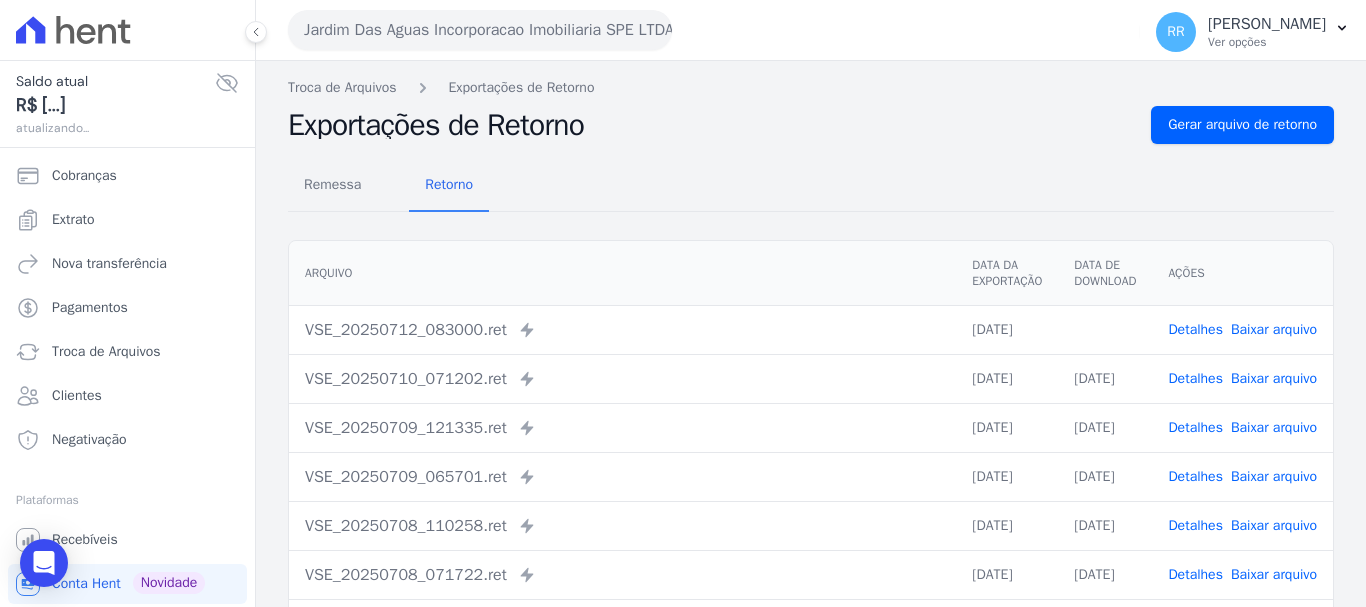 click on "Remessa
Retorno
Arquivo
Data da Exportação
Data de Download
Ações
VSE_20250712_083000.ret
Enviado para Nexxera em: 12/07/2025, 08:30
12/07/2025" at bounding box center (811, 505) 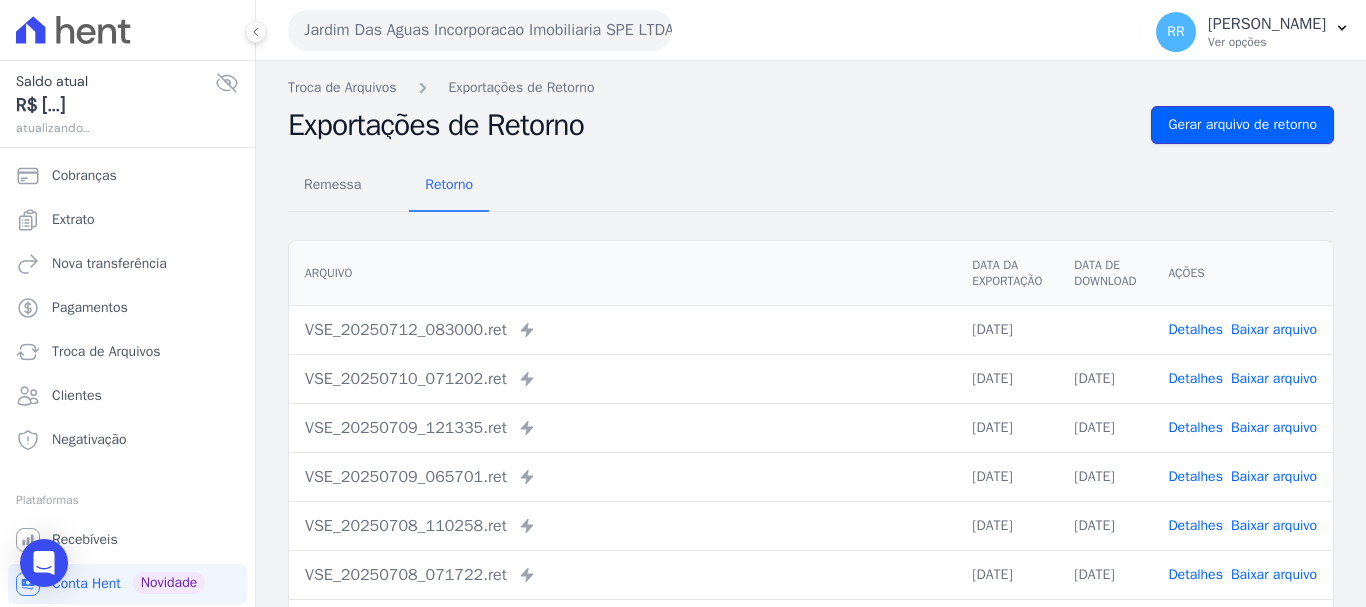 drag, startPoint x: 1226, startPoint y: 119, endPoint x: 1060, endPoint y: 120, distance: 166.003 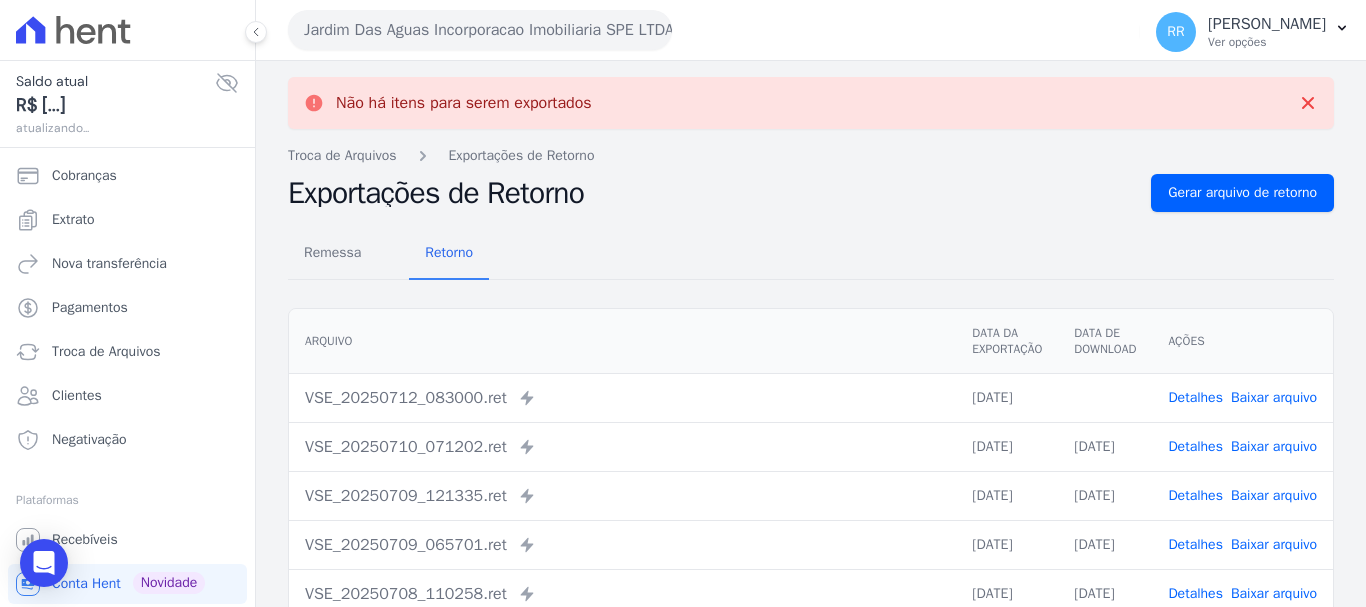 drag, startPoint x: 468, startPoint y: 28, endPoint x: 479, endPoint y: 46, distance: 21.095022 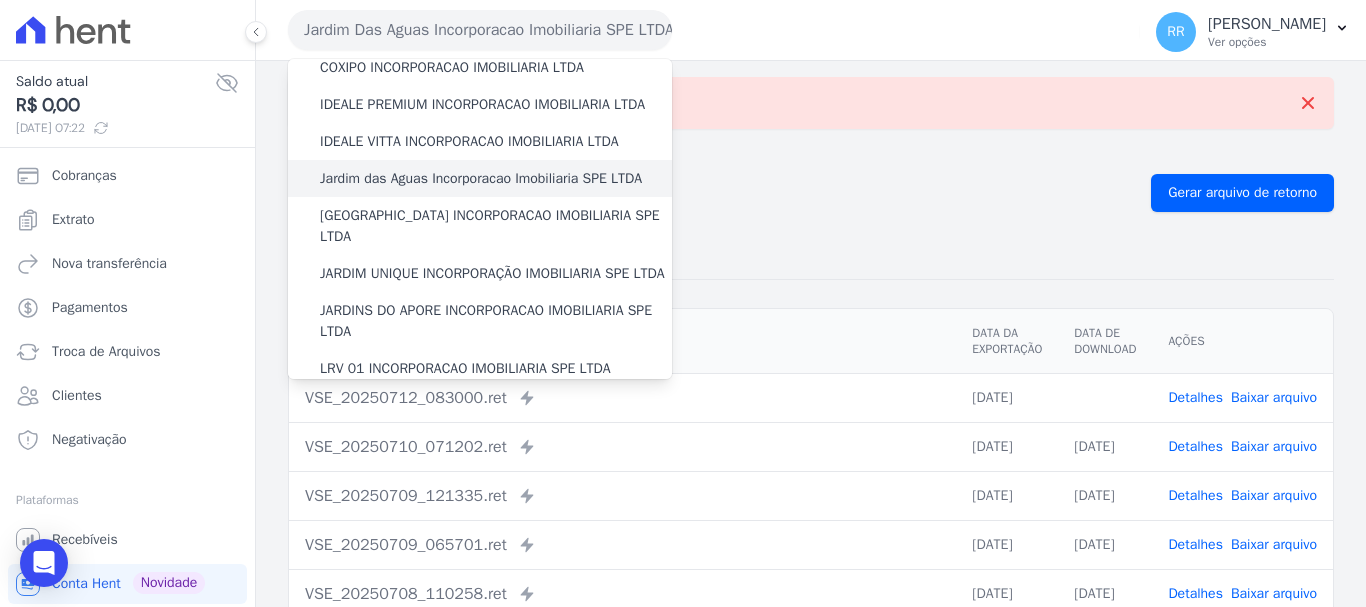 scroll, scrollTop: 300, scrollLeft: 0, axis: vertical 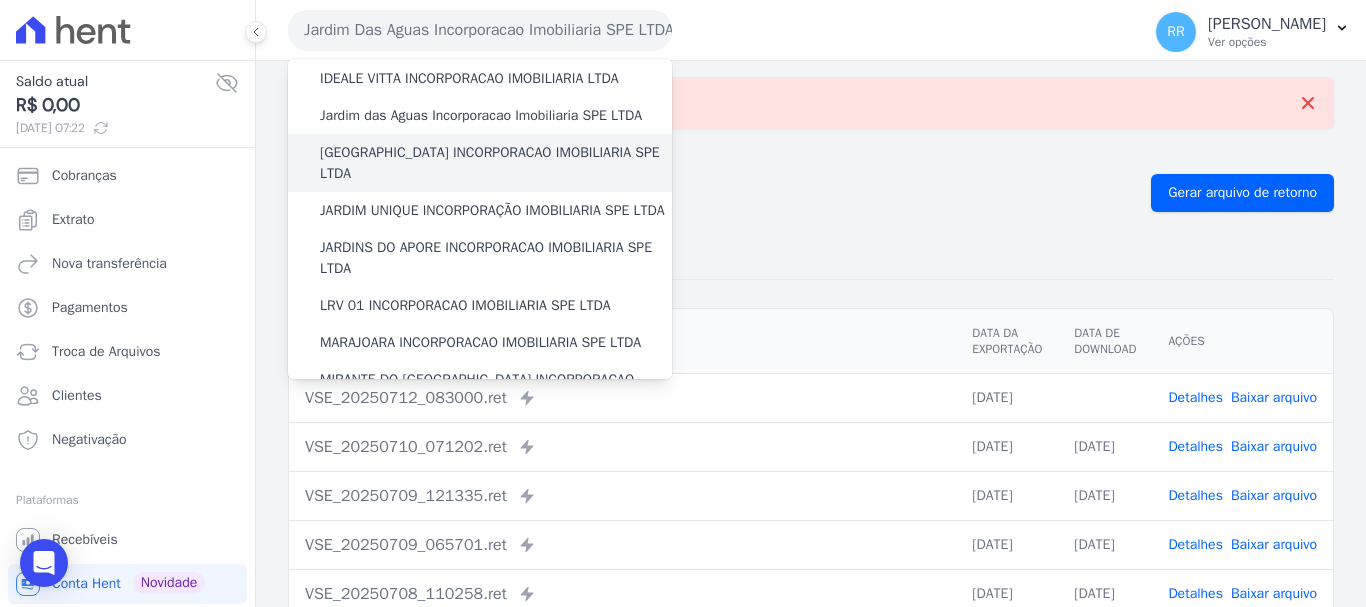 click on "[GEOGRAPHIC_DATA] INCORPORACAO IMOBILIARIA SPE LTDA" at bounding box center (496, 163) 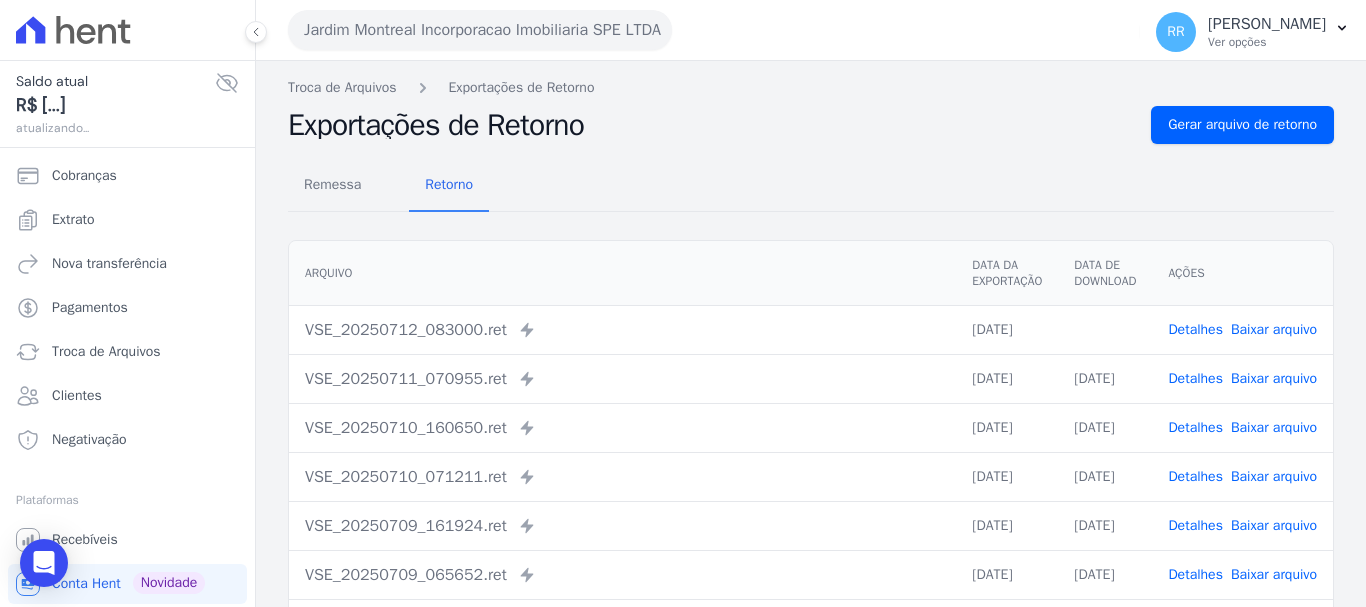 click on "Remessa
Retorno
Arquivo
Data da Exportação
Data de Download
Ações
VSE_20250712_083000.ret
Enviado para Nexxera em: 12/07/2025, 08:30
12/07/2025" at bounding box center [811, 505] 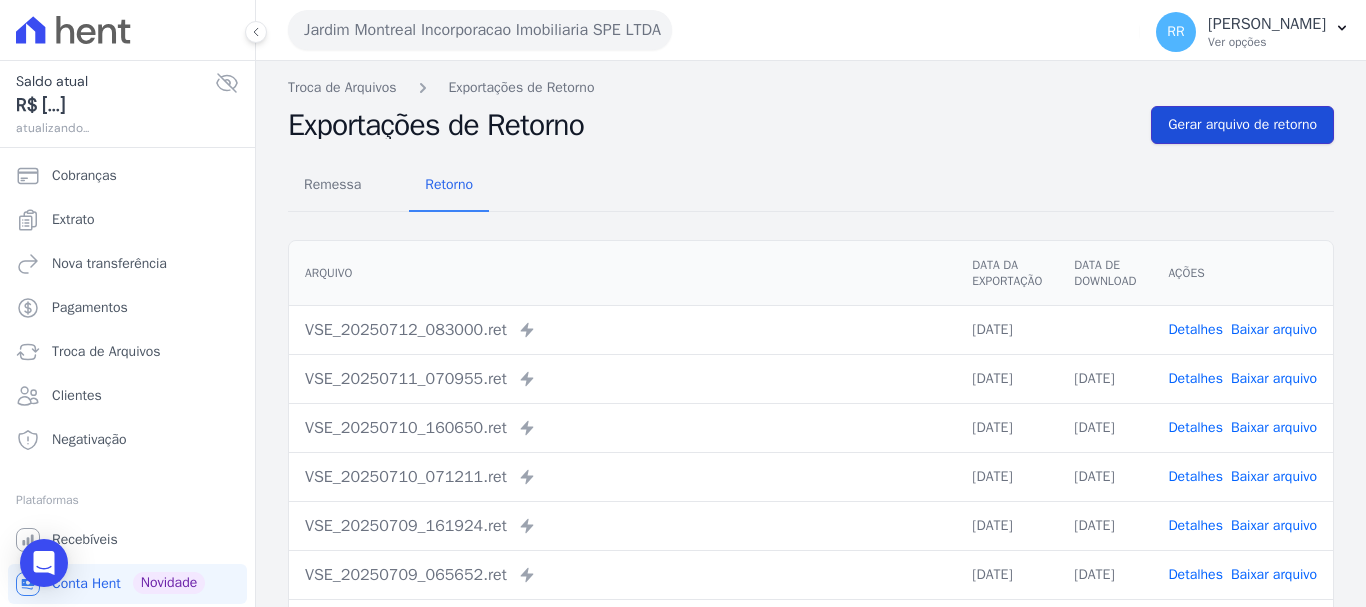 click on "Gerar arquivo de retorno" at bounding box center (1242, 125) 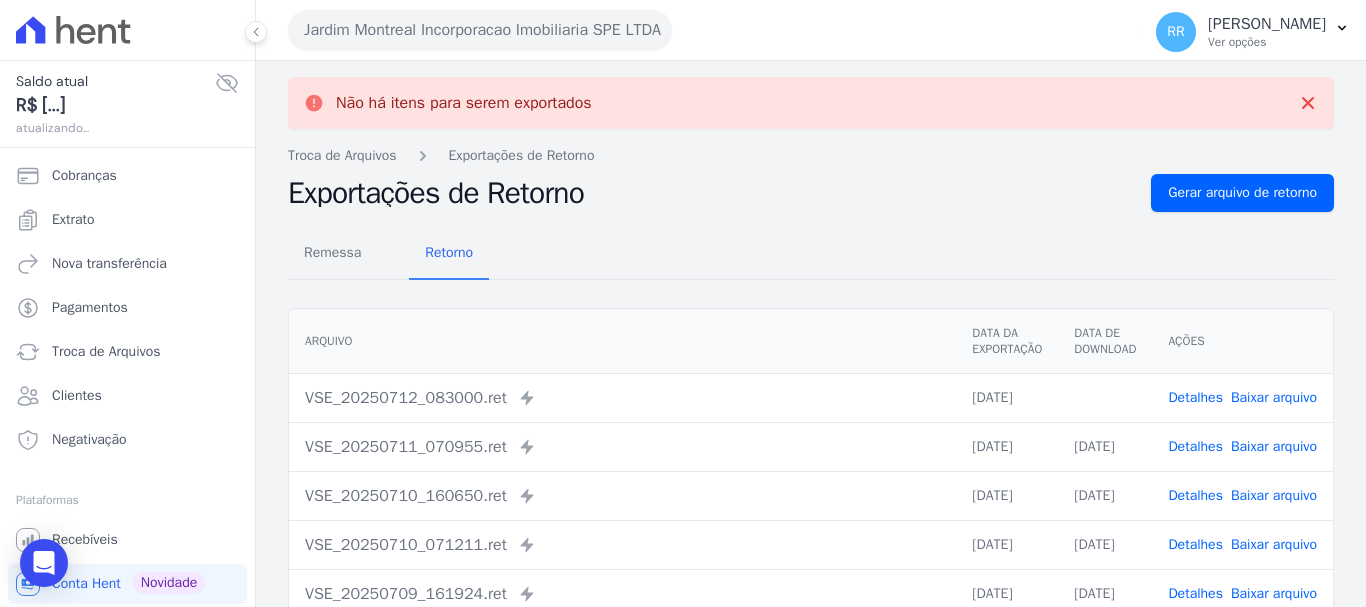 drag, startPoint x: 1252, startPoint y: 396, endPoint x: 1178, endPoint y: 396, distance: 74 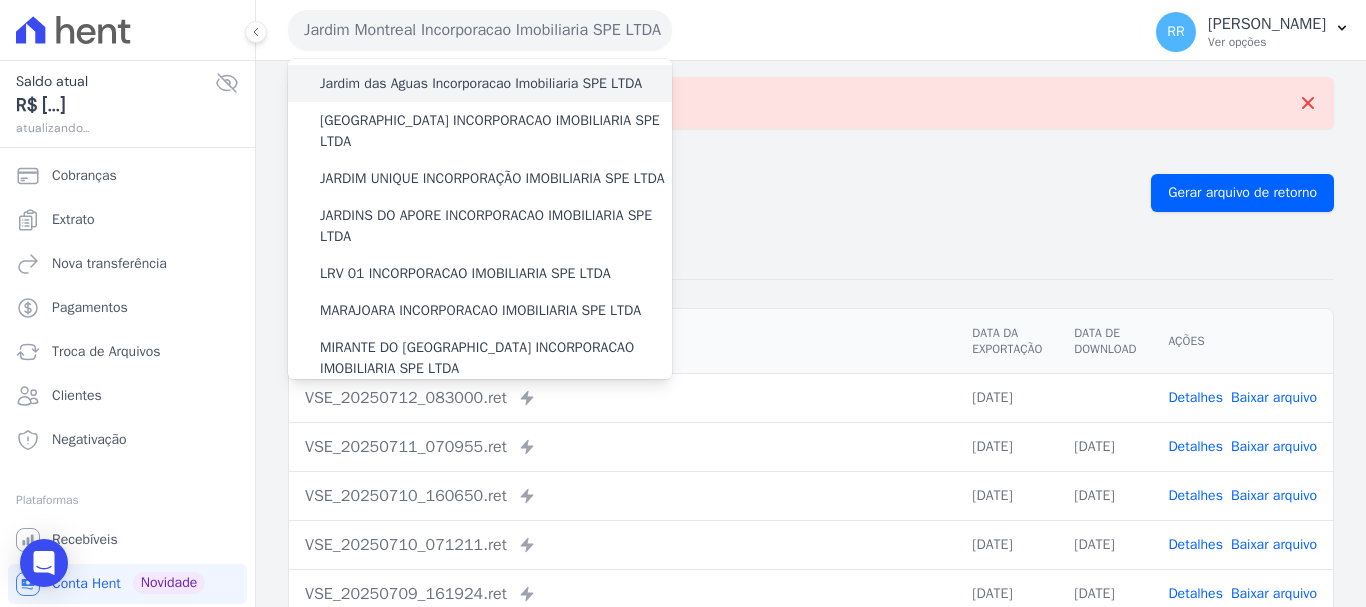 scroll, scrollTop: 300, scrollLeft: 0, axis: vertical 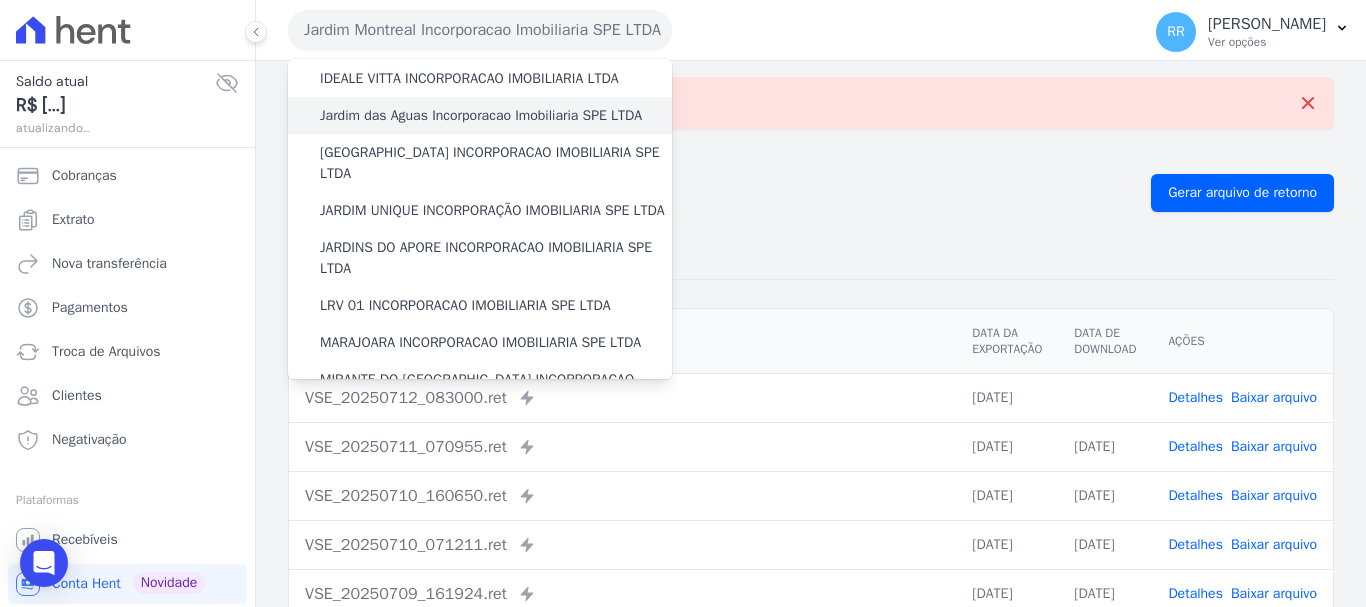 click on "Jardim das Aguas Incorporacao Imobiliaria SPE LTDA" at bounding box center [481, 115] 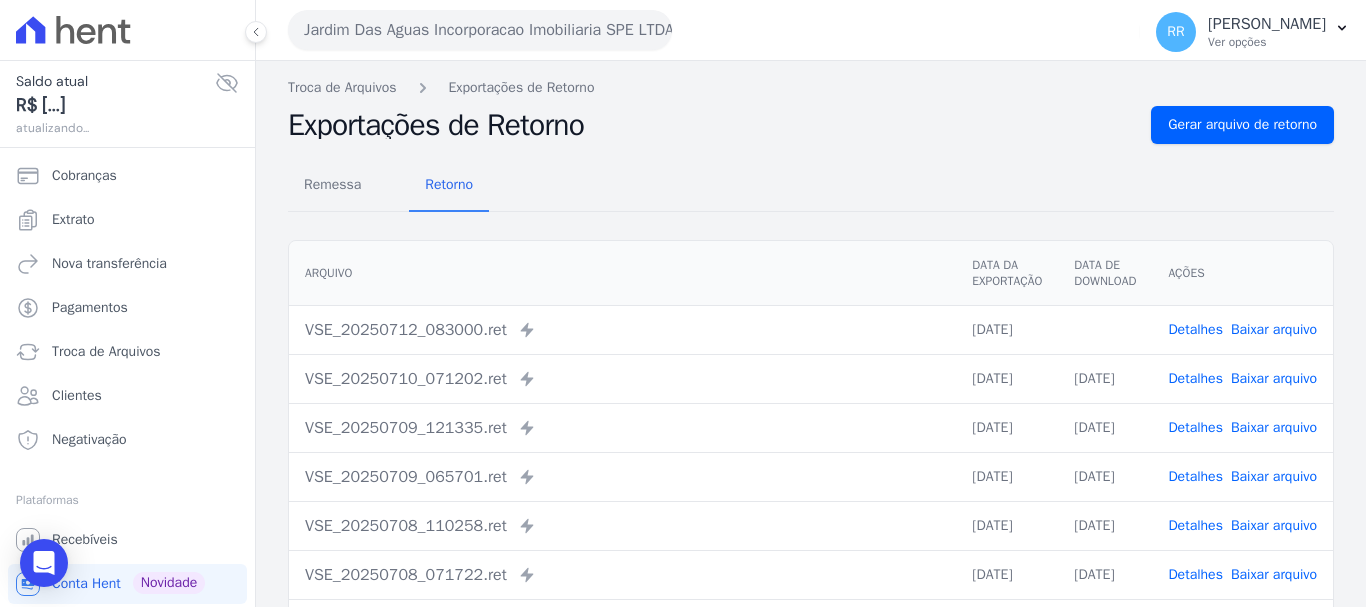 click on "Baixar arquivo" at bounding box center [1274, 329] 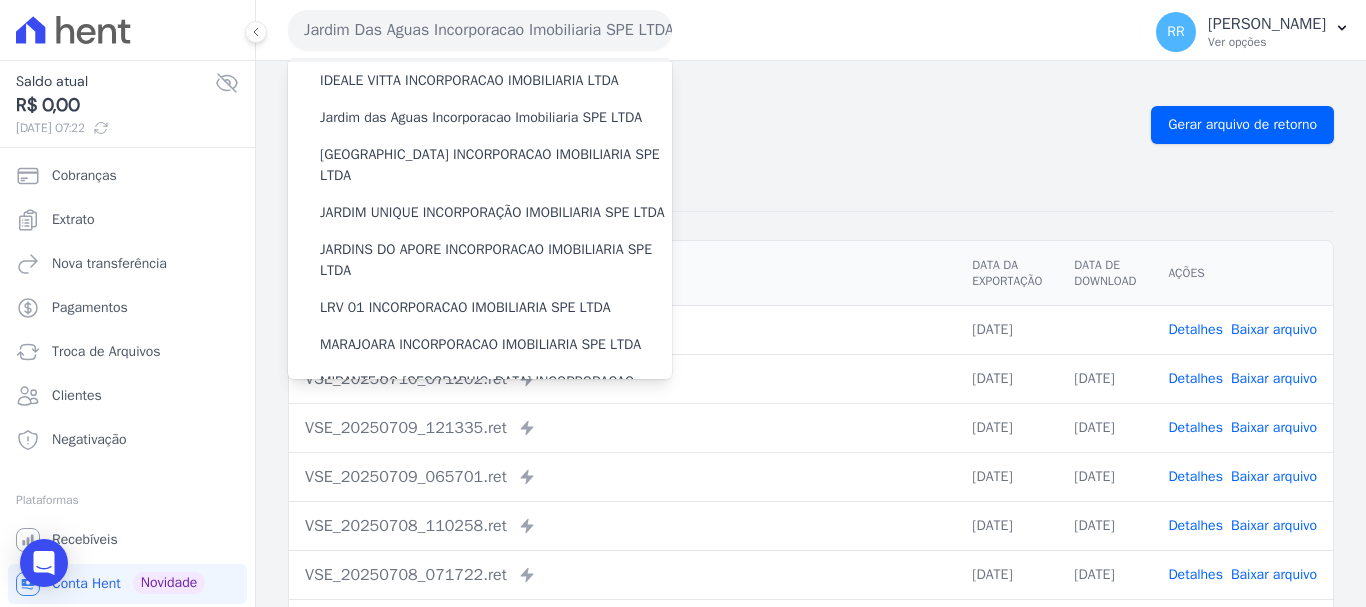 scroll, scrollTop: 300, scrollLeft: 0, axis: vertical 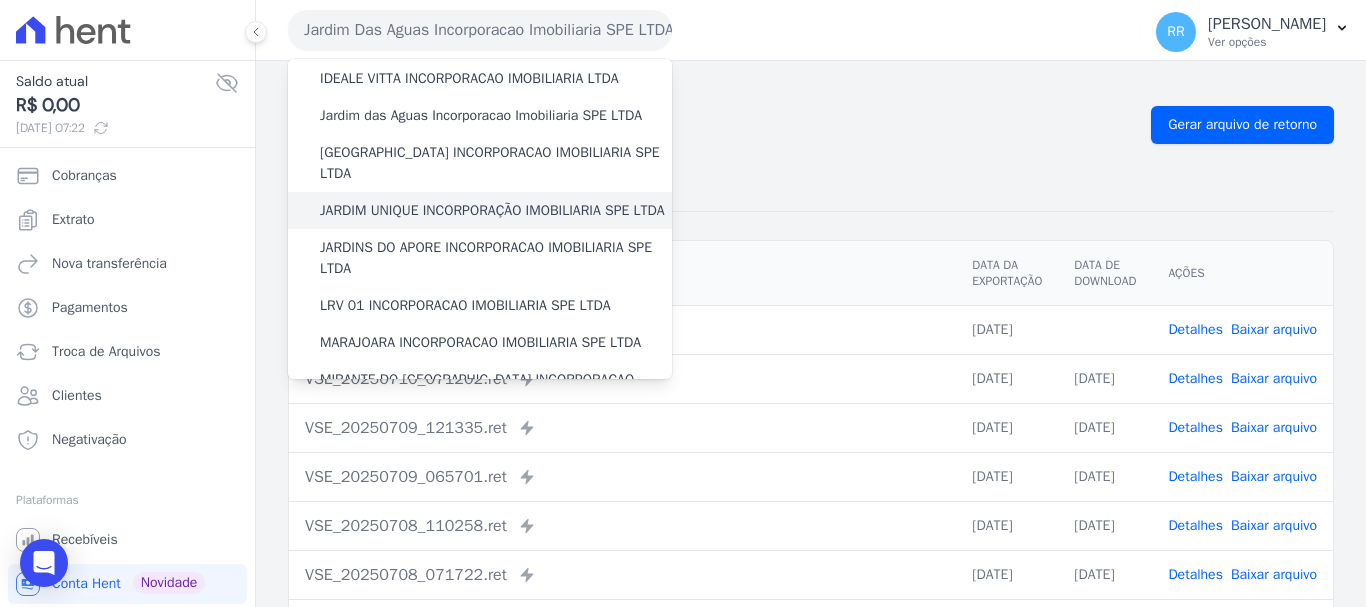 click on "JARDIM UNIQUE INCORPORAÇÃO IMOBILIARIA SPE LTDA" at bounding box center (492, 210) 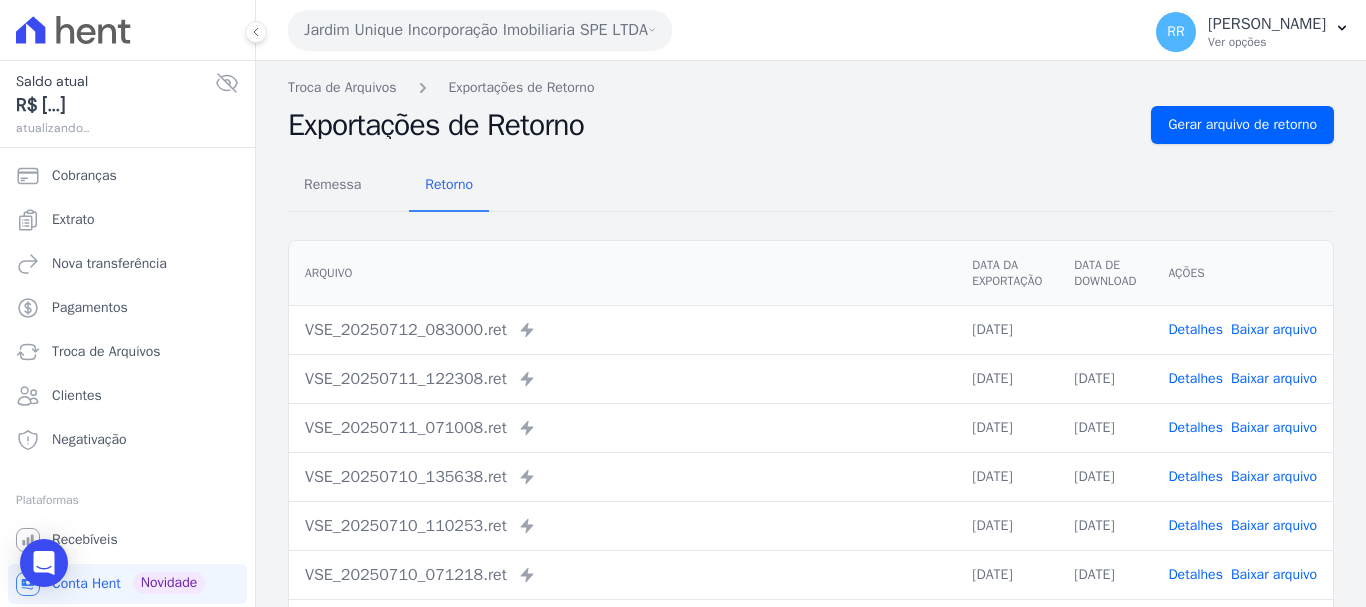 click on "Baixar arquivo" at bounding box center (1274, 329) 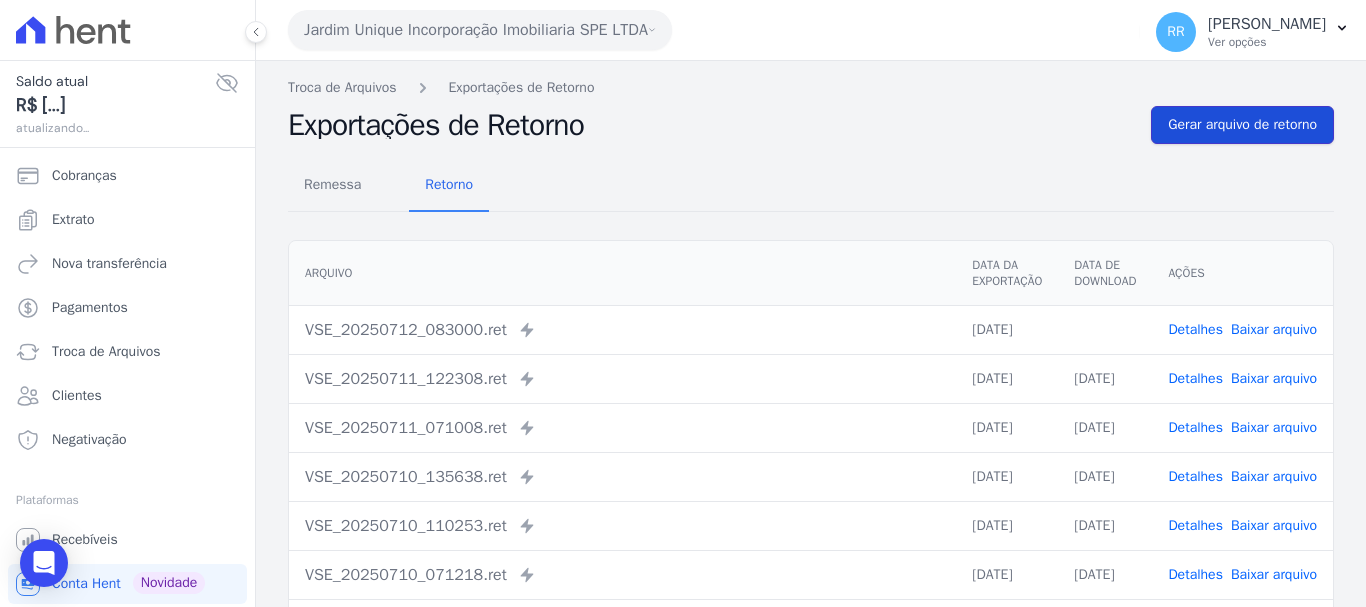 click on "Gerar arquivo de retorno" at bounding box center (1242, 125) 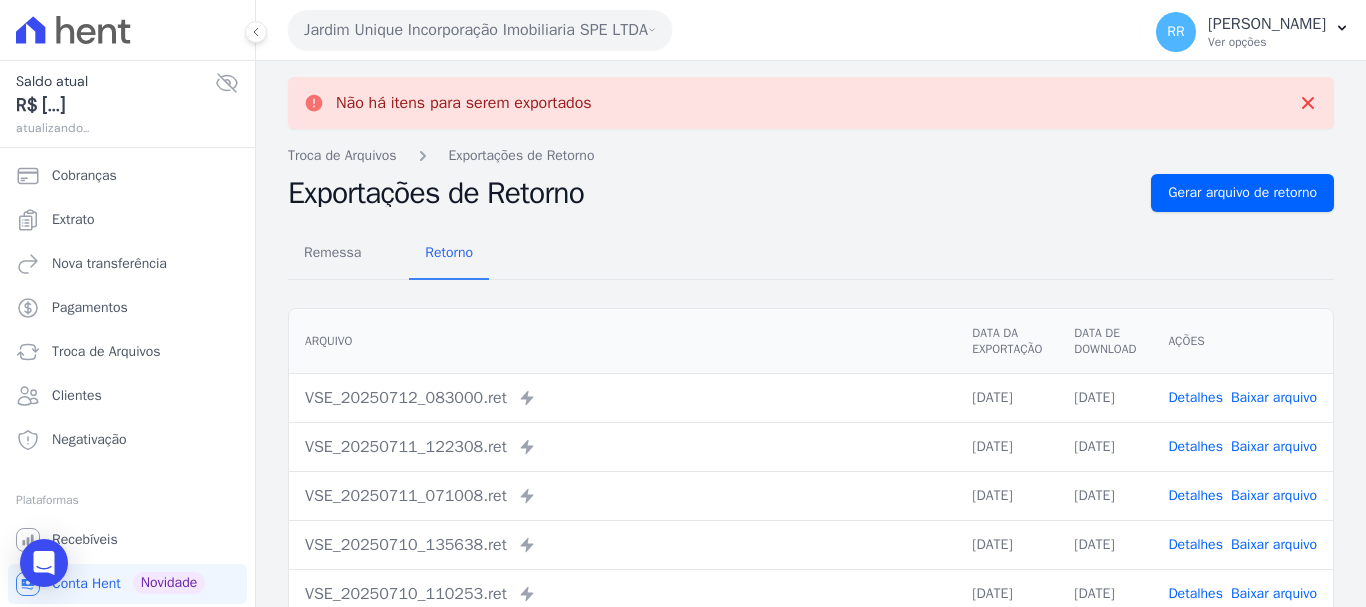 click on "Jardim Unique Incorporação Imobiliaria SPE LTDA" at bounding box center [480, 30] 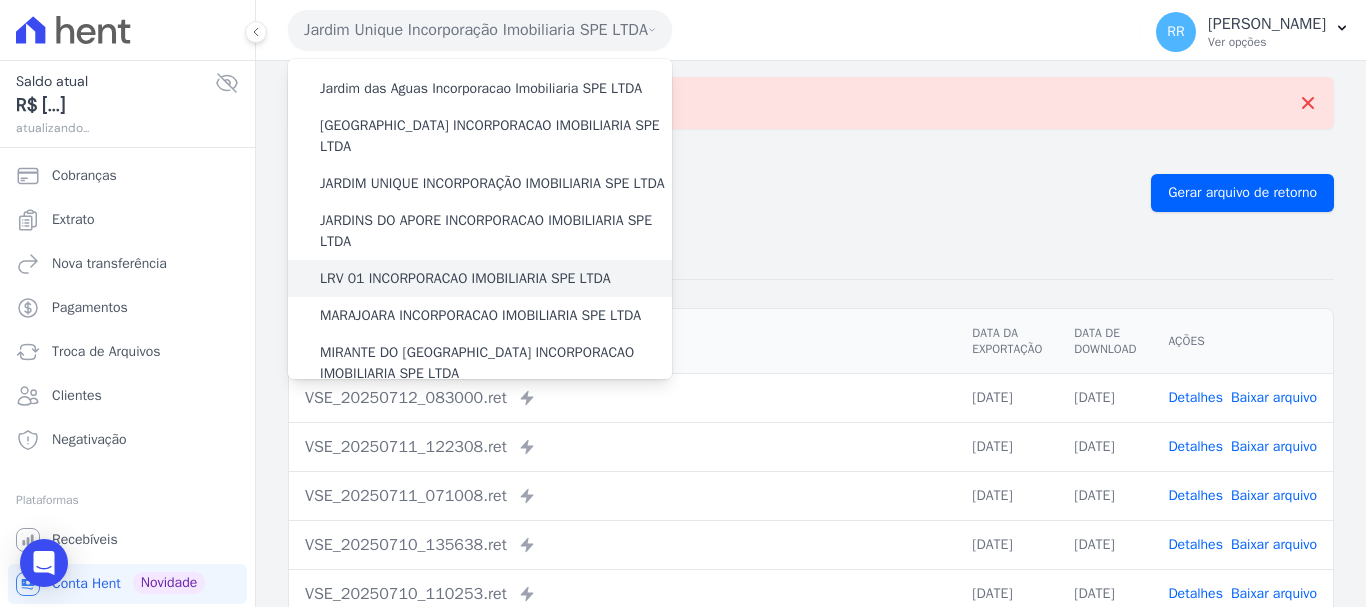 scroll, scrollTop: 400, scrollLeft: 0, axis: vertical 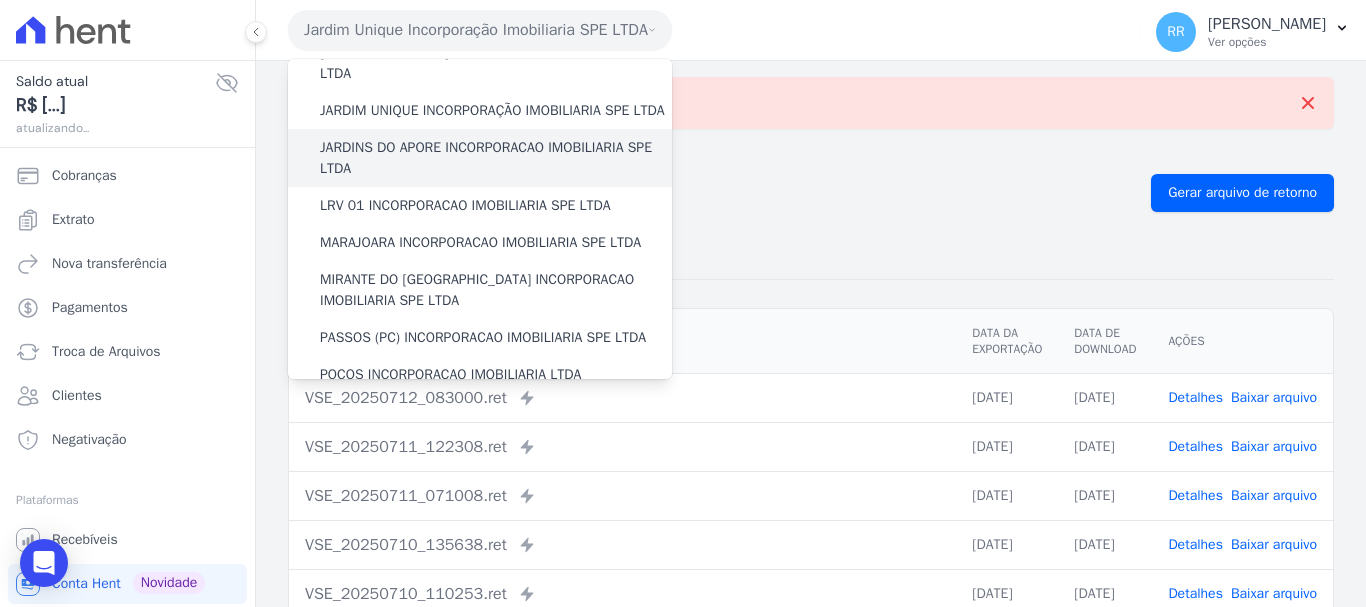 click on "JARDINS DO APORE INCORPORACAO IMOBILIARIA SPE LTDA" at bounding box center (496, 158) 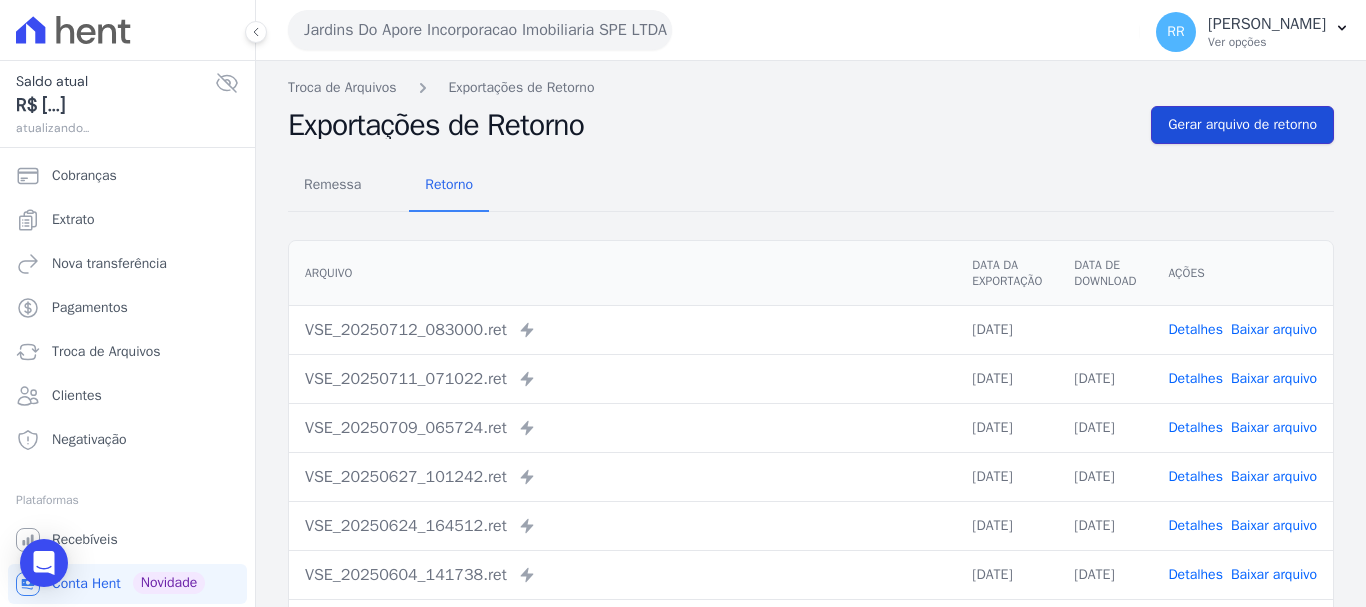 click on "Gerar arquivo de retorno" at bounding box center (1242, 125) 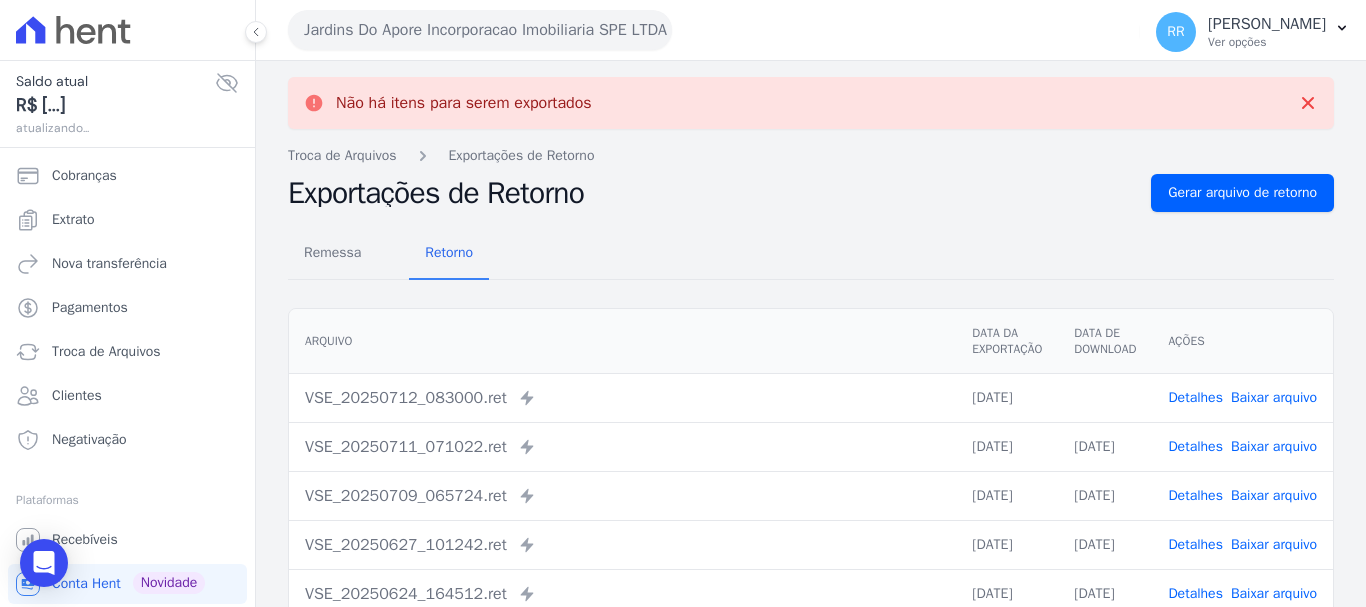 click on "Baixar arquivo" at bounding box center [1274, 397] 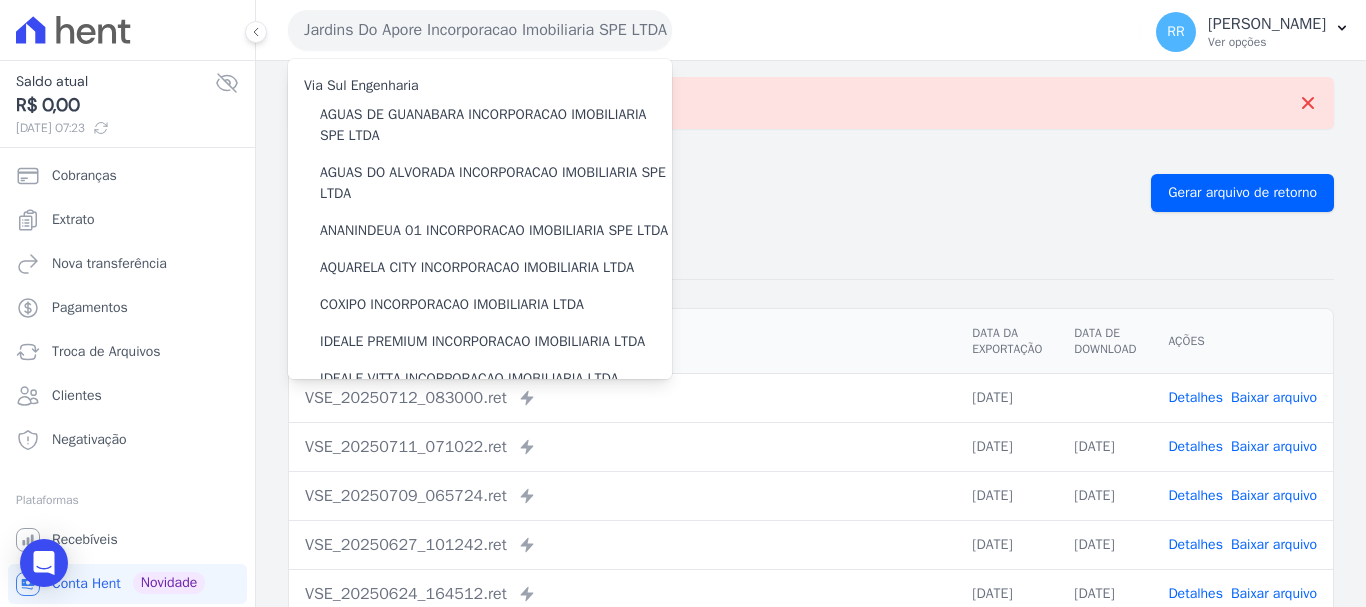 click on "Remessa
Retorno
Arquivo
Data da Exportação
Data de Download
Ações
VSE_20250712_083000.ret
Enviado para Nexxera em: 12/07/2025, 08:30
12/07/2025" at bounding box center (811, 573) 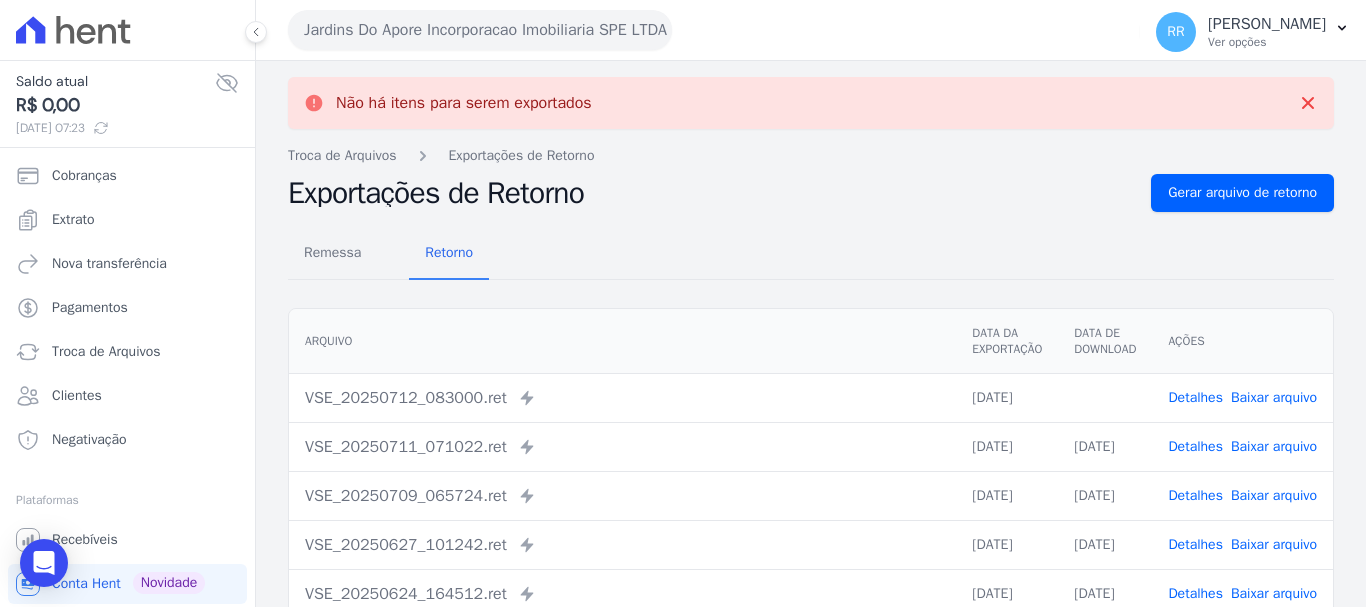 click on "Jardins Do Apore Incorporacao Imobiliaria SPE LTDA" at bounding box center [480, 30] 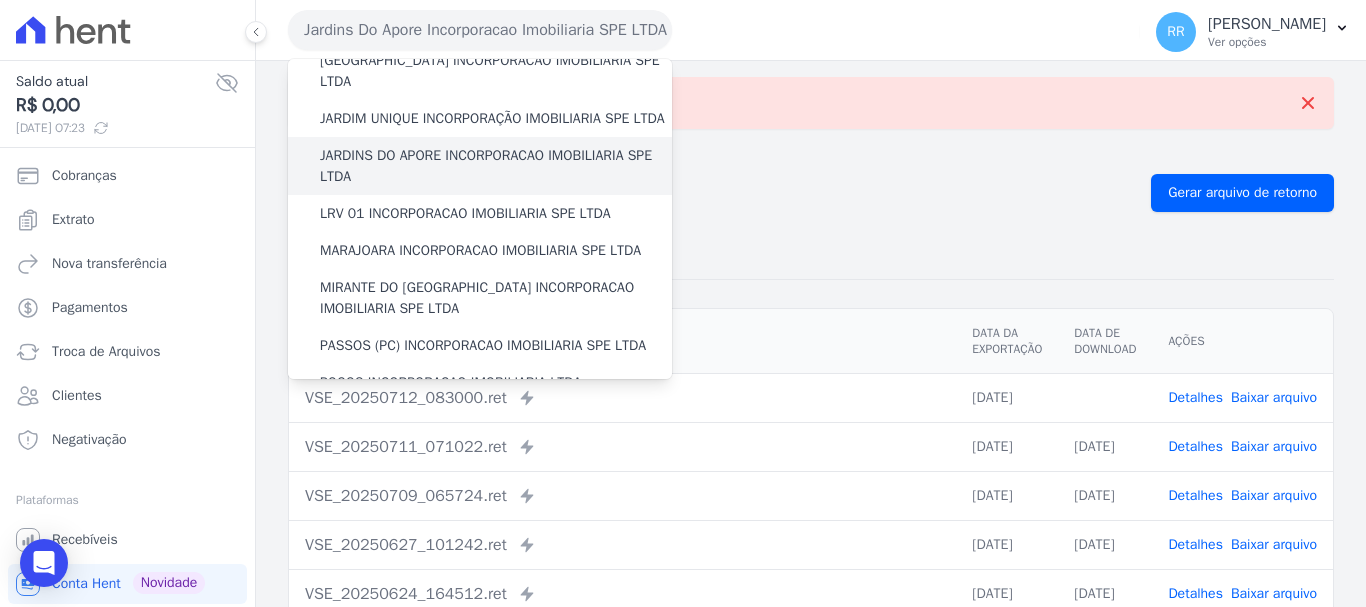 scroll, scrollTop: 400, scrollLeft: 0, axis: vertical 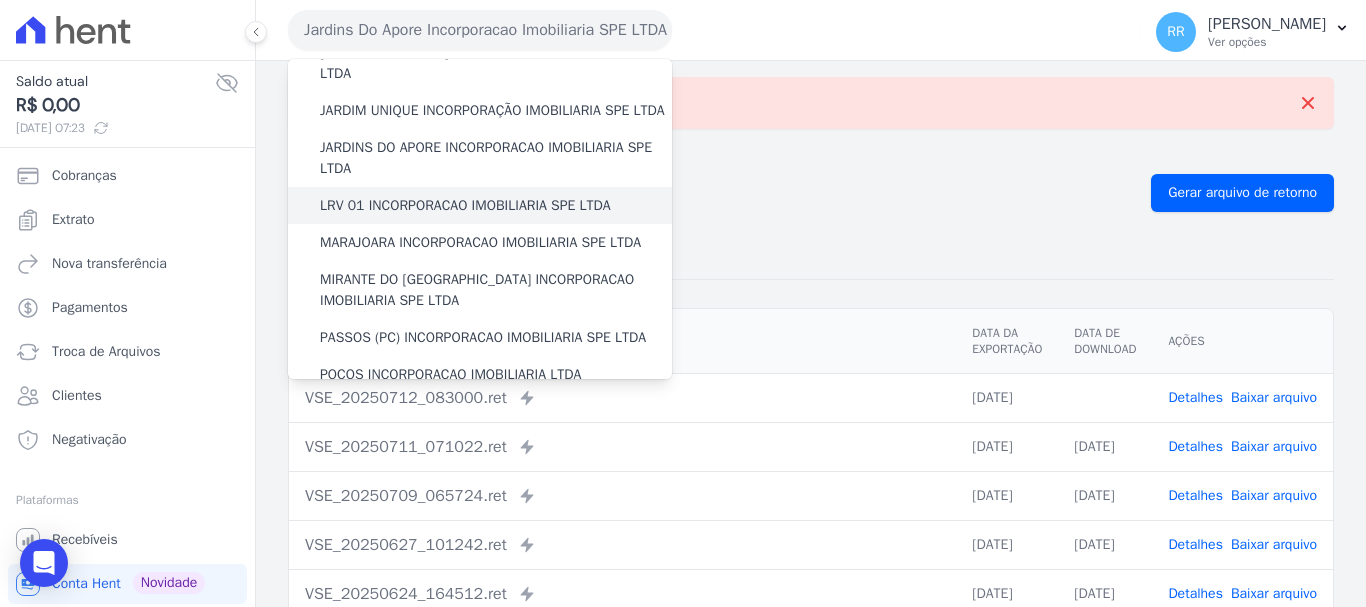 click on "LRV 01 INCORPORACAO IMOBILIARIA SPE LTDA" at bounding box center (465, 205) 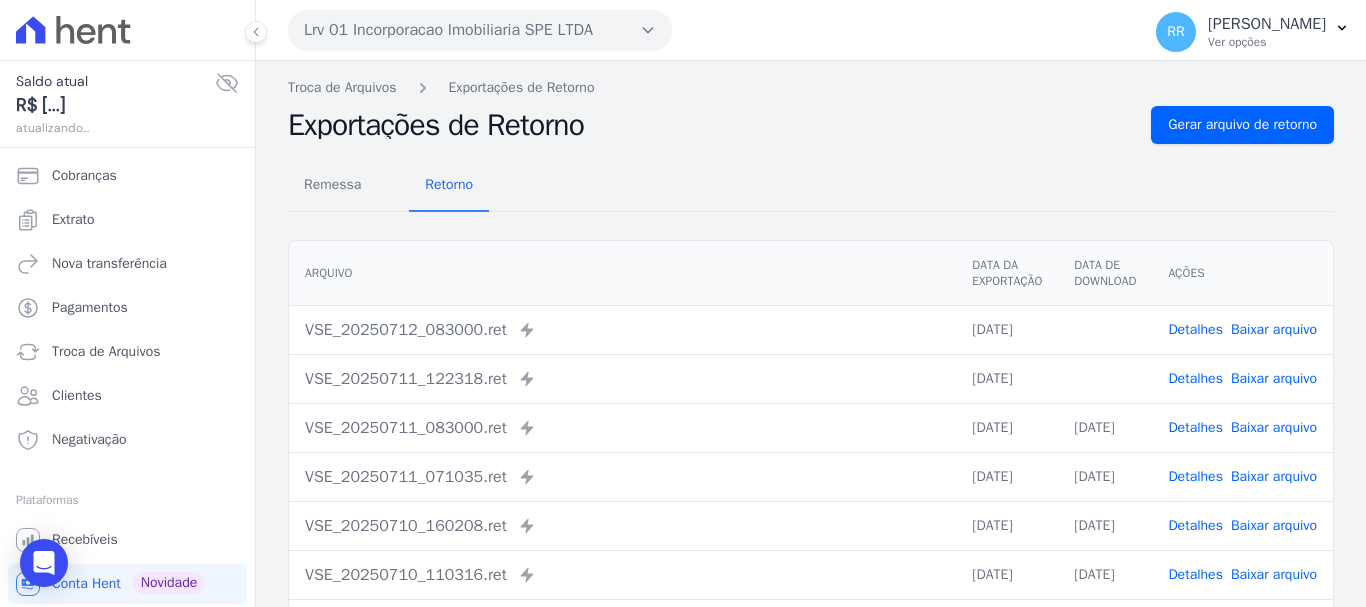 click on "Baixar arquivo" at bounding box center [1274, 329] 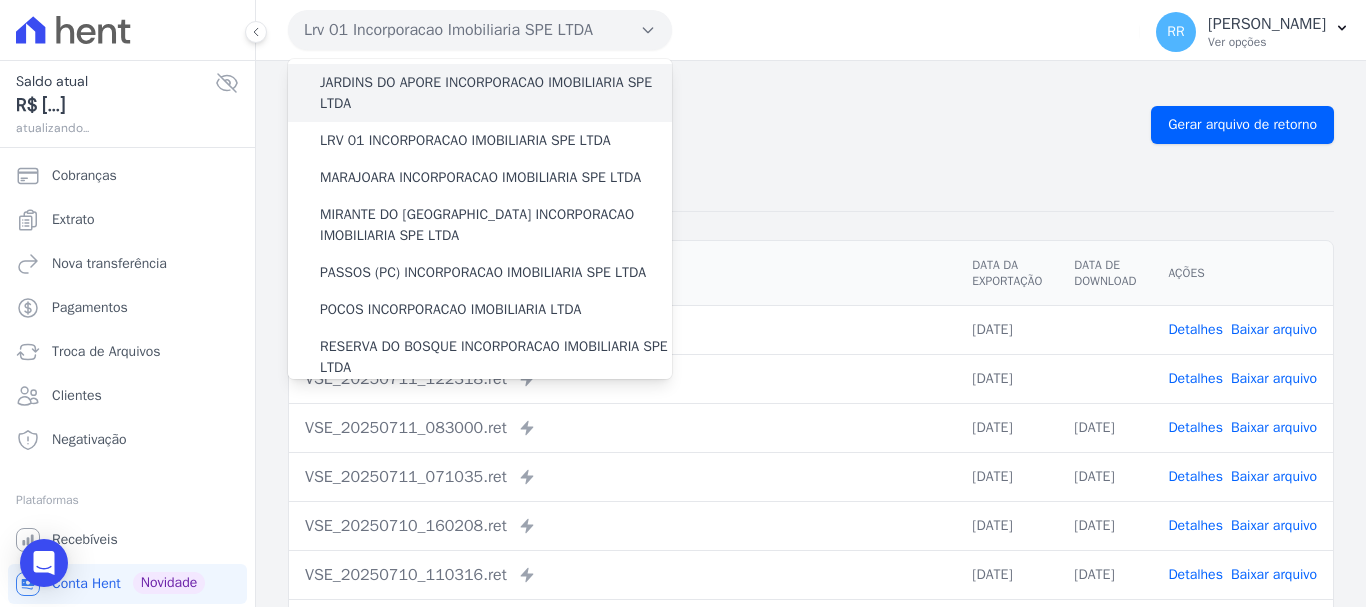 scroll, scrollTop: 500, scrollLeft: 0, axis: vertical 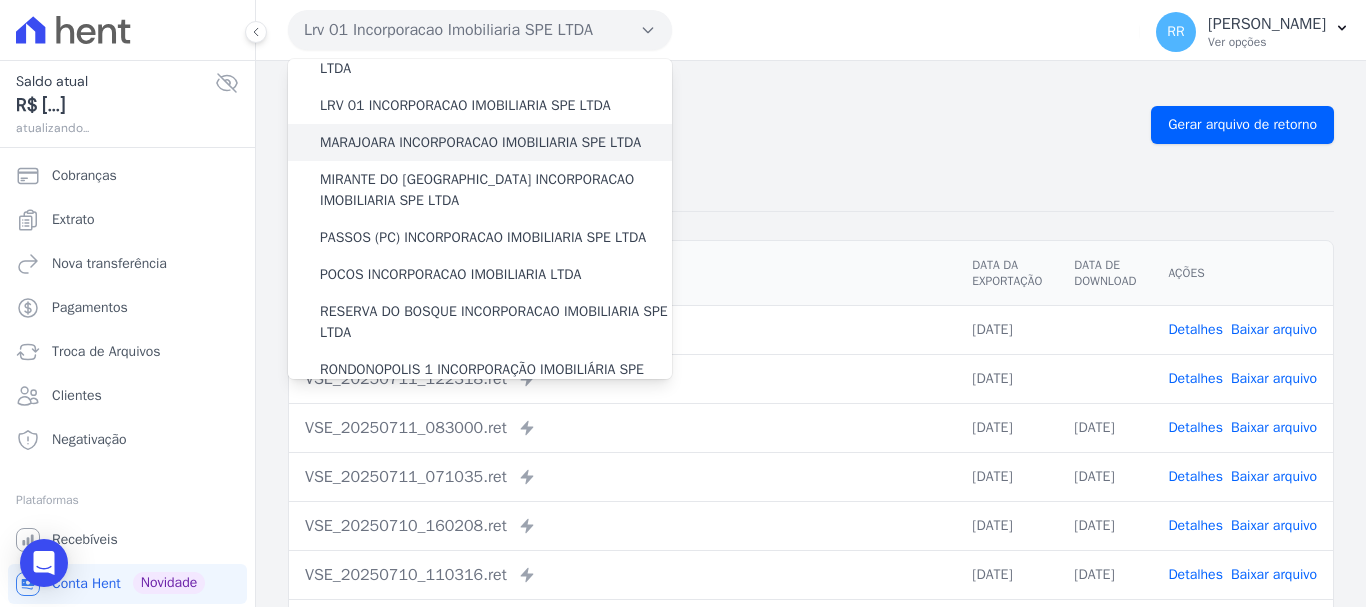 click on "MARAJOARA INCORPORACAO IMOBILIARIA SPE LTDA" at bounding box center (480, 142) 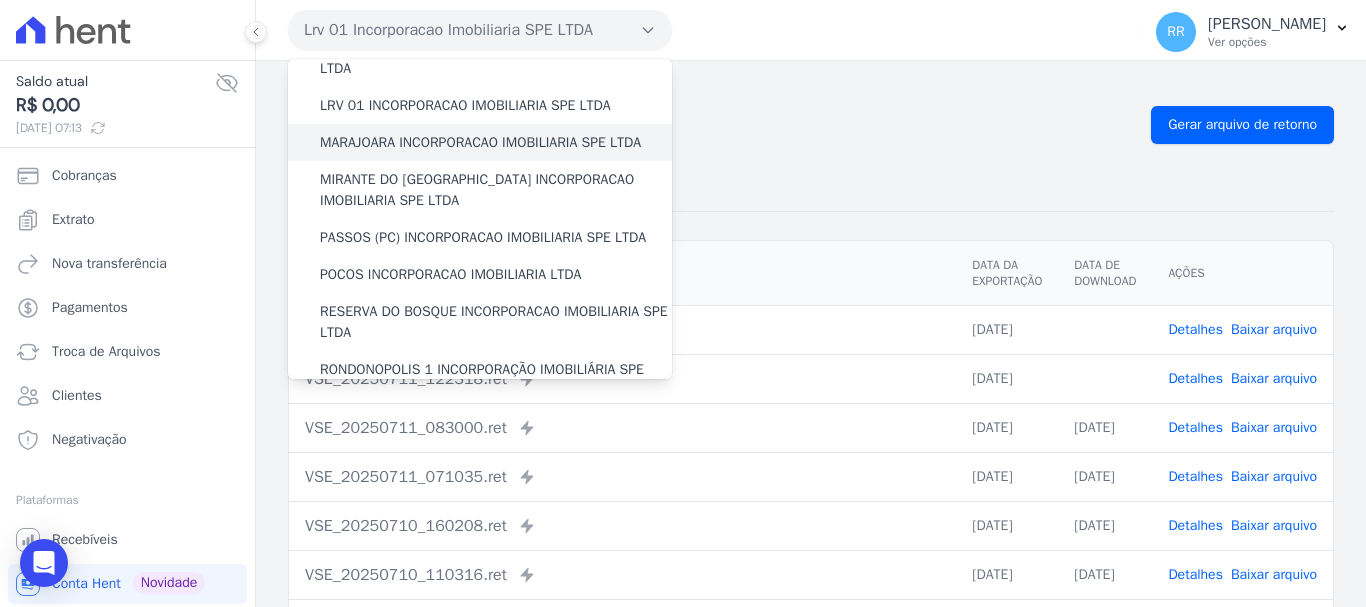 click on "MARAJOARA INCORPORACAO IMOBILIARIA SPE LTDA" at bounding box center (480, 142) 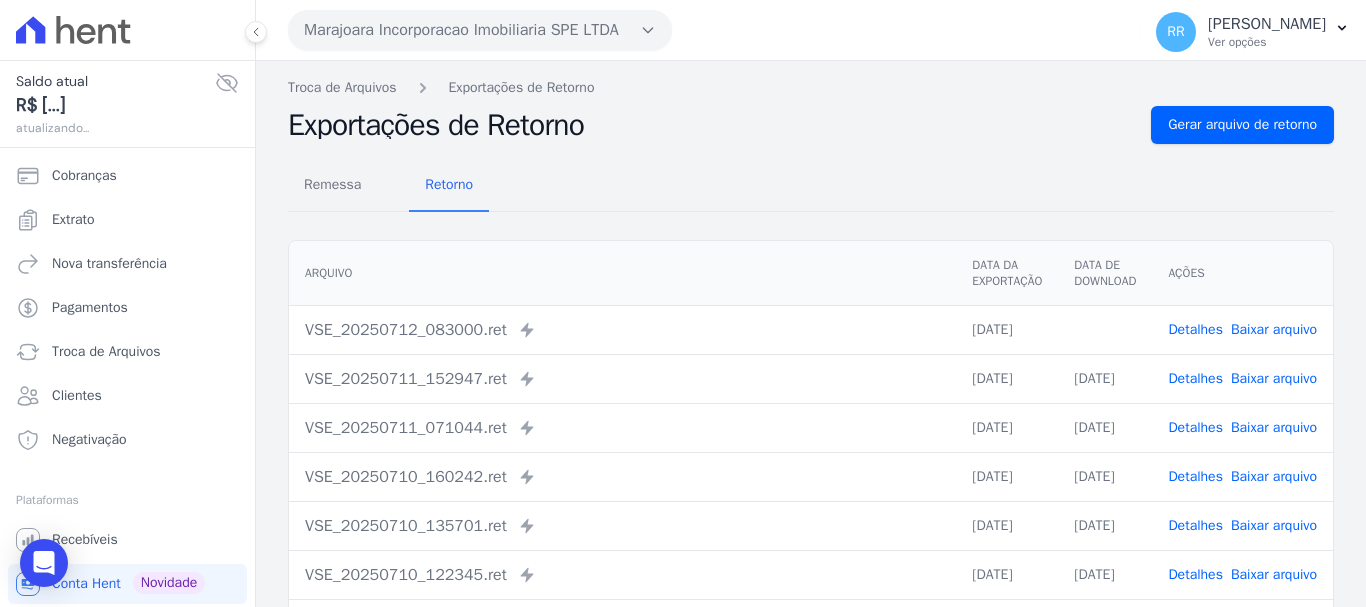 click on "Detalhes
Baixar arquivo" at bounding box center [1242, 329] 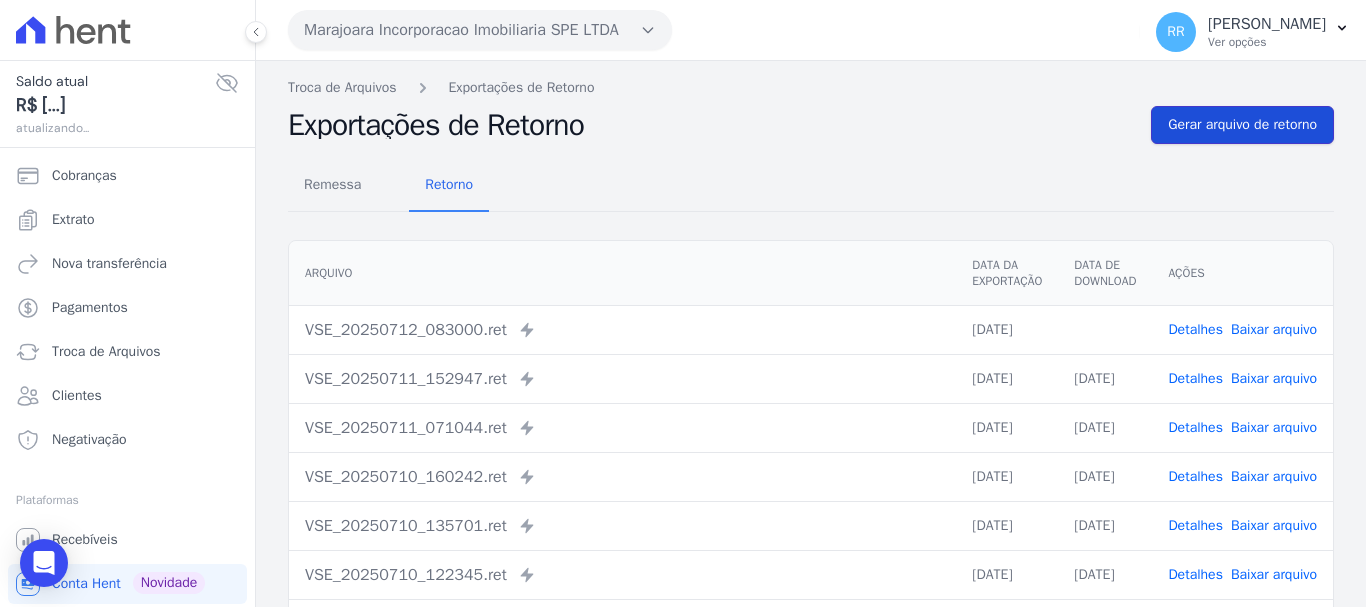 click on "Gerar arquivo de retorno" at bounding box center (1242, 125) 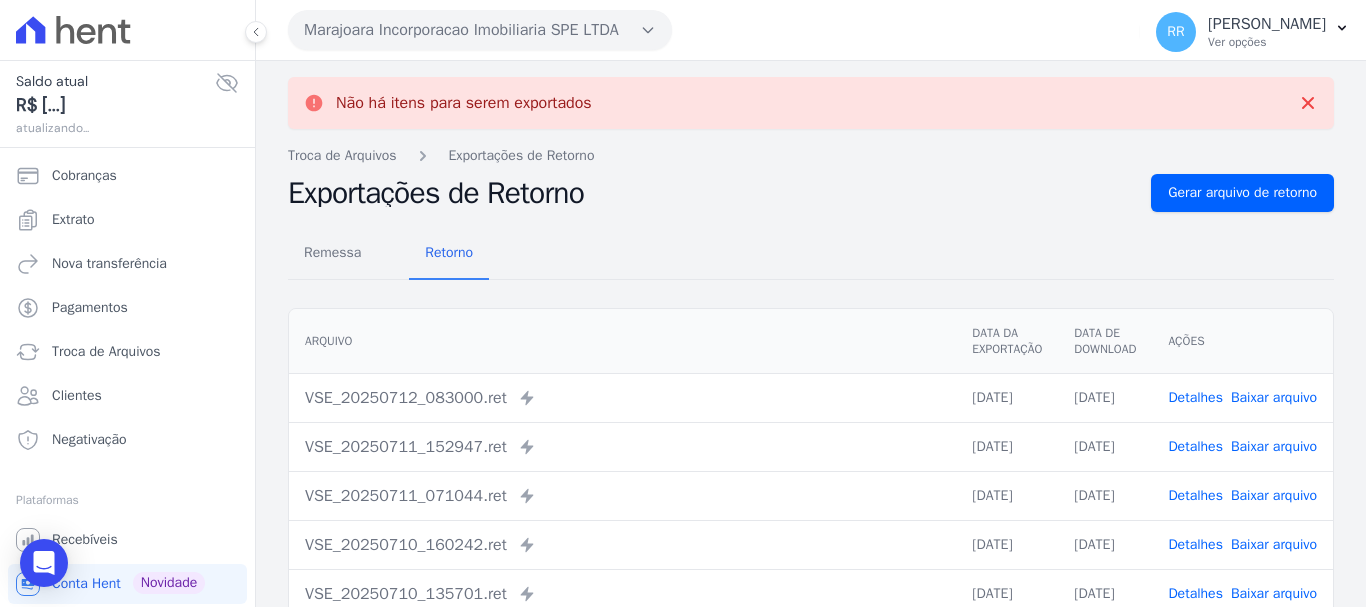 click on "Marajoara Incorporacao Imobiliaria SPE LTDA" at bounding box center [480, 30] 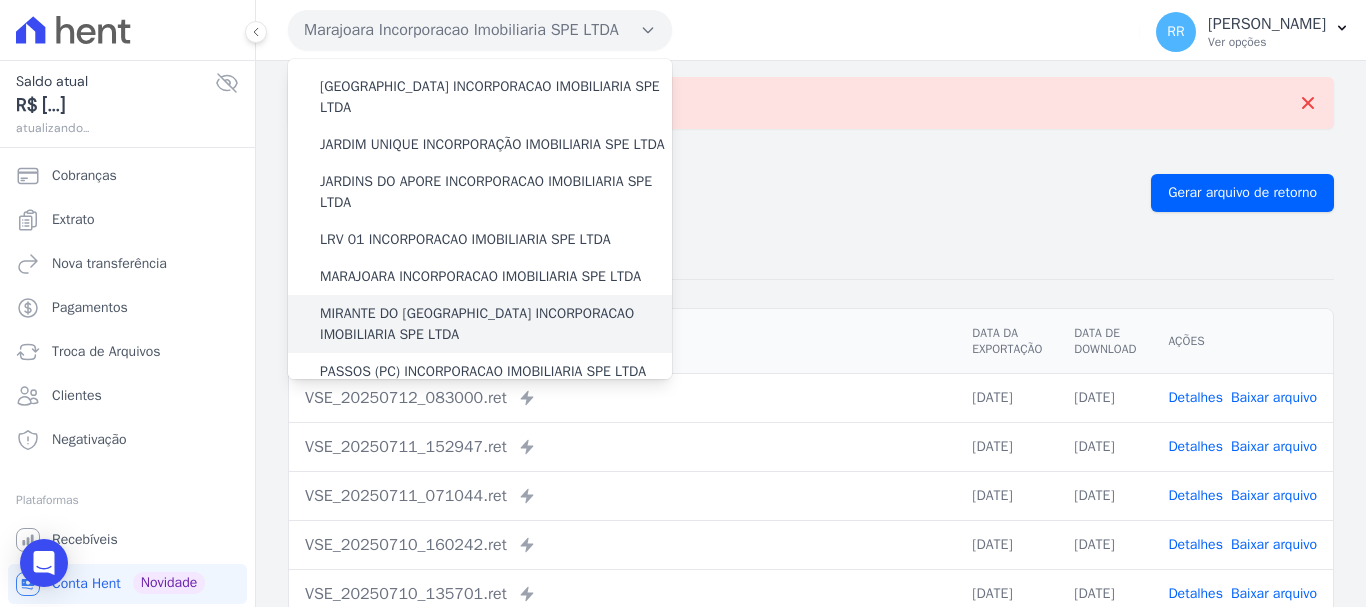 scroll, scrollTop: 400, scrollLeft: 0, axis: vertical 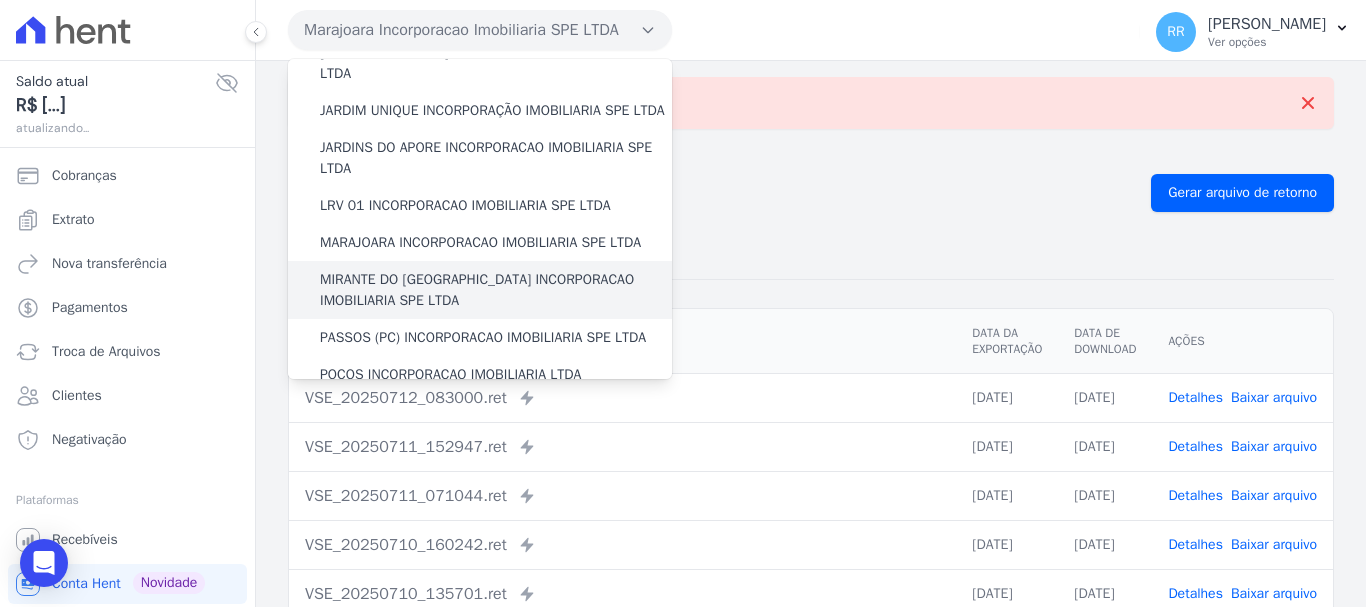 click on "MIRANTE DO [GEOGRAPHIC_DATA] INCORPORACAO IMOBILIARIA SPE LTDA" at bounding box center (496, 290) 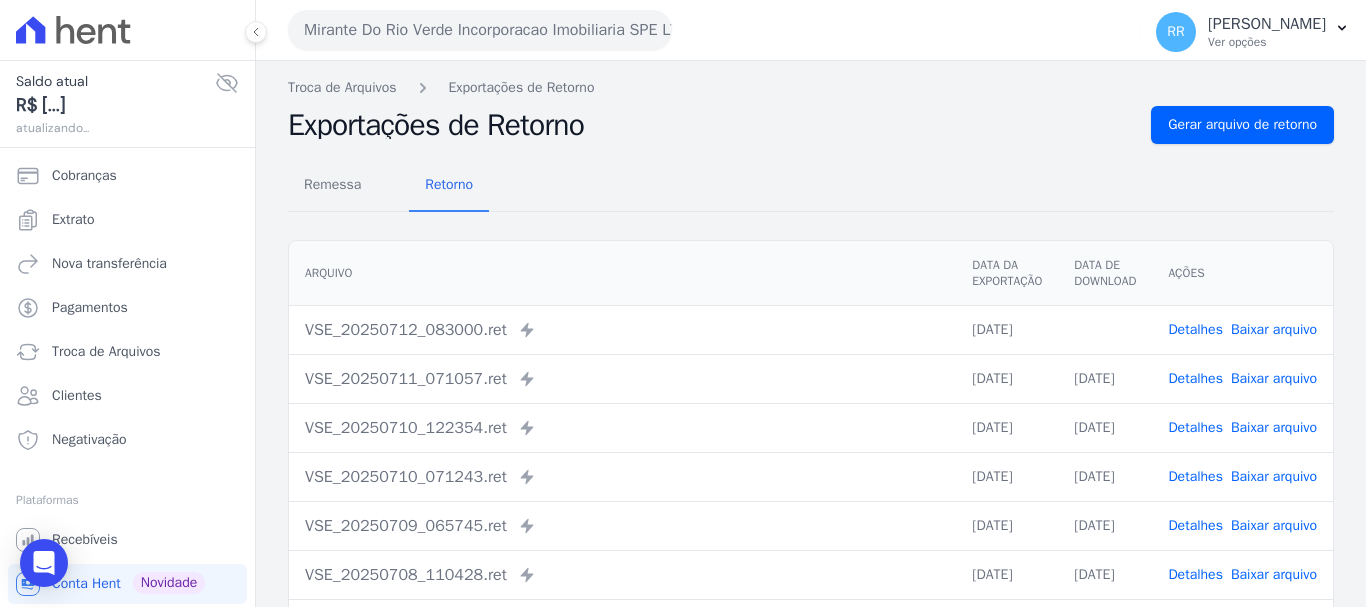 click on "Baixar arquivo" at bounding box center (1274, 329) 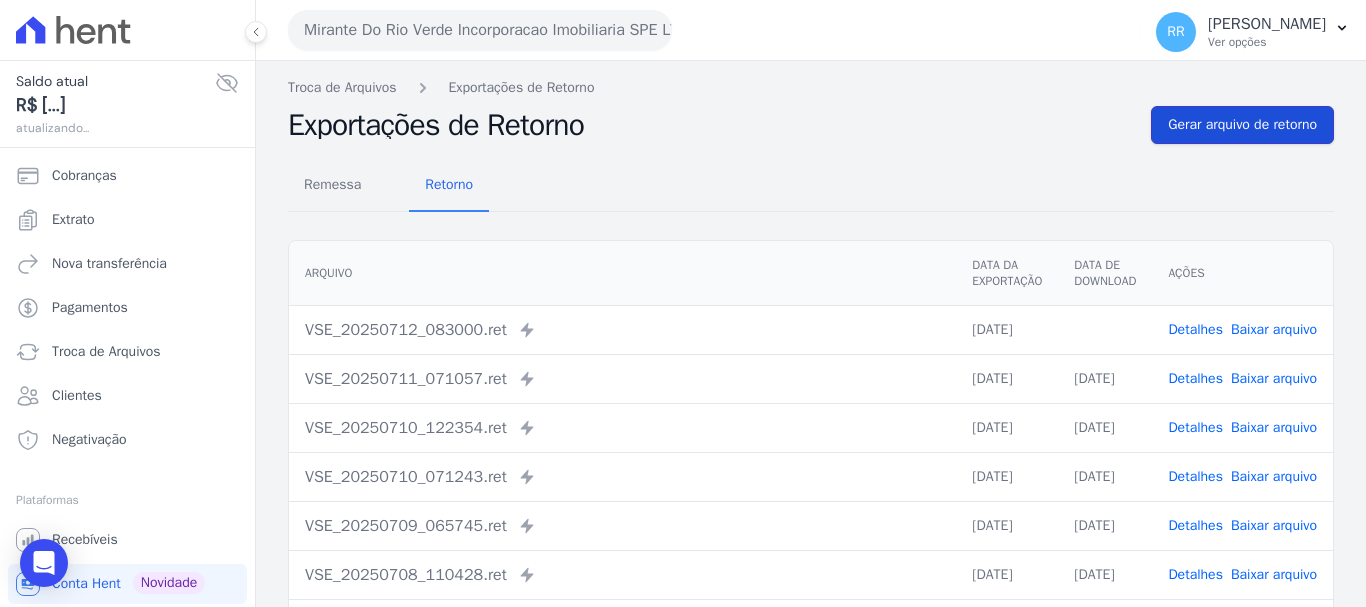 click on "Gerar arquivo de retorno" at bounding box center (1242, 125) 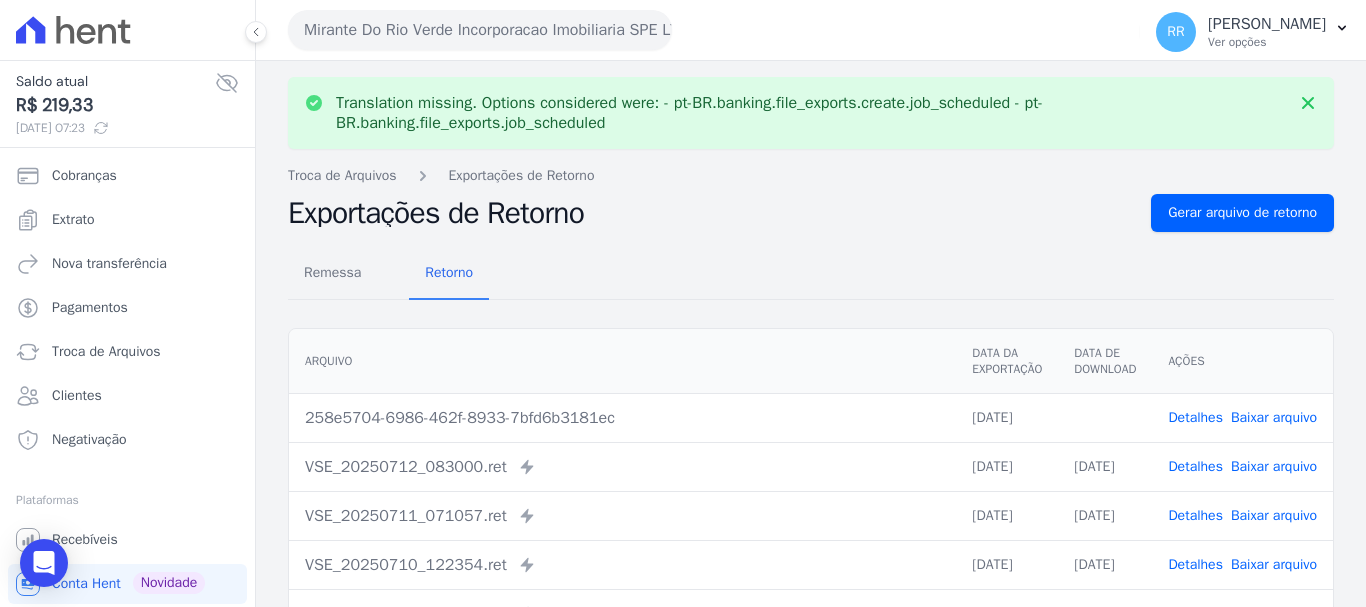 click on "Baixar arquivo" at bounding box center (1274, 417) 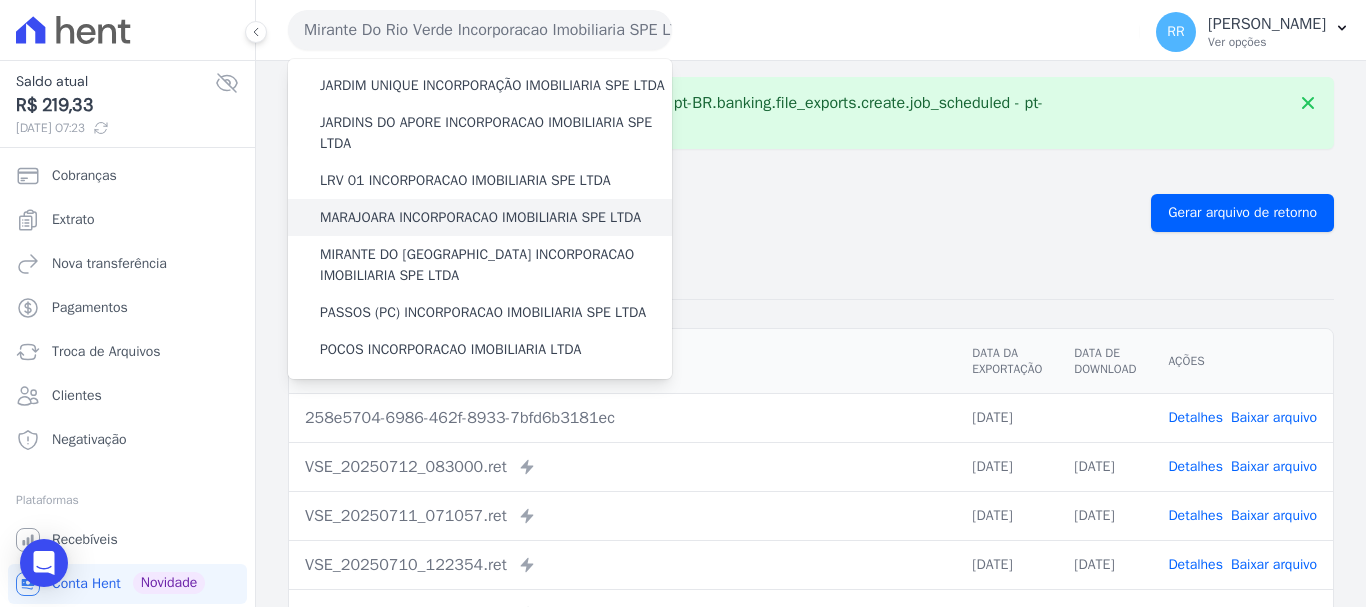scroll, scrollTop: 500, scrollLeft: 0, axis: vertical 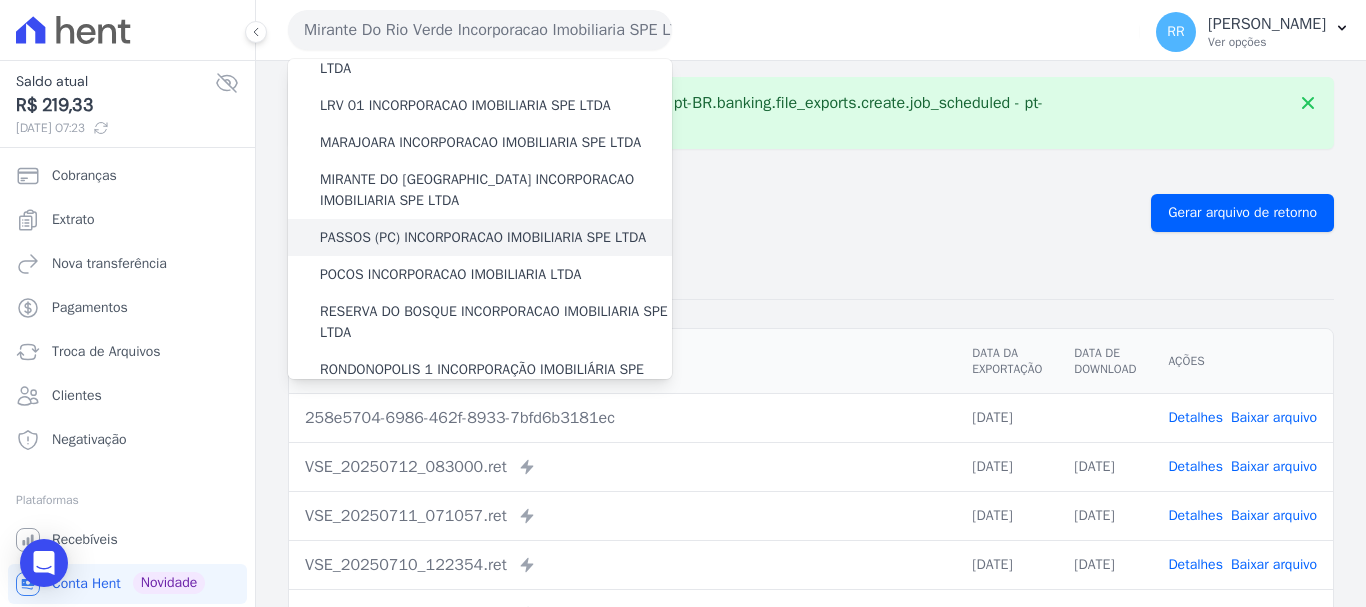 click on "PASSOS (PC) INCORPORACAO IMOBILIARIA SPE LTDA" at bounding box center (483, 237) 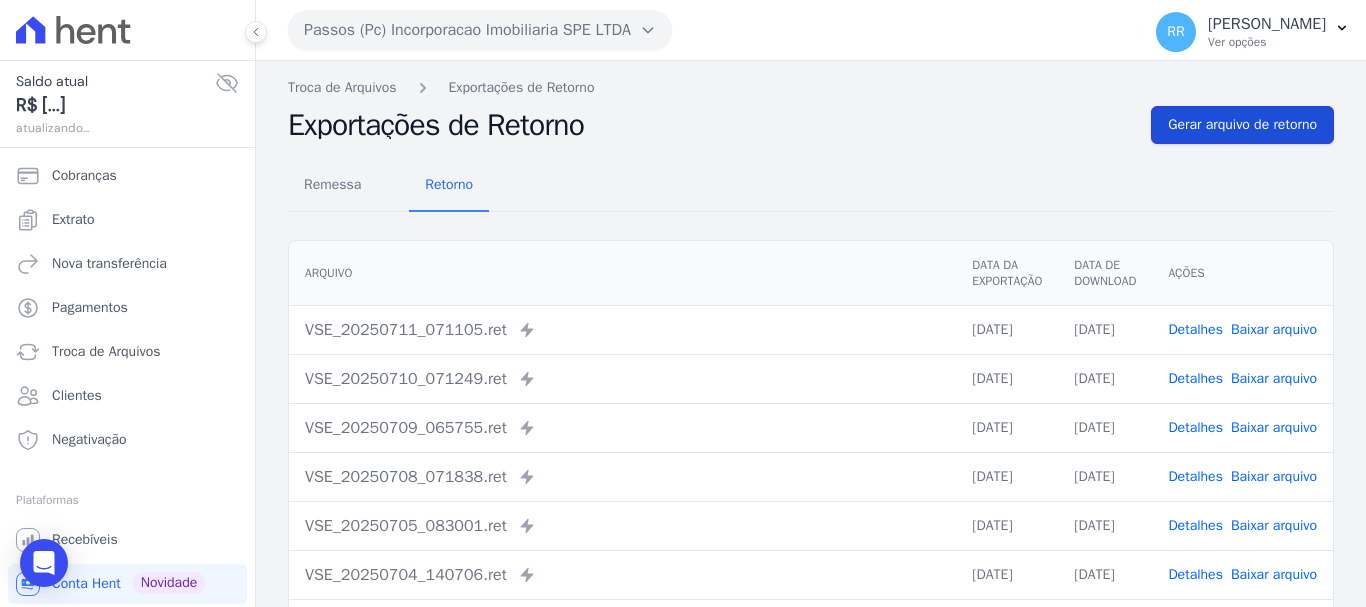 click on "Gerar arquivo de retorno" at bounding box center (1242, 125) 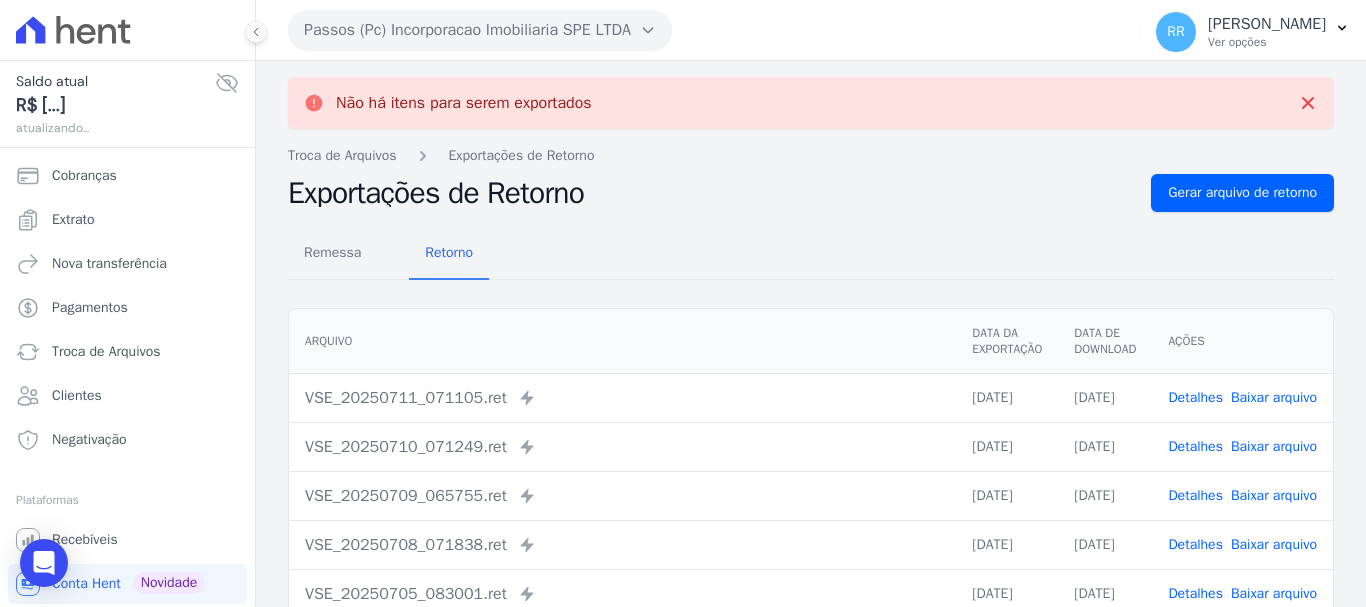 click on "Passos (Pc) Incorporacao Imobiliaria SPE LTDA" at bounding box center (480, 30) 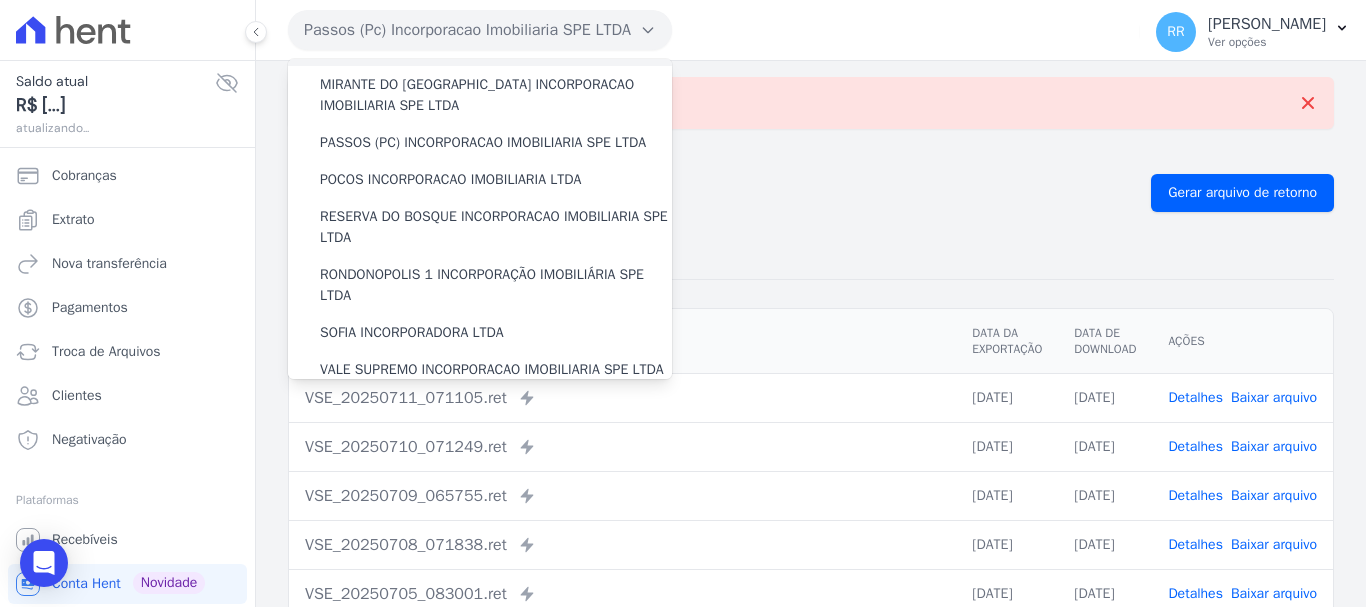 scroll, scrollTop: 600, scrollLeft: 0, axis: vertical 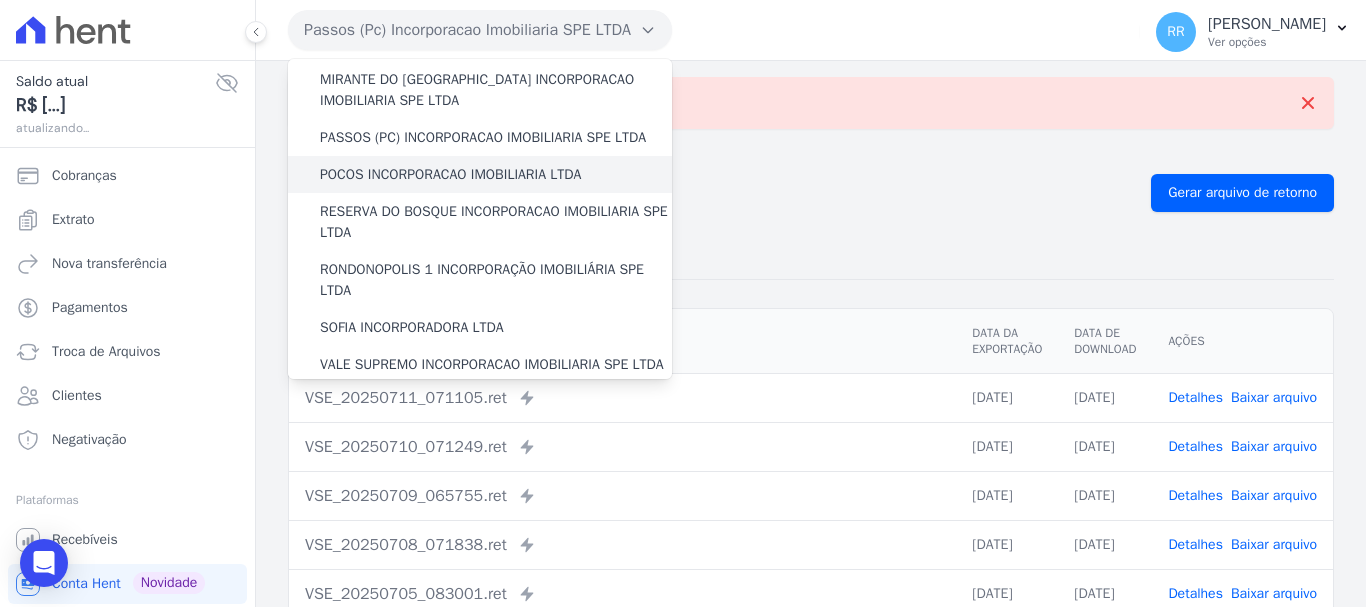 click on "POCOS INCORPORACAO IMOBILIARIA LTDA" at bounding box center (450, 174) 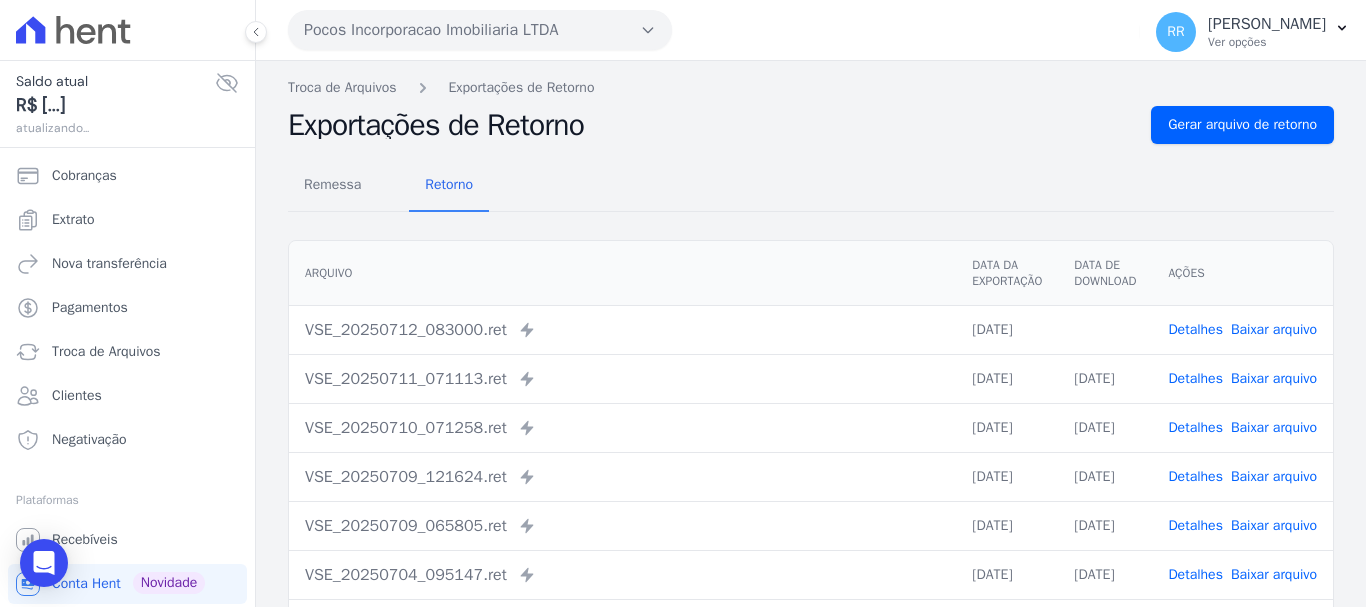 click on "Baixar arquivo" at bounding box center [1274, 329] 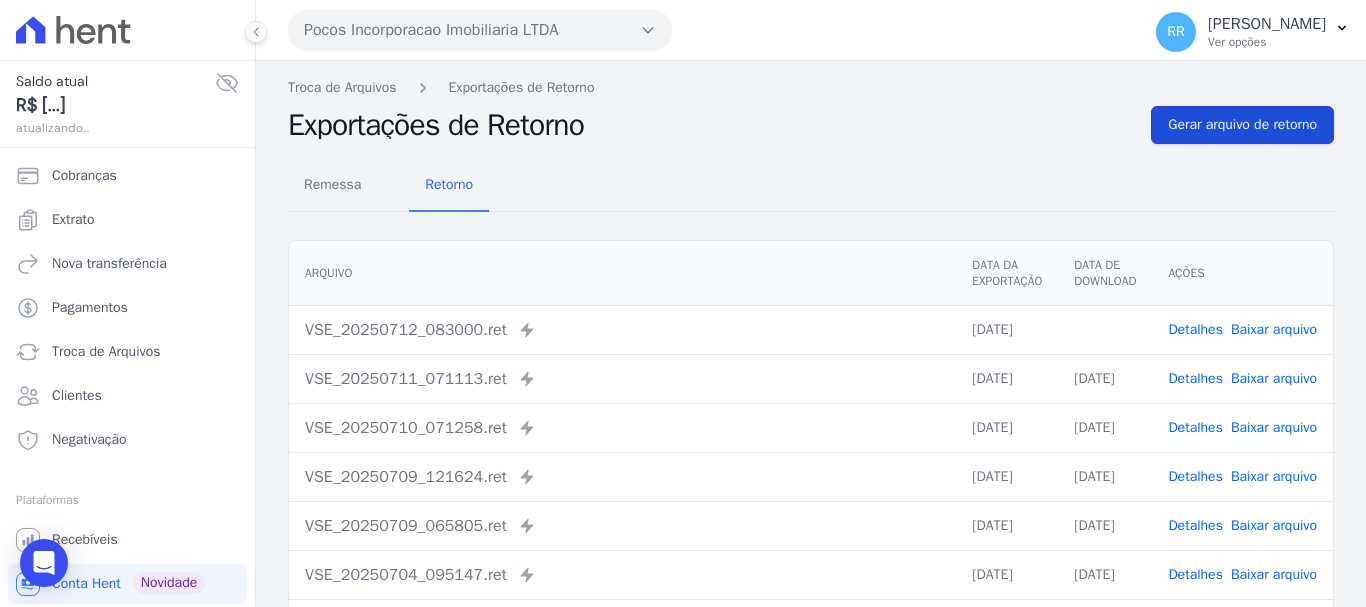 drag, startPoint x: 1205, startPoint y: 124, endPoint x: 1076, endPoint y: 123, distance: 129.00388 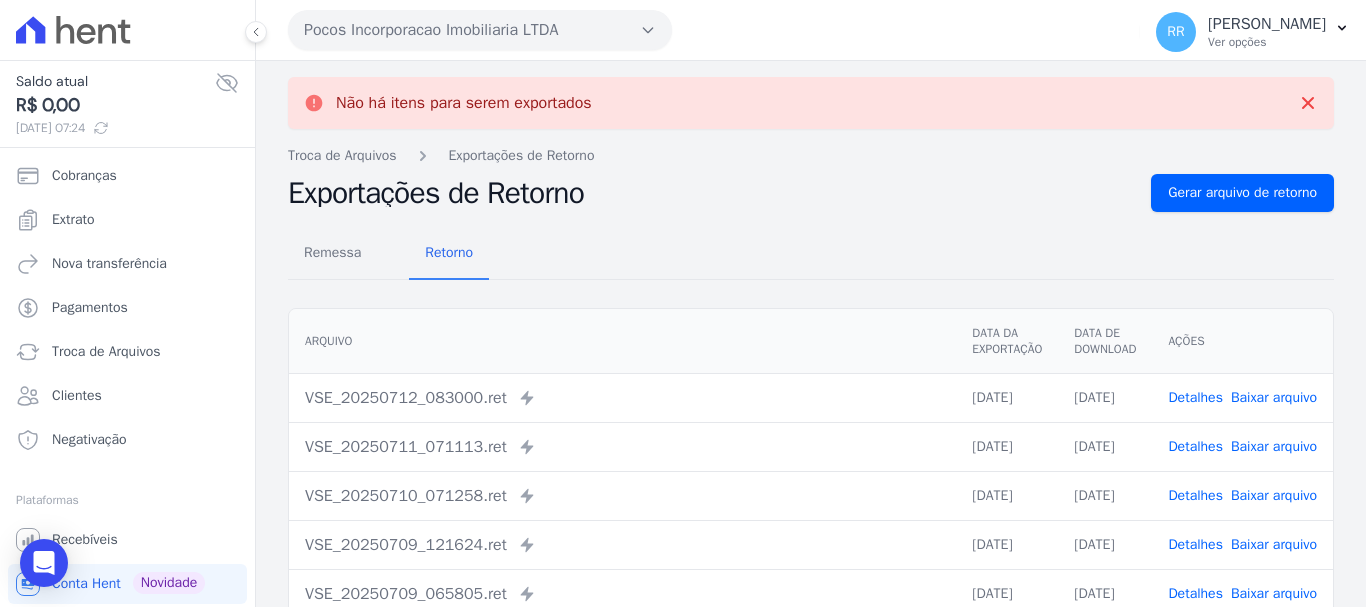 click on "Pocos Incorporacao Imobiliaria LTDA" at bounding box center [480, 30] 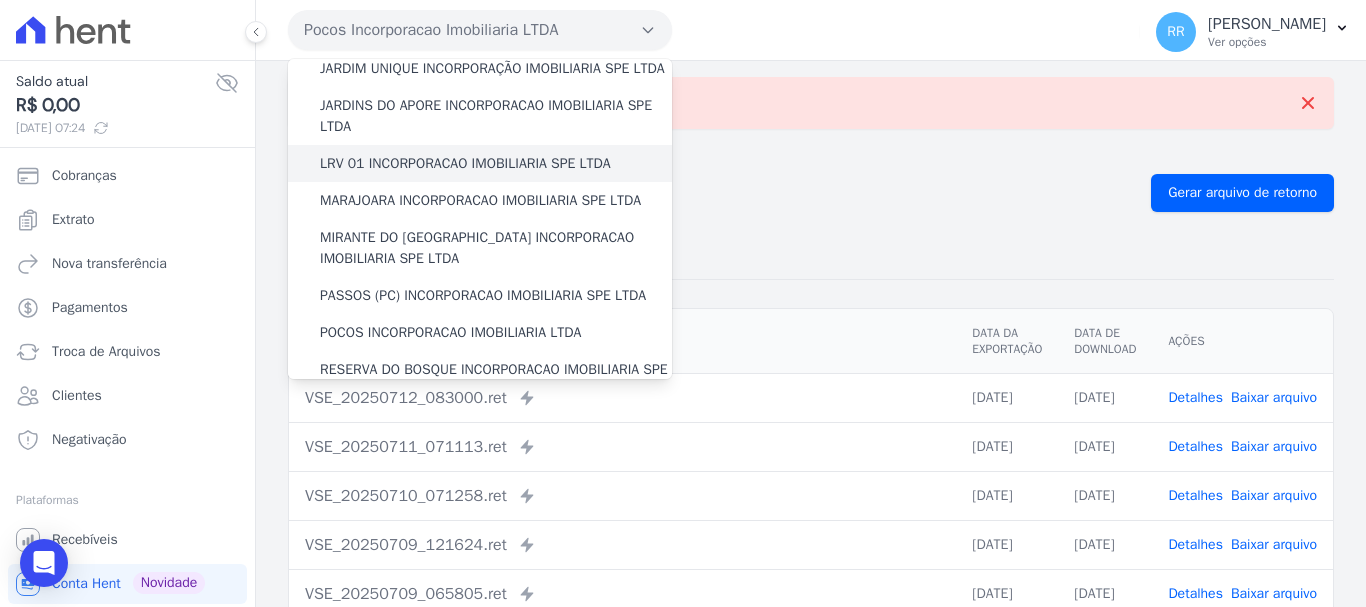 scroll, scrollTop: 400, scrollLeft: 0, axis: vertical 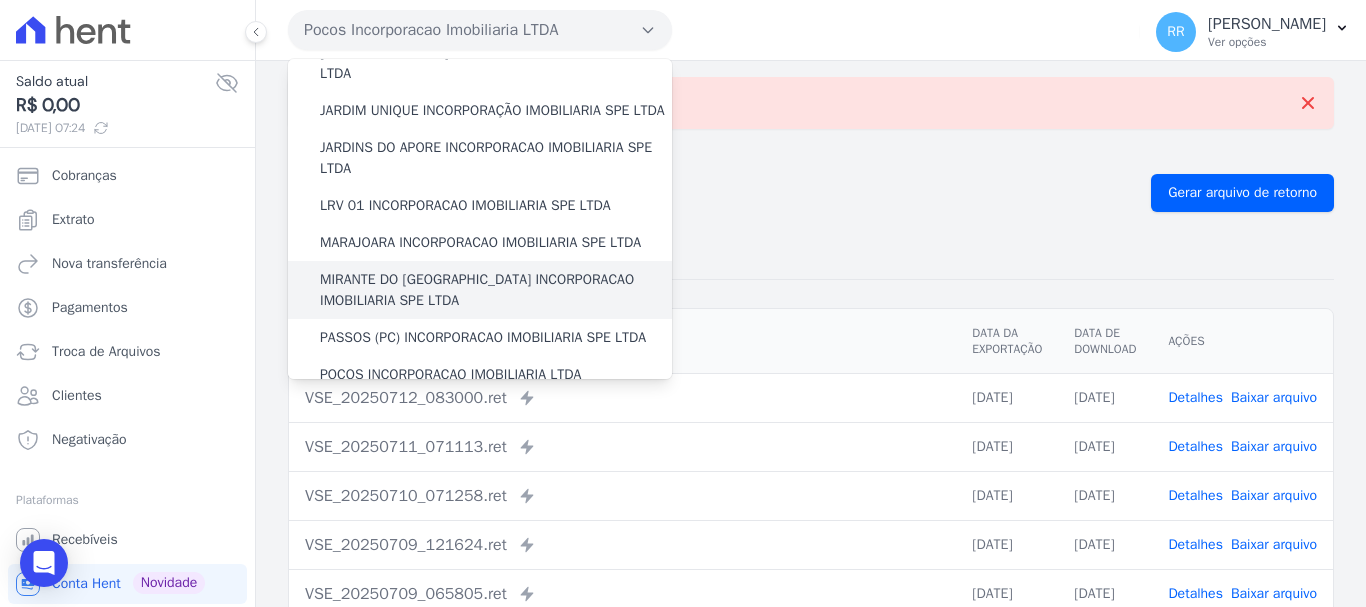 click on "MIRANTE DO [GEOGRAPHIC_DATA] INCORPORACAO IMOBILIARIA SPE LTDA" at bounding box center [496, 290] 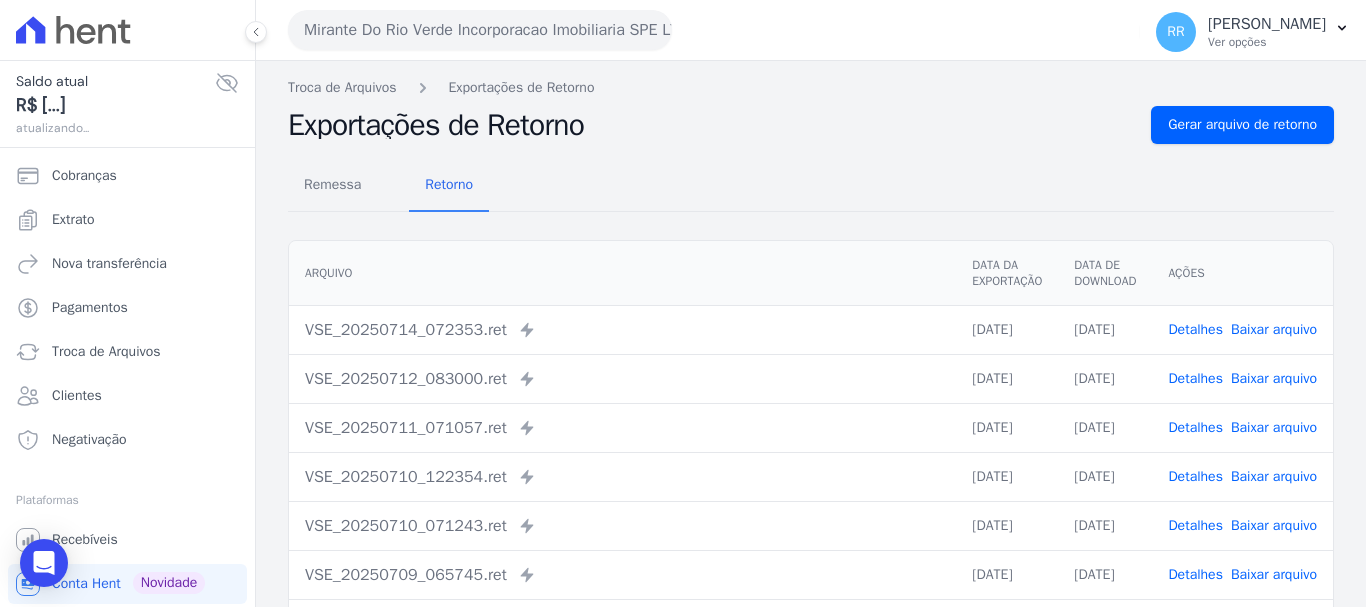 click on "Baixar arquivo" at bounding box center (1274, 329) 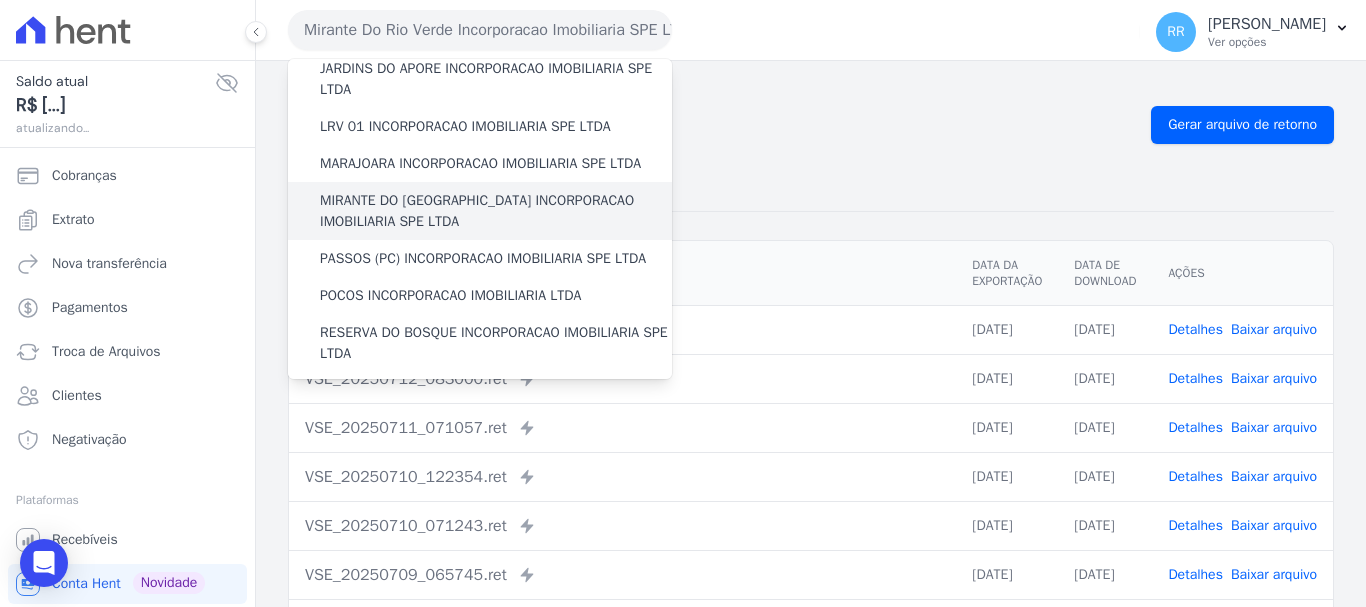 scroll, scrollTop: 700, scrollLeft: 0, axis: vertical 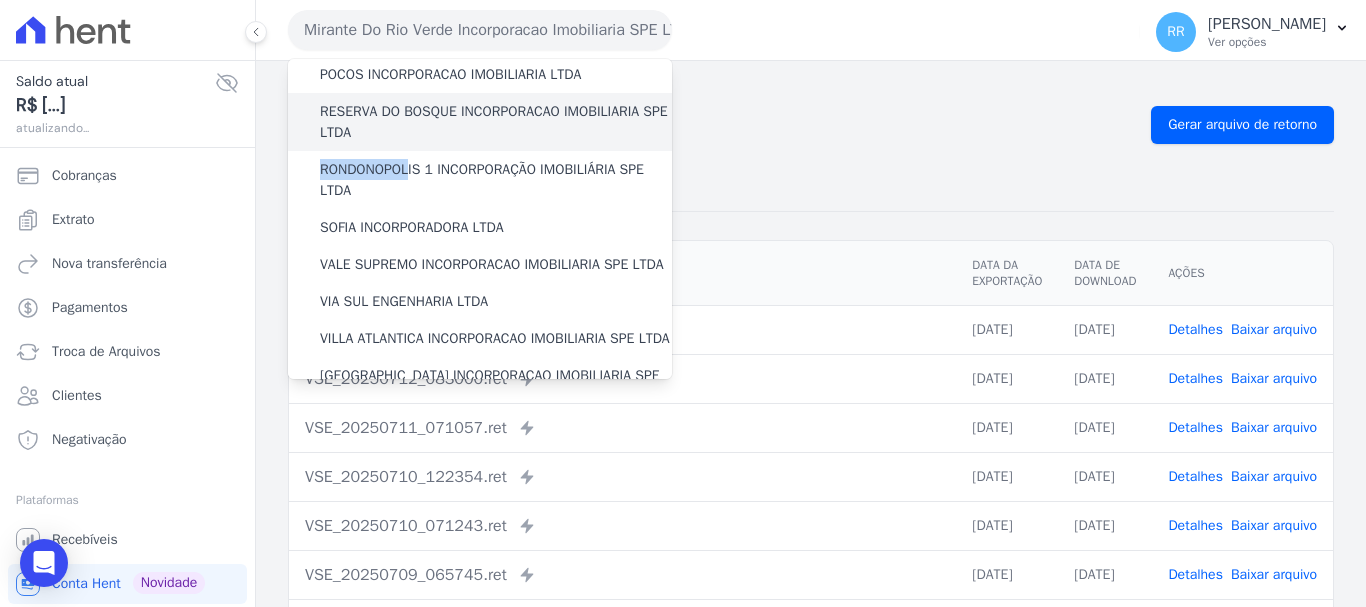 drag, startPoint x: 413, startPoint y: 211, endPoint x: 407, endPoint y: 182, distance: 29.614185 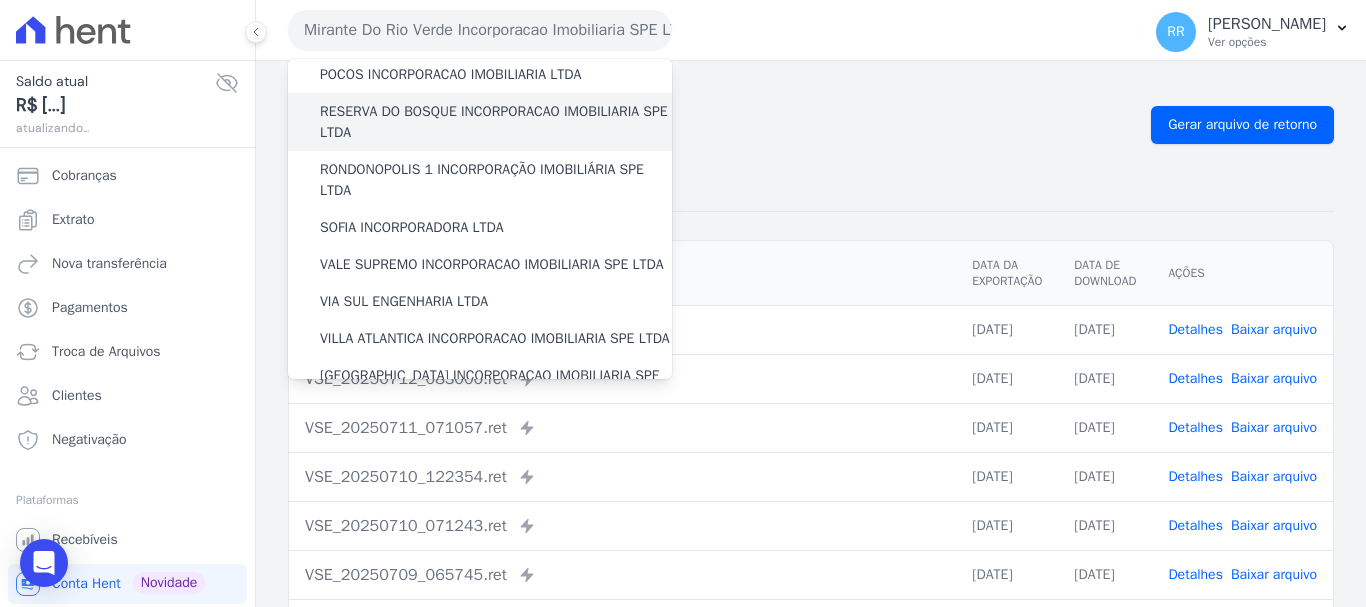 click on "RESERVA DO BOSQUE INCORPORACAO IMOBILIARIA SPE LTDA" at bounding box center [496, 122] 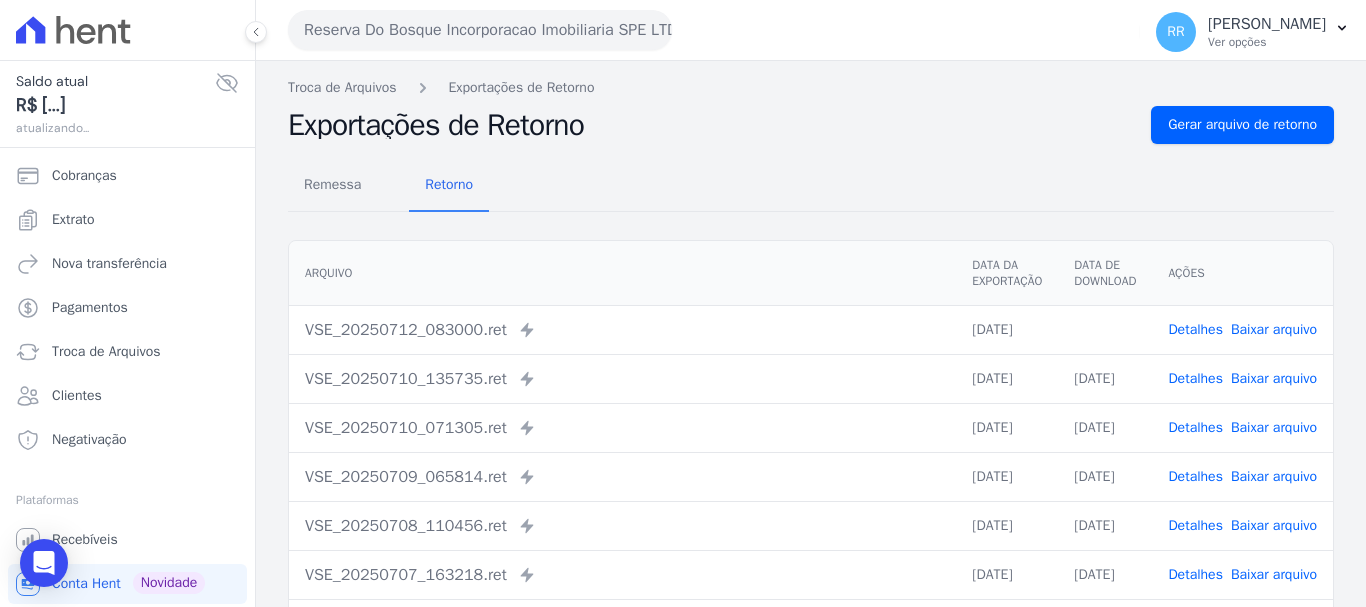 click on "Baixar arquivo" at bounding box center (1274, 329) 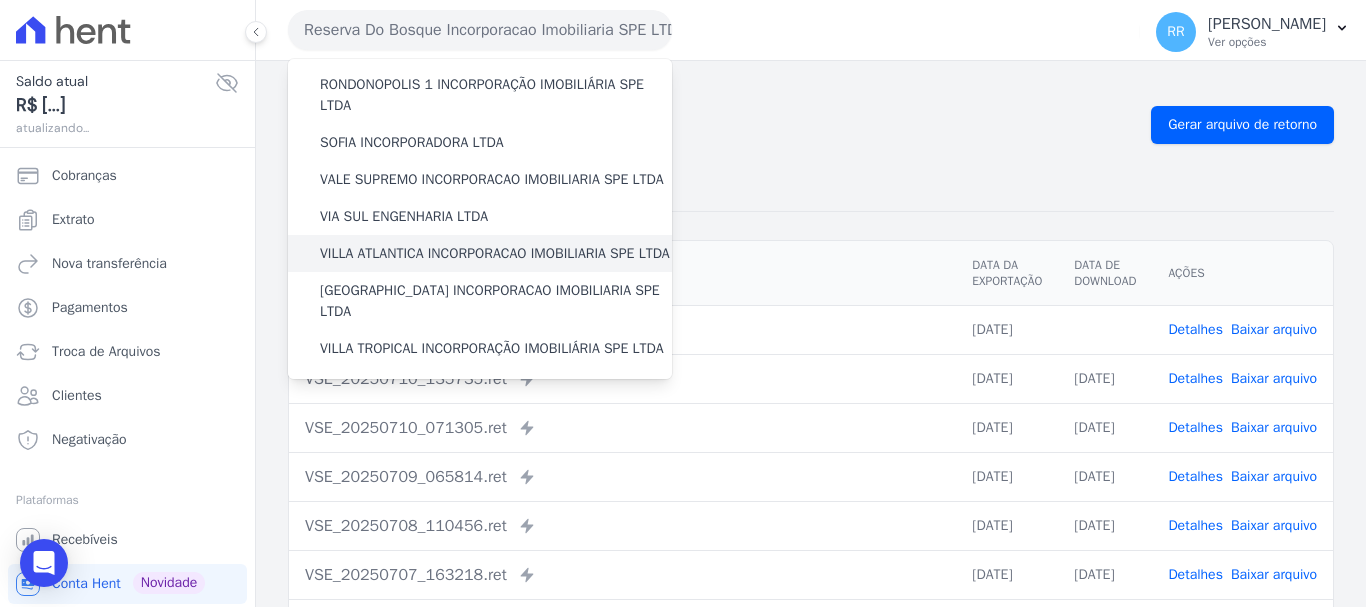 scroll, scrollTop: 800, scrollLeft: 0, axis: vertical 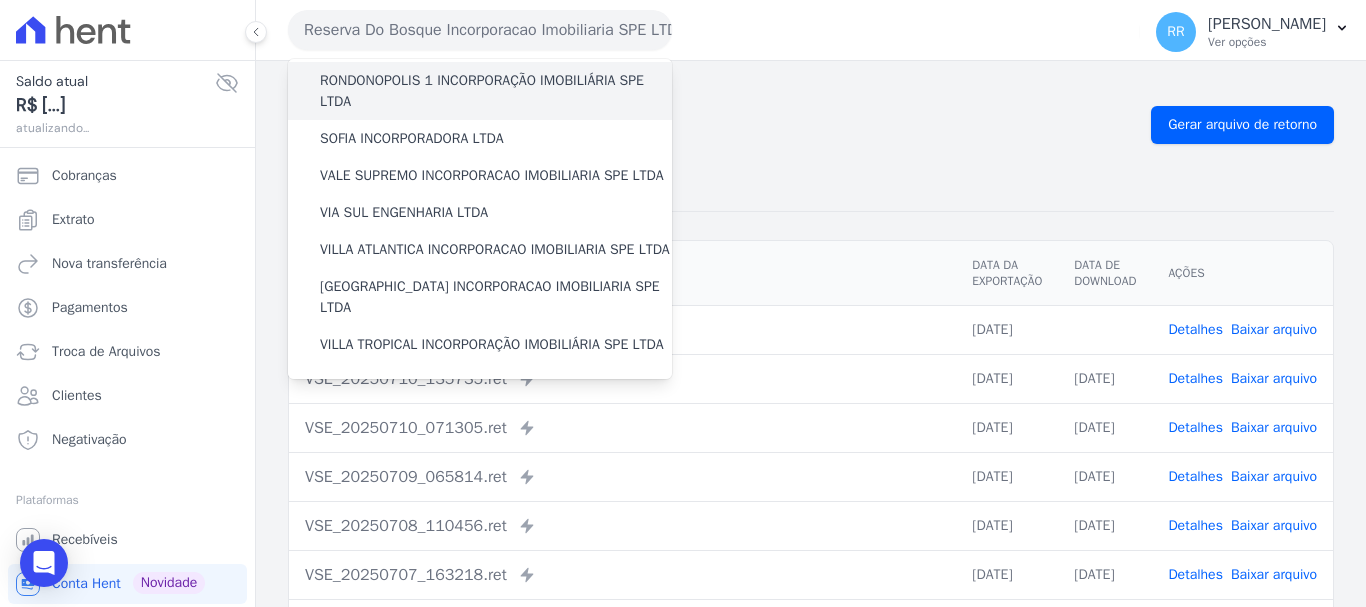 click on "RONDONOPOLIS 1 INCORPORAÇÃO IMOBILIÁRIA SPE LTDA" at bounding box center [496, 91] 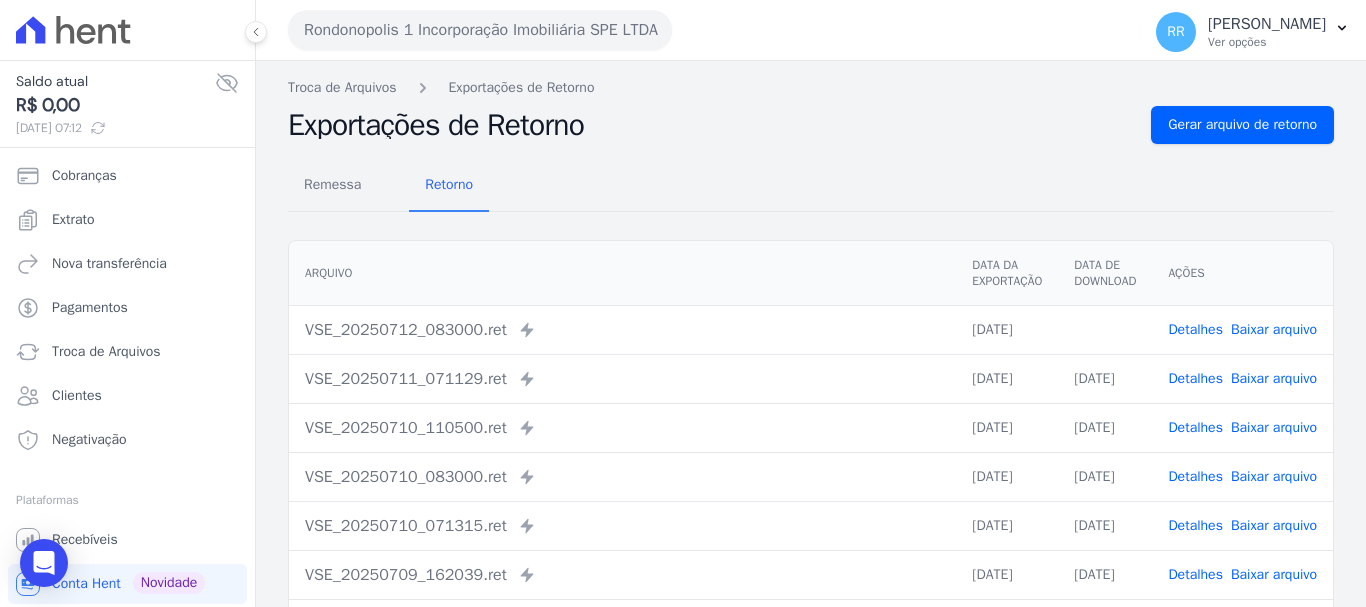 click on "Baixar arquivo" at bounding box center [1274, 329] 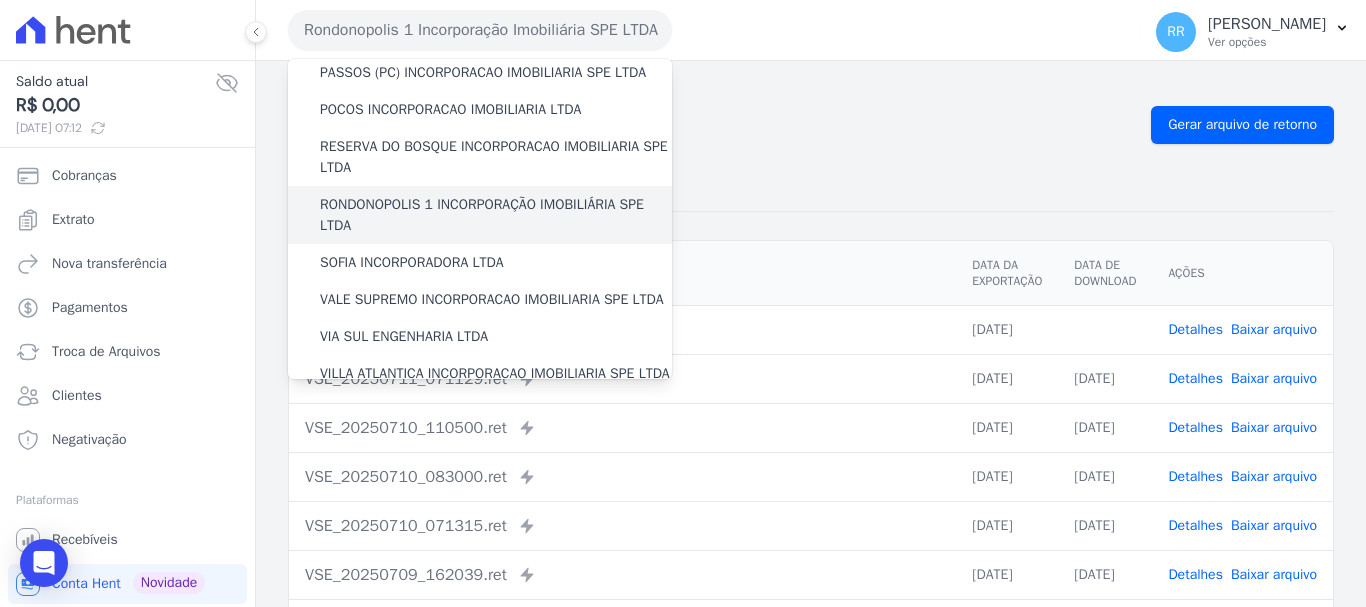 scroll, scrollTop: 700, scrollLeft: 0, axis: vertical 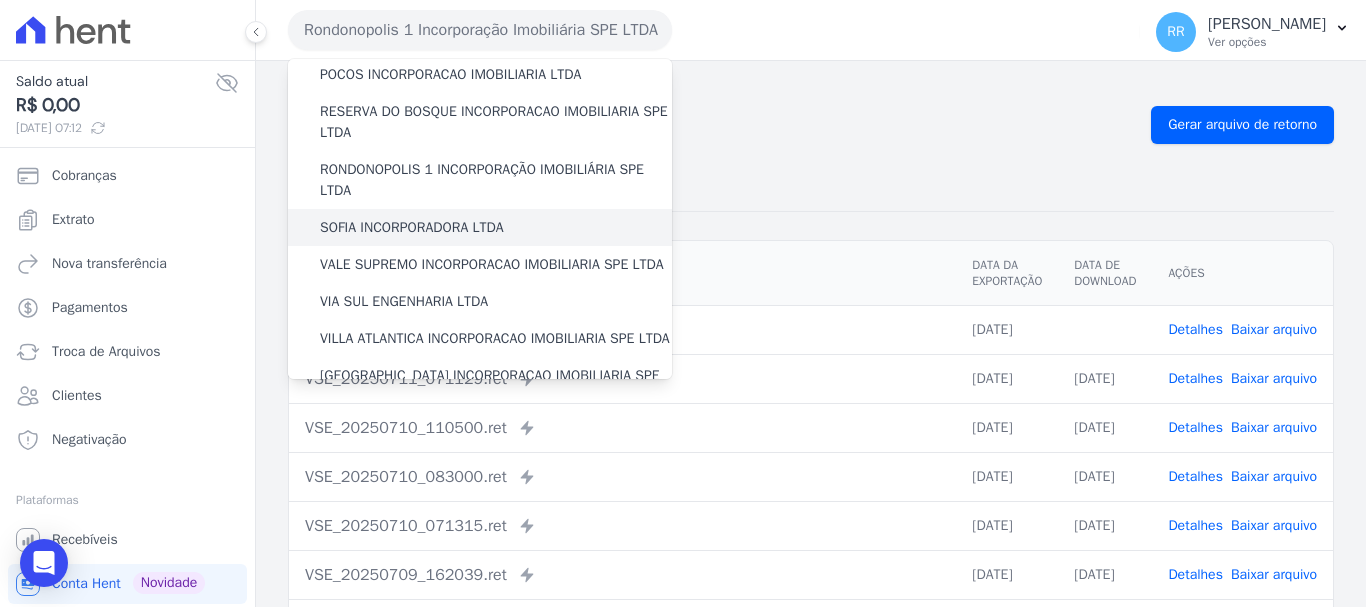 drag, startPoint x: 381, startPoint y: 268, endPoint x: 403, endPoint y: 267, distance: 22.022715 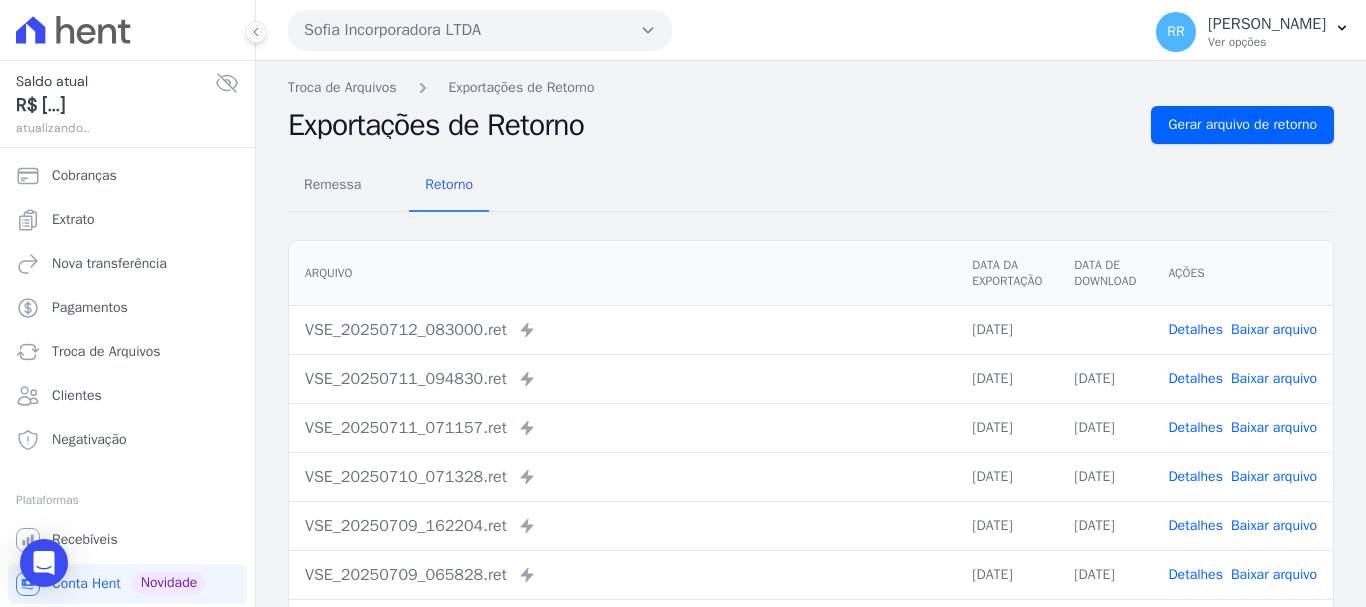 click on "Baixar arquivo" at bounding box center (1274, 329) 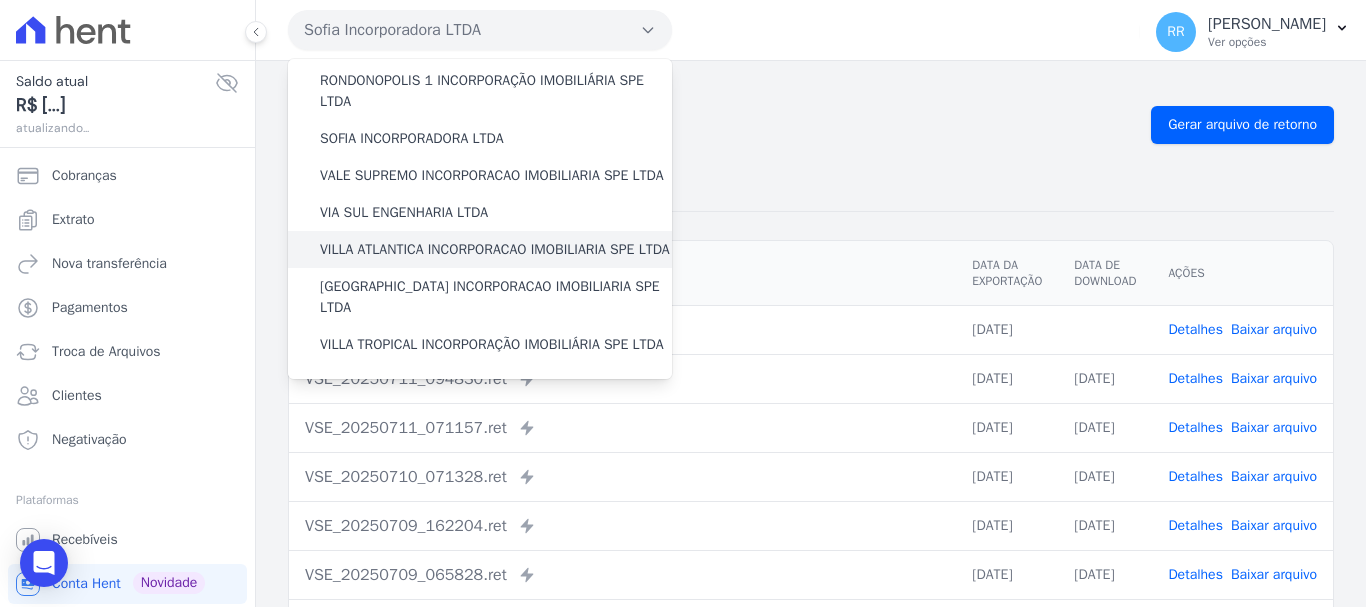 scroll, scrollTop: 800, scrollLeft: 0, axis: vertical 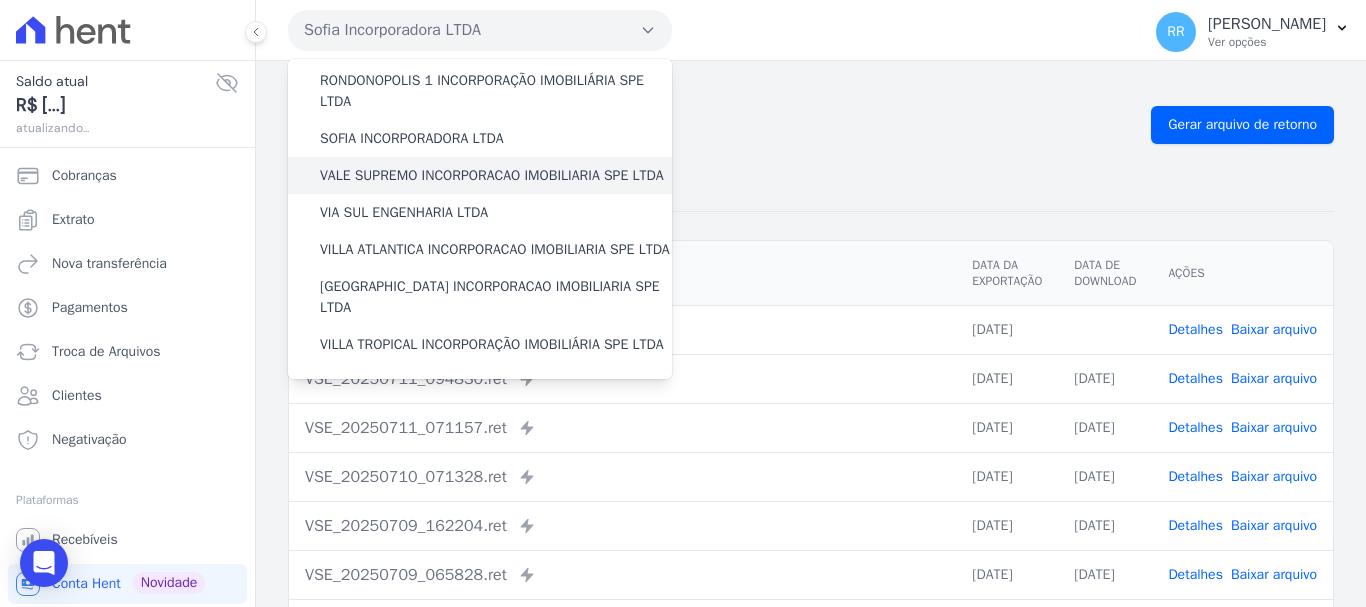 click on "VALE SUPREMO INCORPORACAO IMOBILIARIA SPE LTDA" at bounding box center [492, 175] 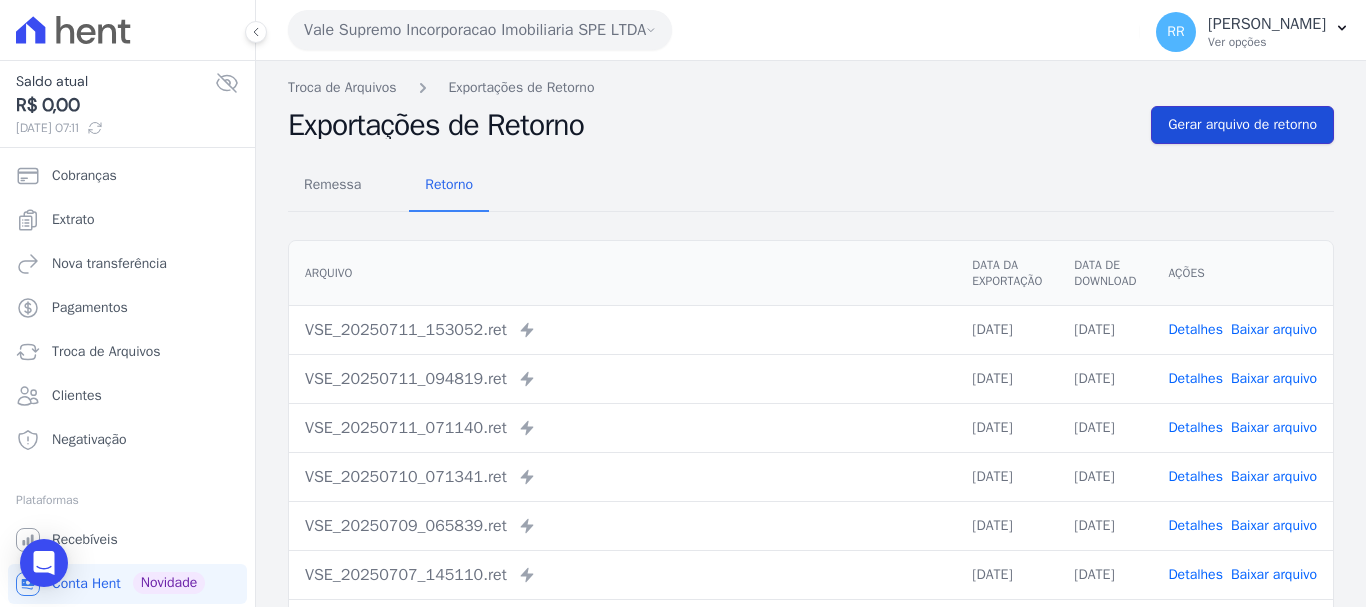 click on "Gerar arquivo de retorno" at bounding box center [1242, 125] 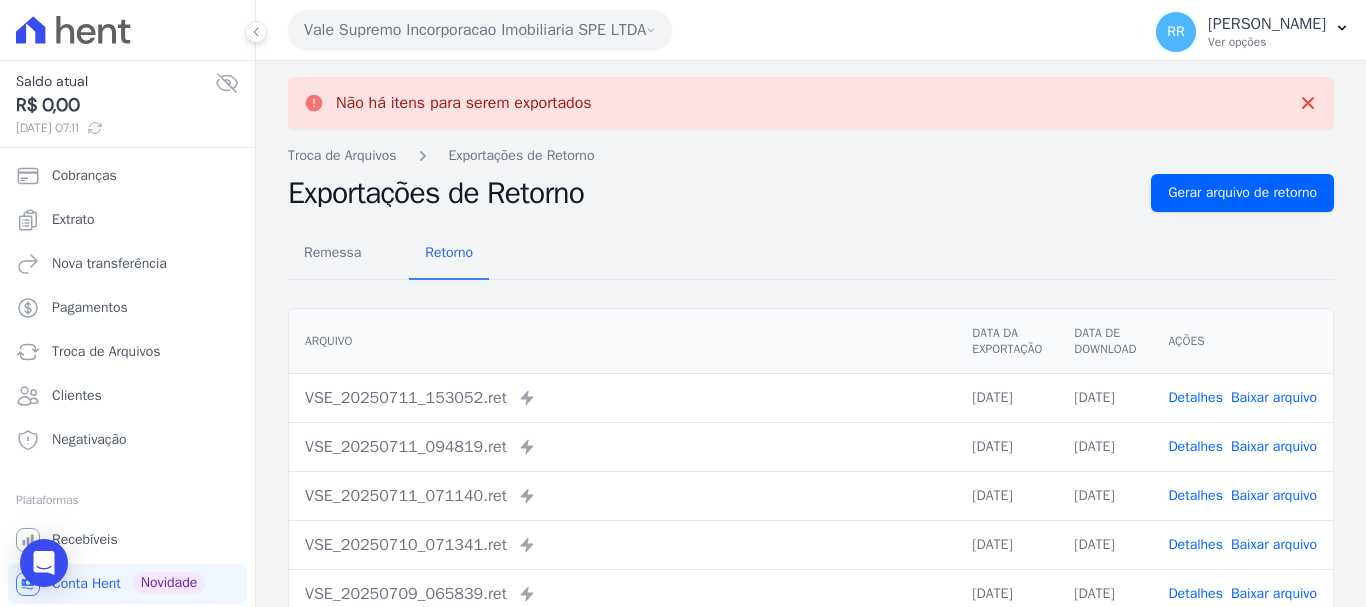 click on "Vale Supremo Incorporacao Imobiliaria SPE LTDA" at bounding box center (480, 30) 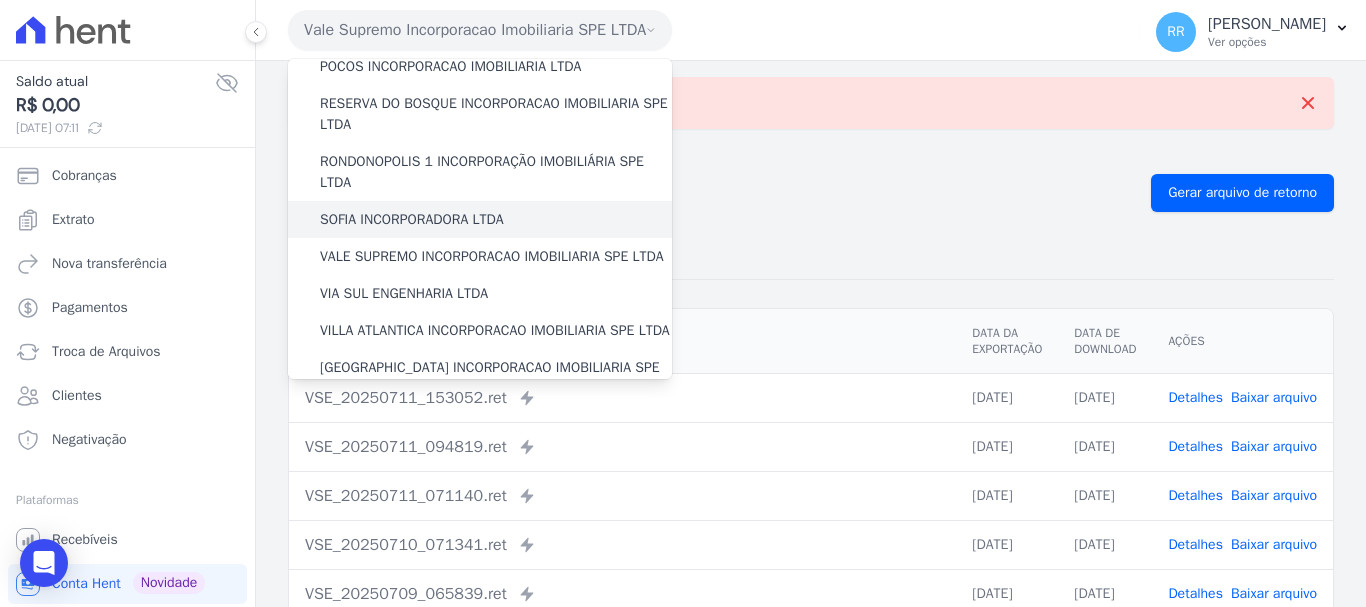 scroll, scrollTop: 673, scrollLeft: 0, axis: vertical 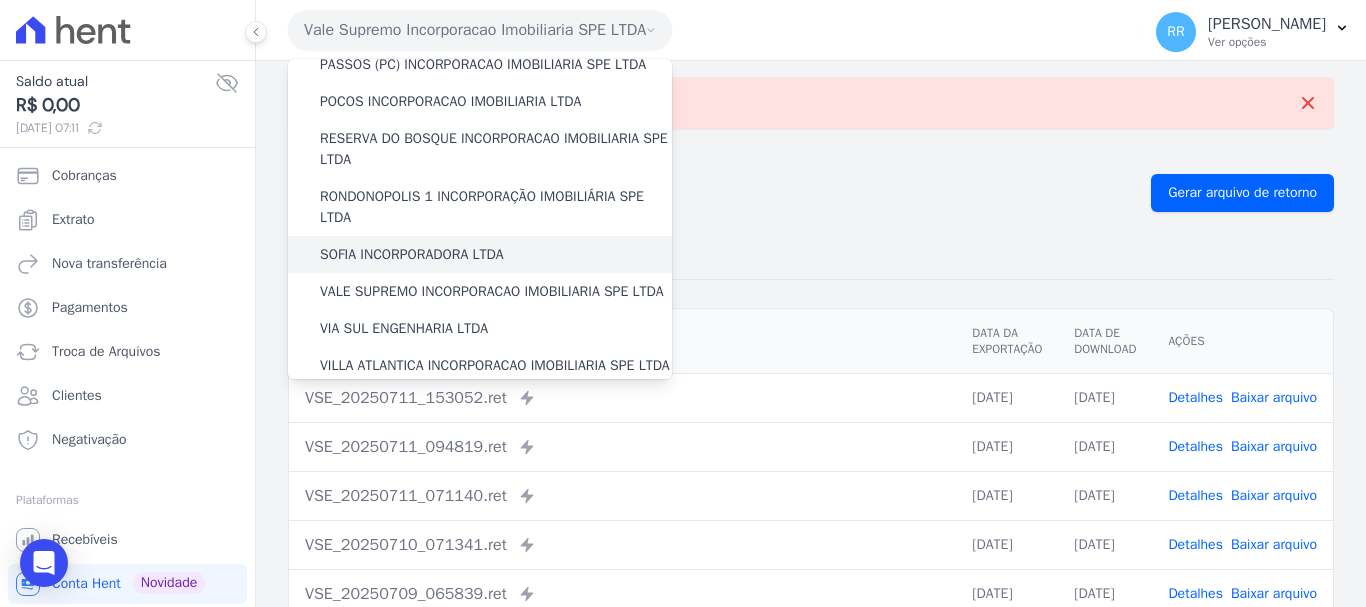 click on "SOFIA INCORPORADORA LTDA" at bounding box center (412, 254) 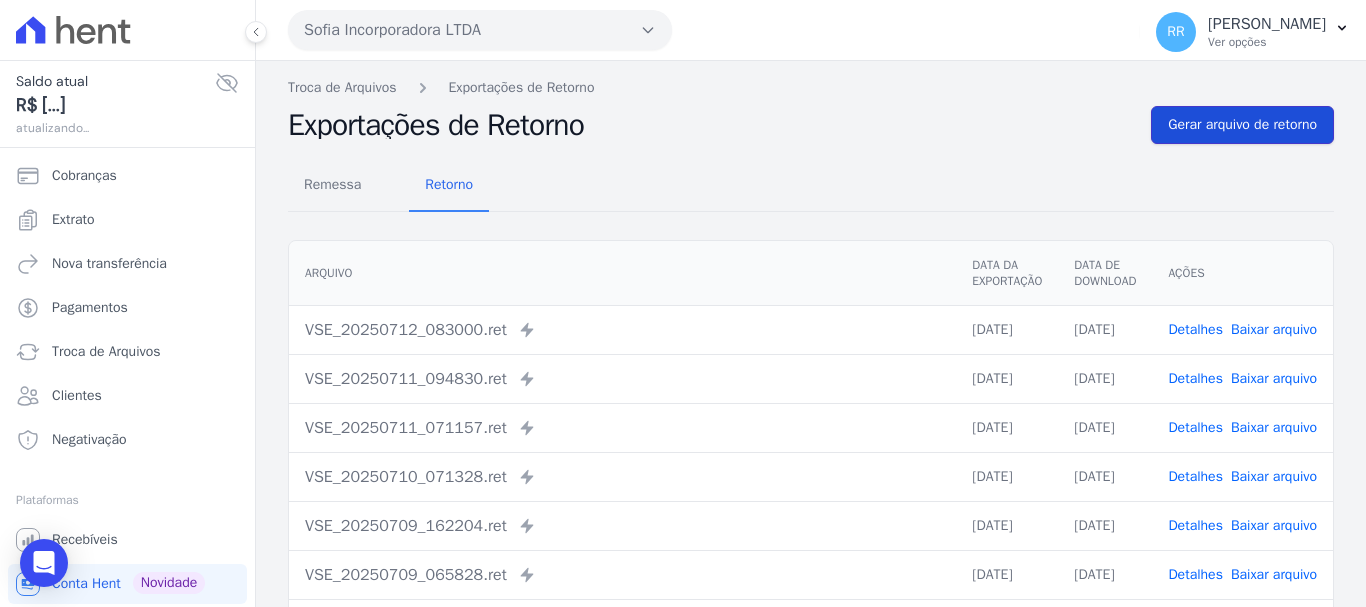 click on "Gerar arquivo de retorno" at bounding box center [1242, 125] 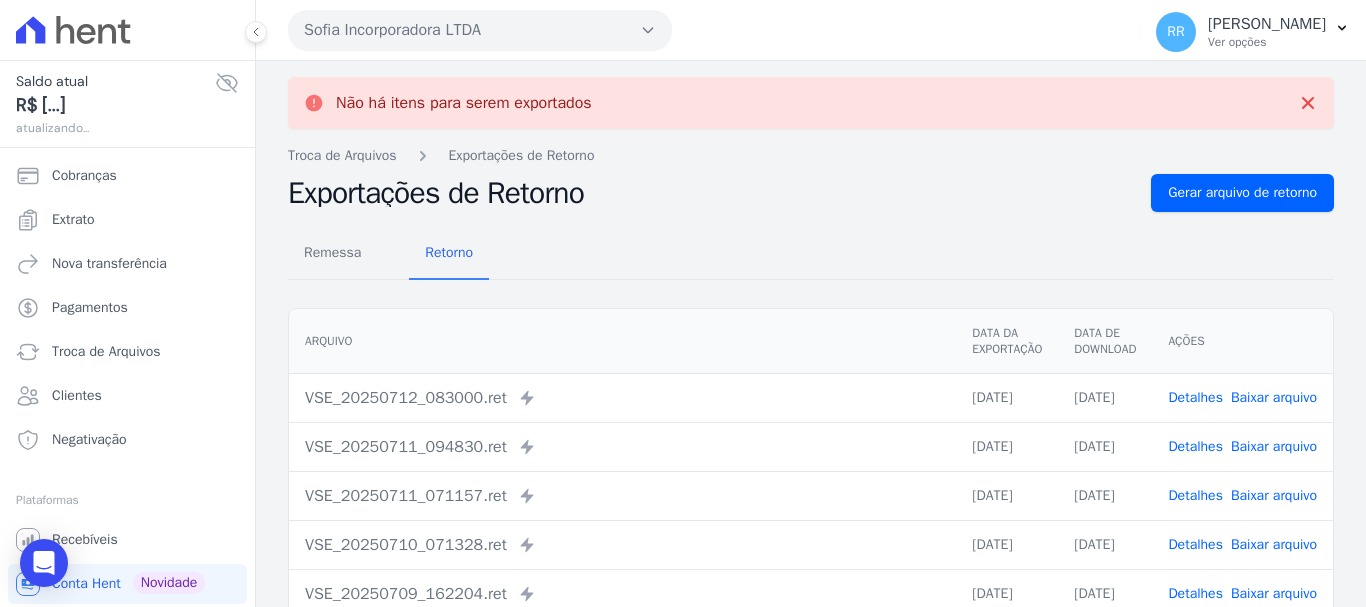 click on "Sofia Incorporadora LTDA" at bounding box center [480, 30] 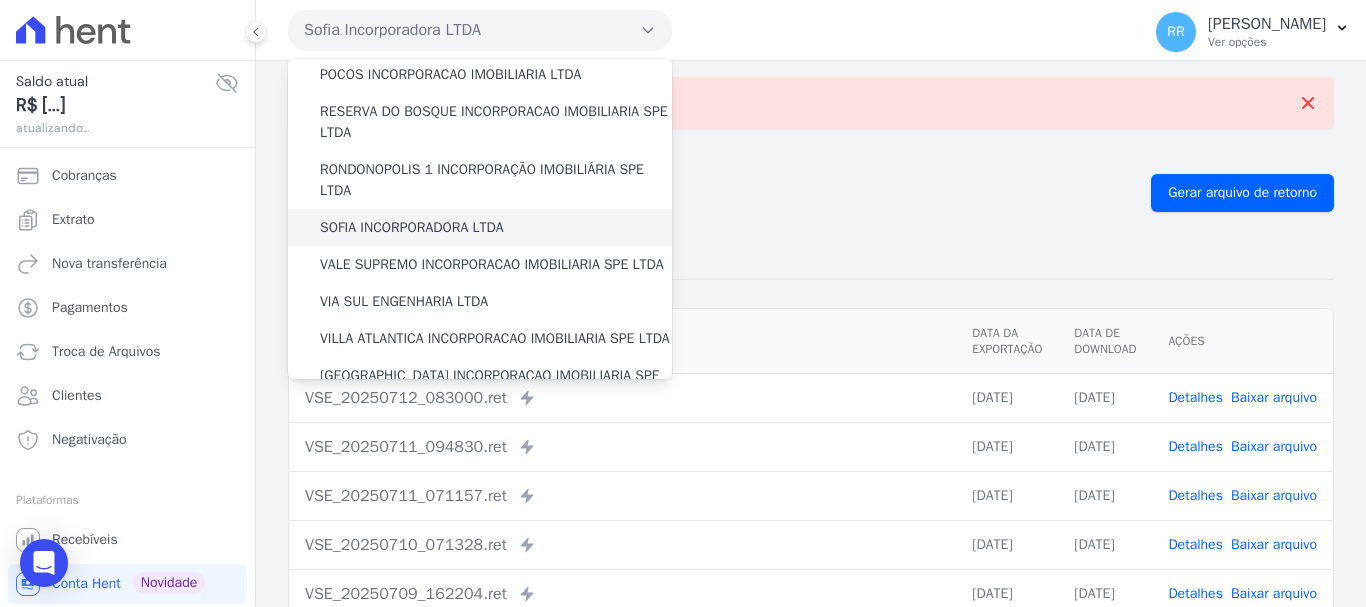 scroll, scrollTop: 800, scrollLeft: 0, axis: vertical 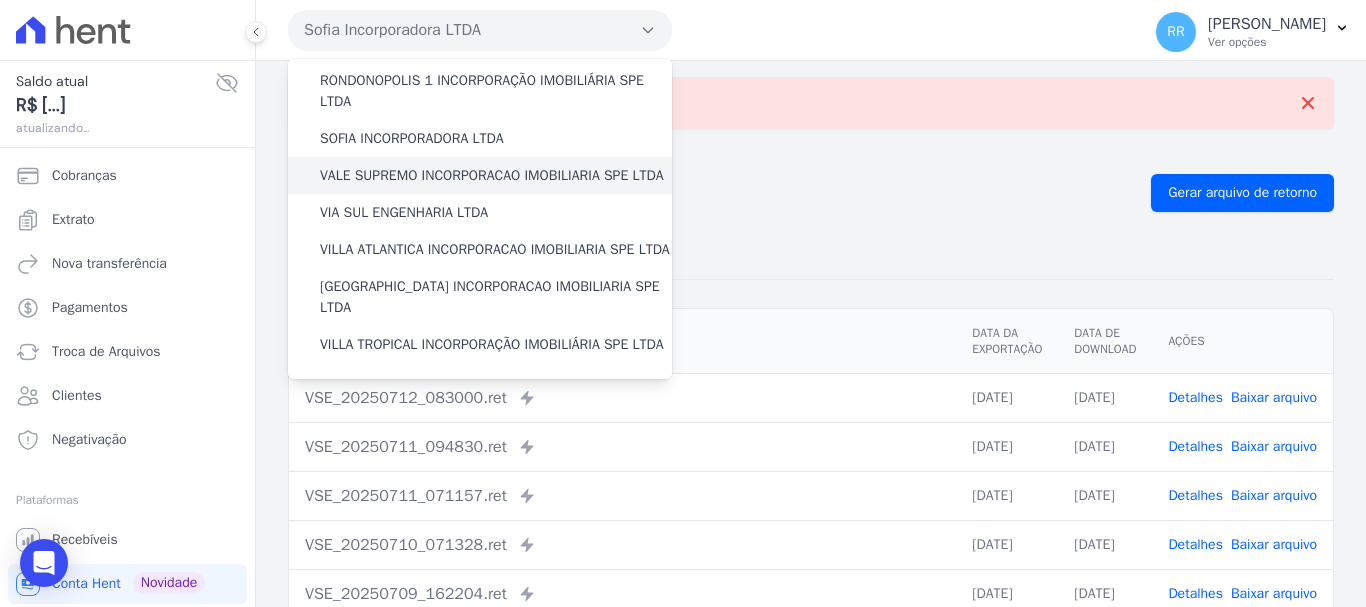 click on "VALE SUPREMO INCORPORACAO IMOBILIARIA SPE LTDA" at bounding box center [492, 175] 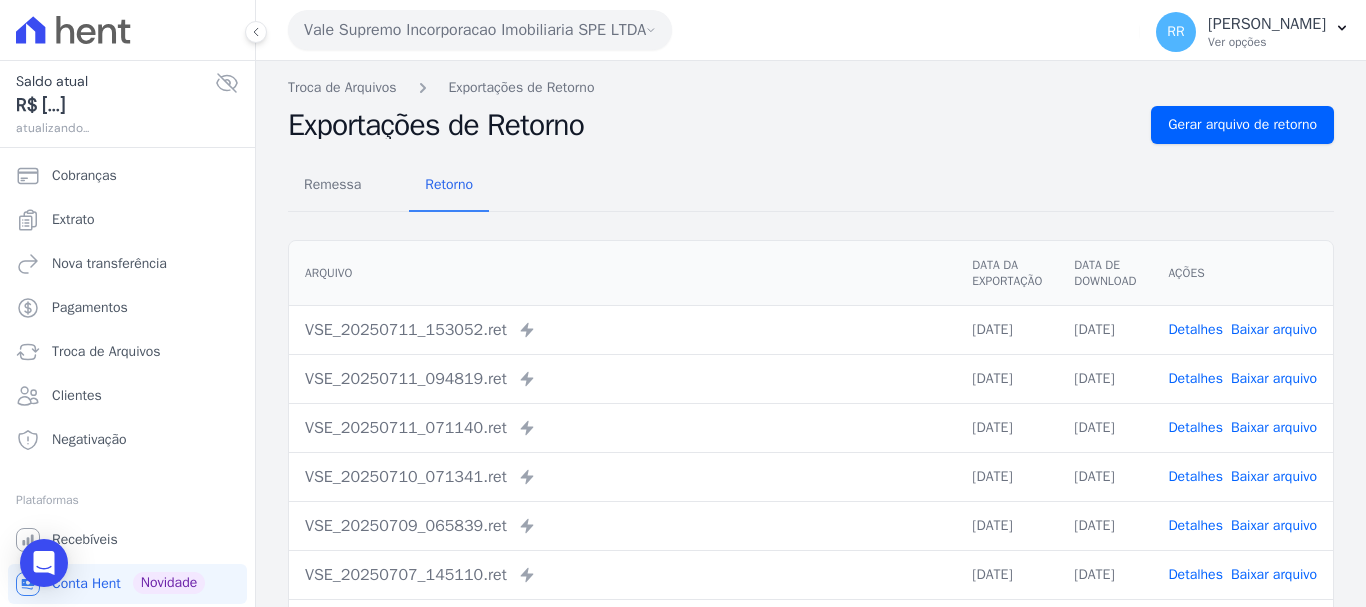 click on "Arquivo" at bounding box center [622, 273] 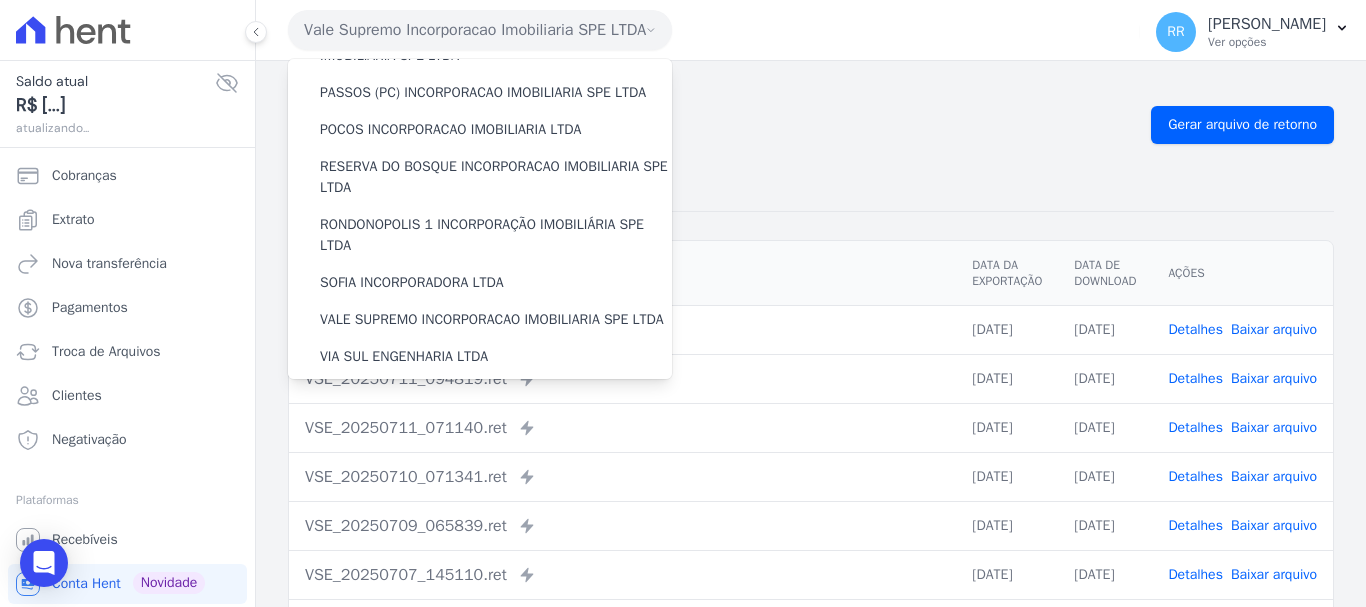 scroll, scrollTop: 700, scrollLeft: 0, axis: vertical 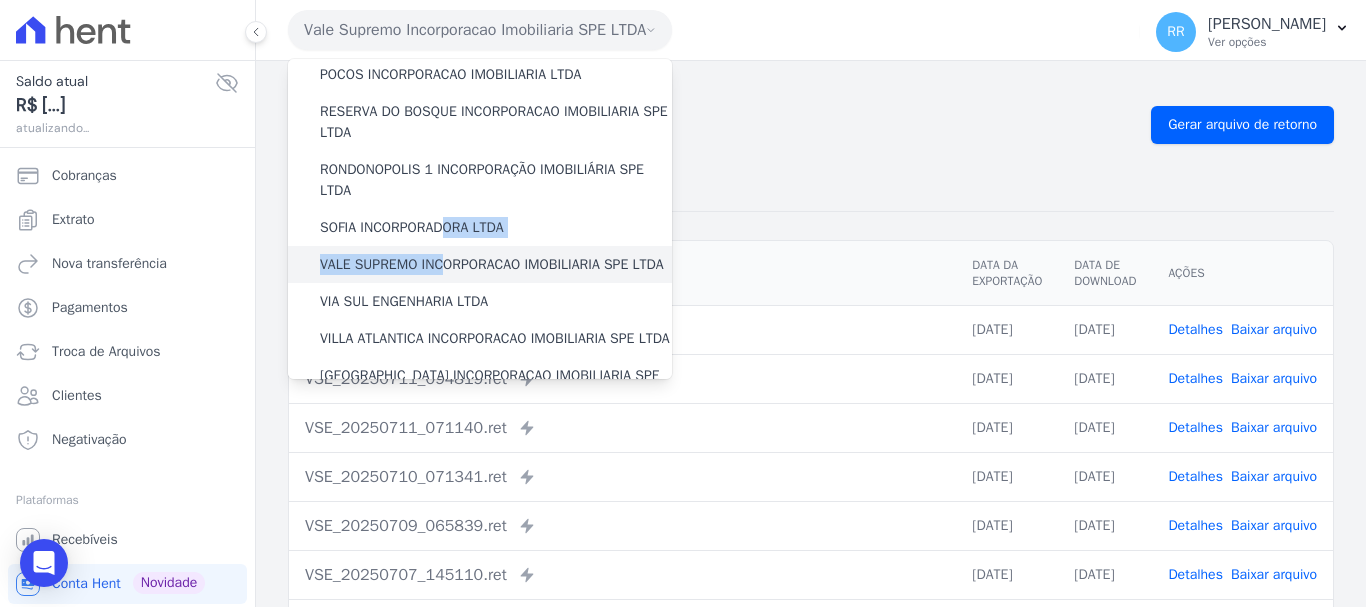 drag, startPoint x: 446, startPoint y: 273, endPoint x: 442, endPoint y: 297, distance: 24.33105 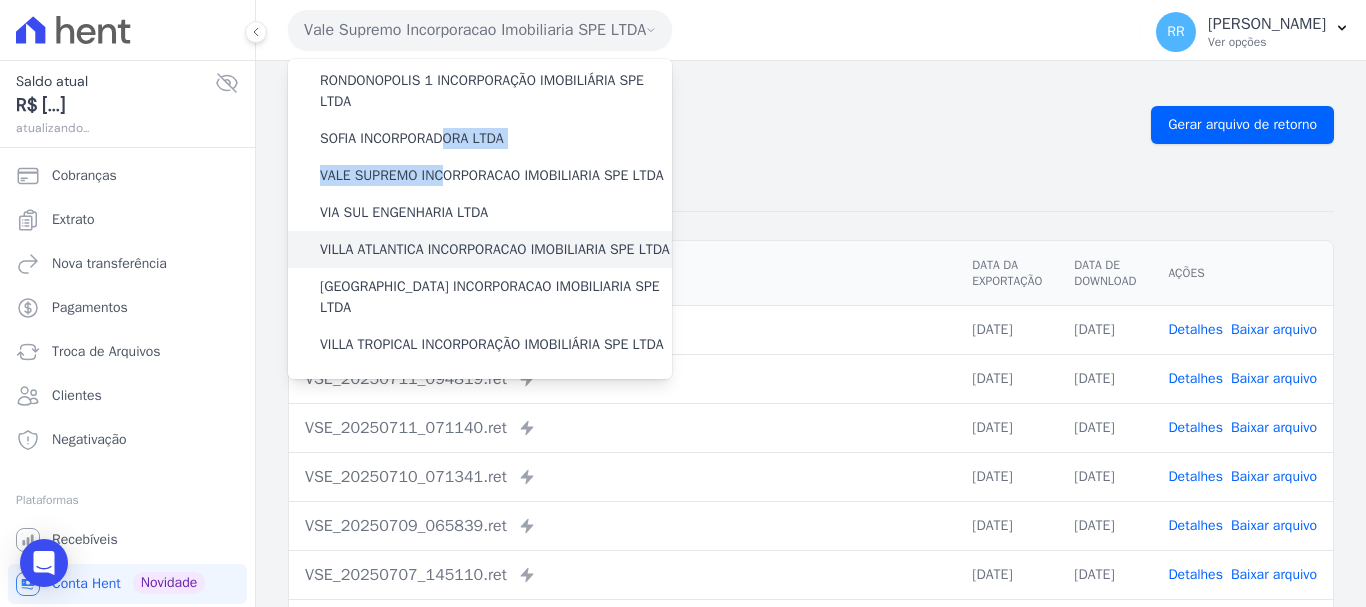 scroll, scrollTop: 873, scrollLeft: 0, axis: vertical 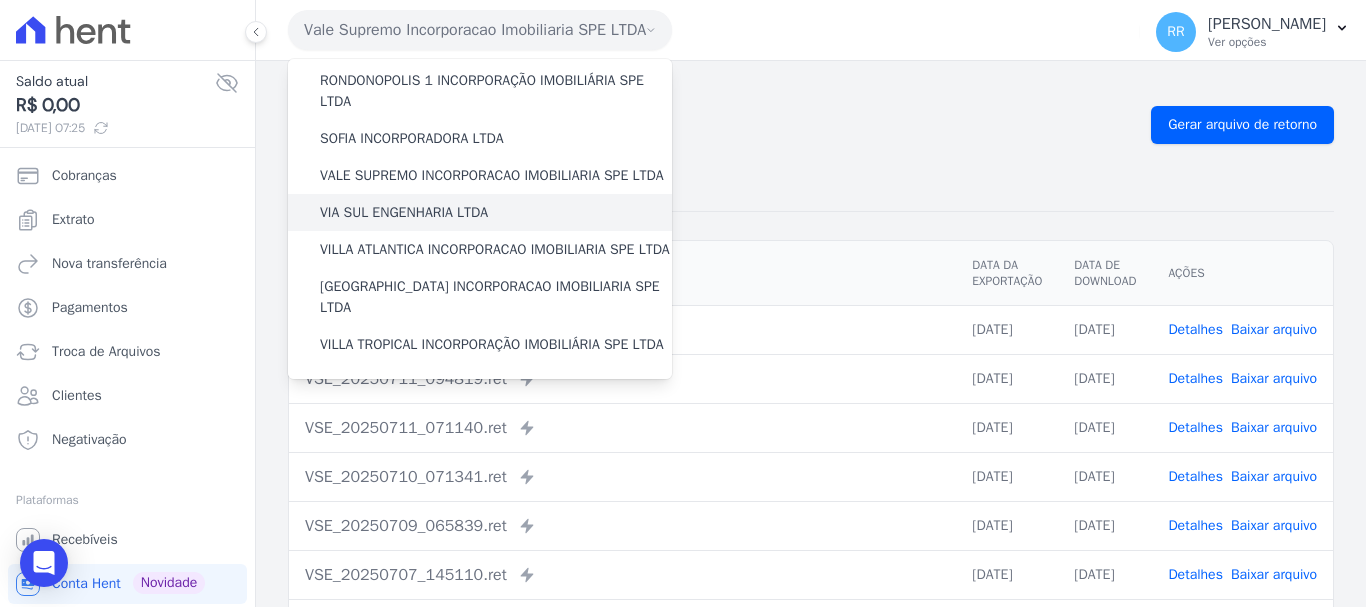 click on "VIA SUL ENGENHARIA LTDA" at bounding box center [404, 212] 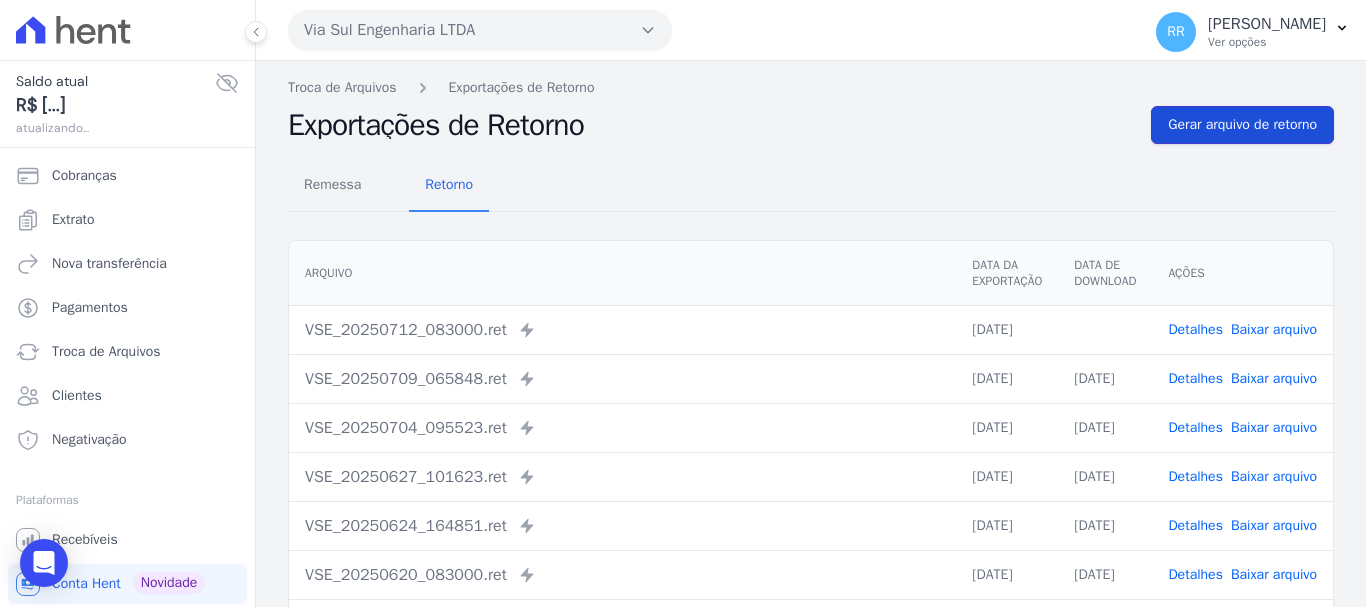 click on "Gerar arquivo de retorno" at bounding box center (1242, 125) 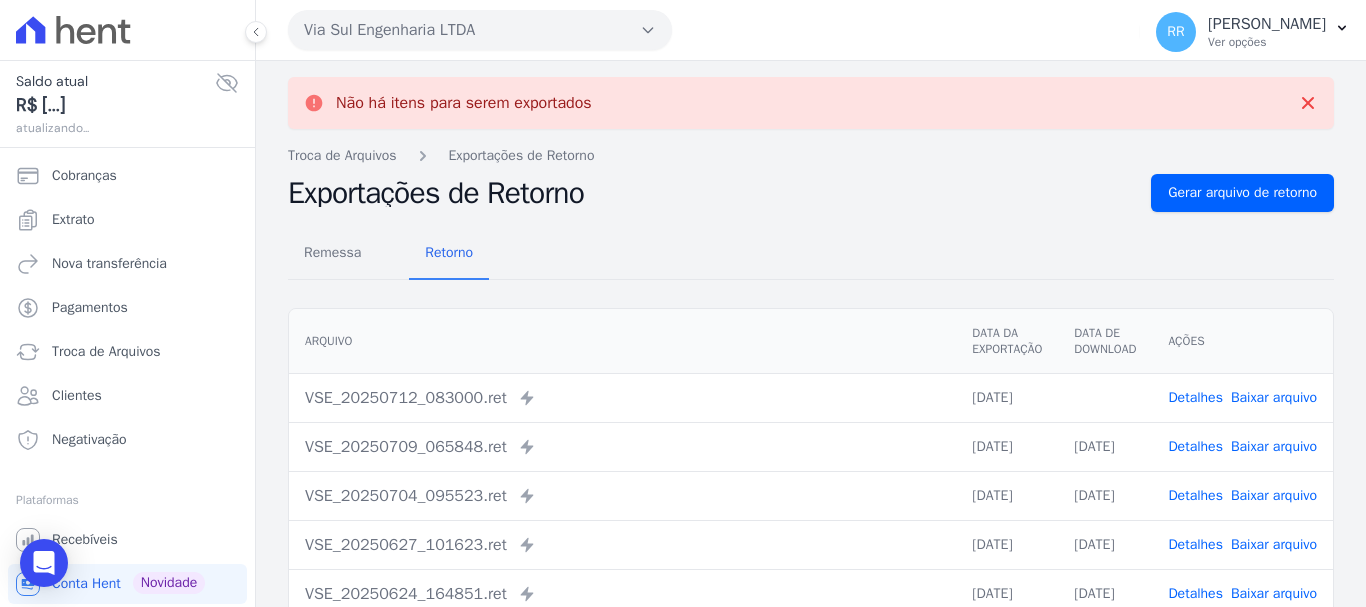click on "Ações" at bounding box center (1242, 341) 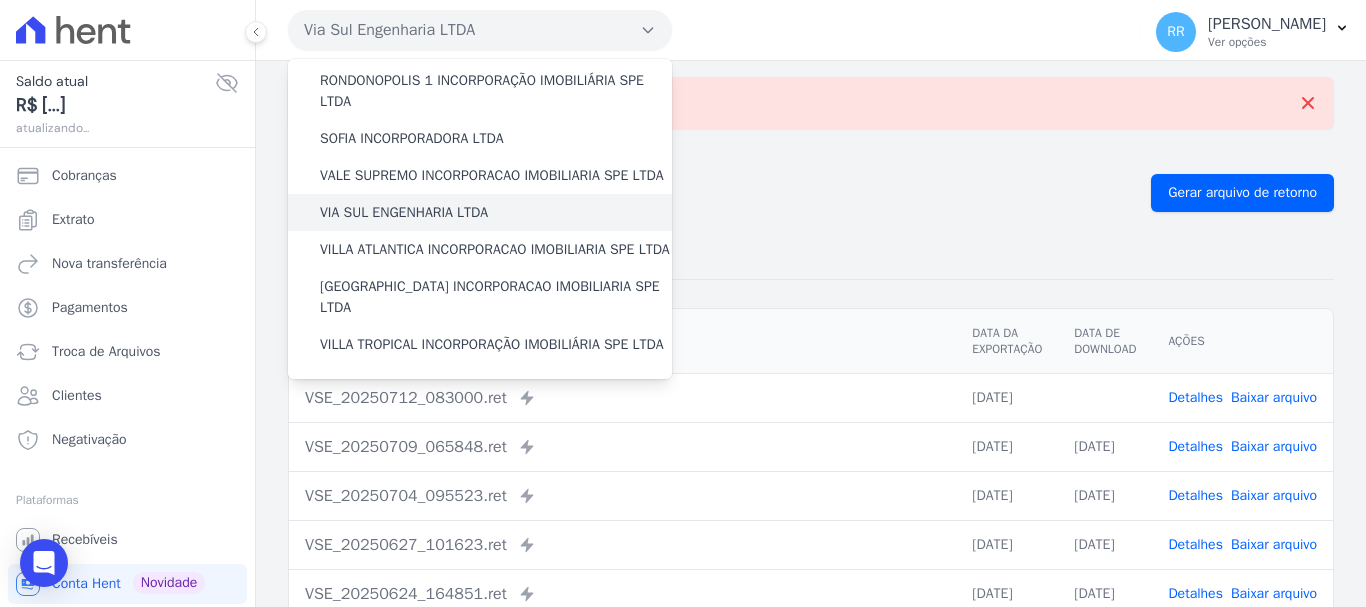 scroll, scrollTop: 873, scrollLeft: 0, axis: vertical 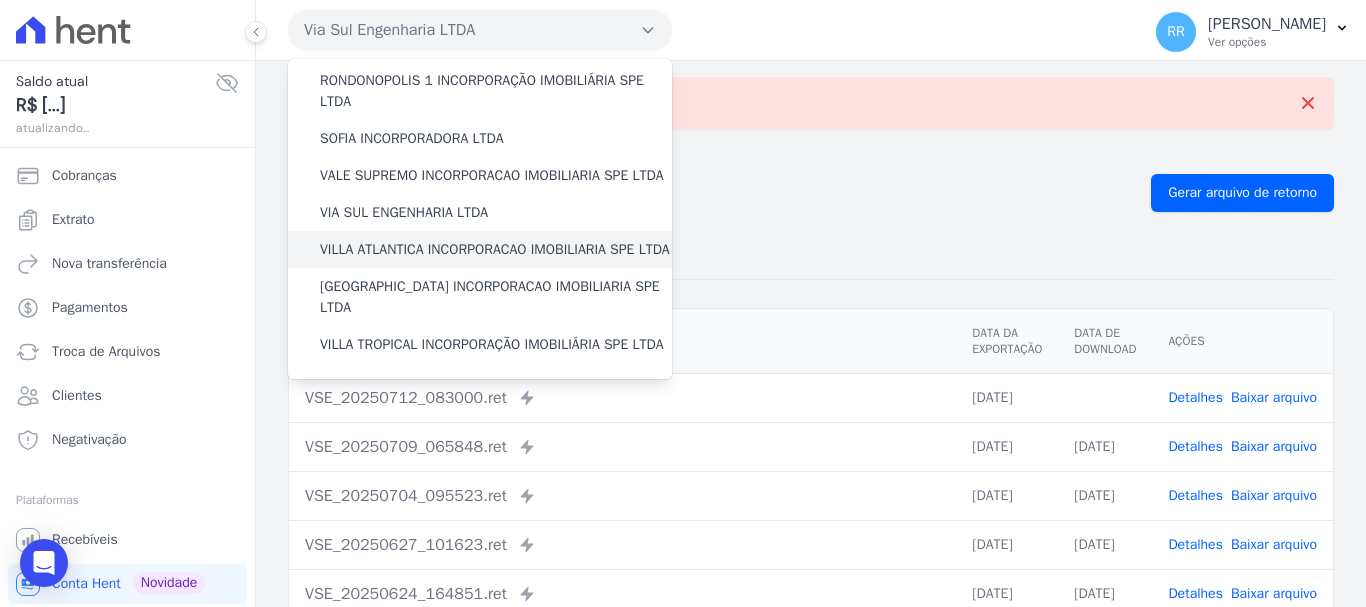 click on "VILLA ATLANTICA INCORPORACAO IMOBILIARIA SPE LTDA" at bounding box center (495, 249) 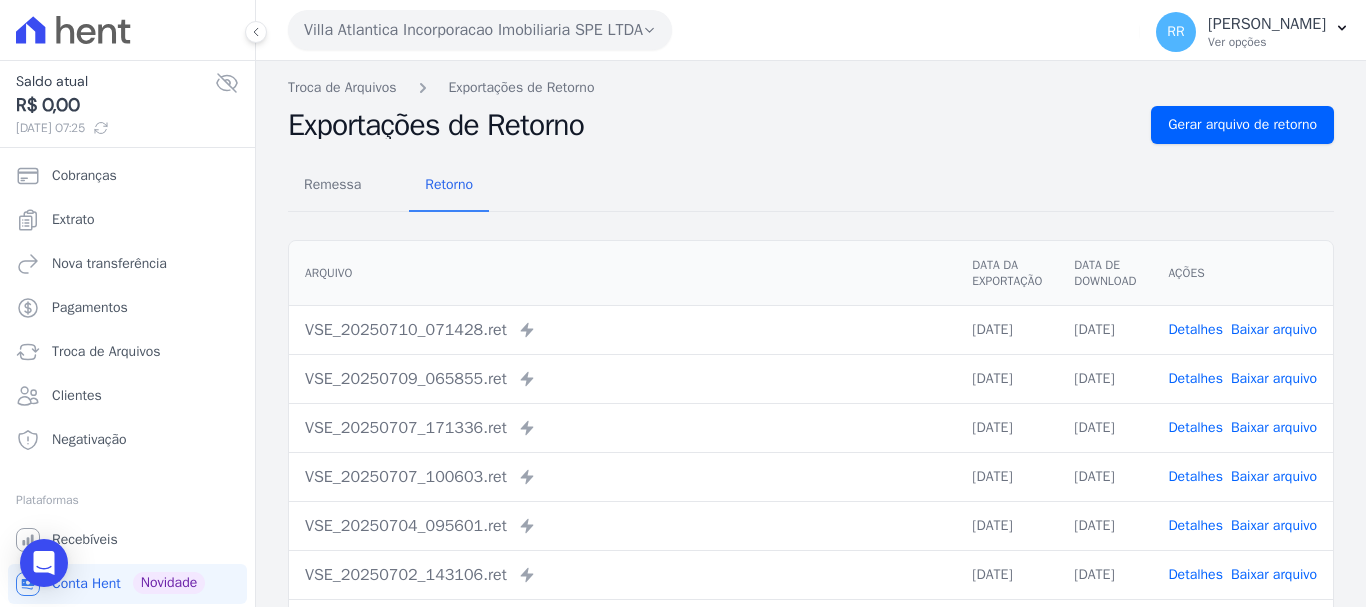click on "Remessa
Retorno
Arquivo
Data da Exportação
Data de Download
Ações
VSE_20250710_071428.ret
Enviado para Nexxera em: 10/07/2025, 07:14
10/07/2025
10/07/2025
Detalhes" at bounding box center (811, 505) 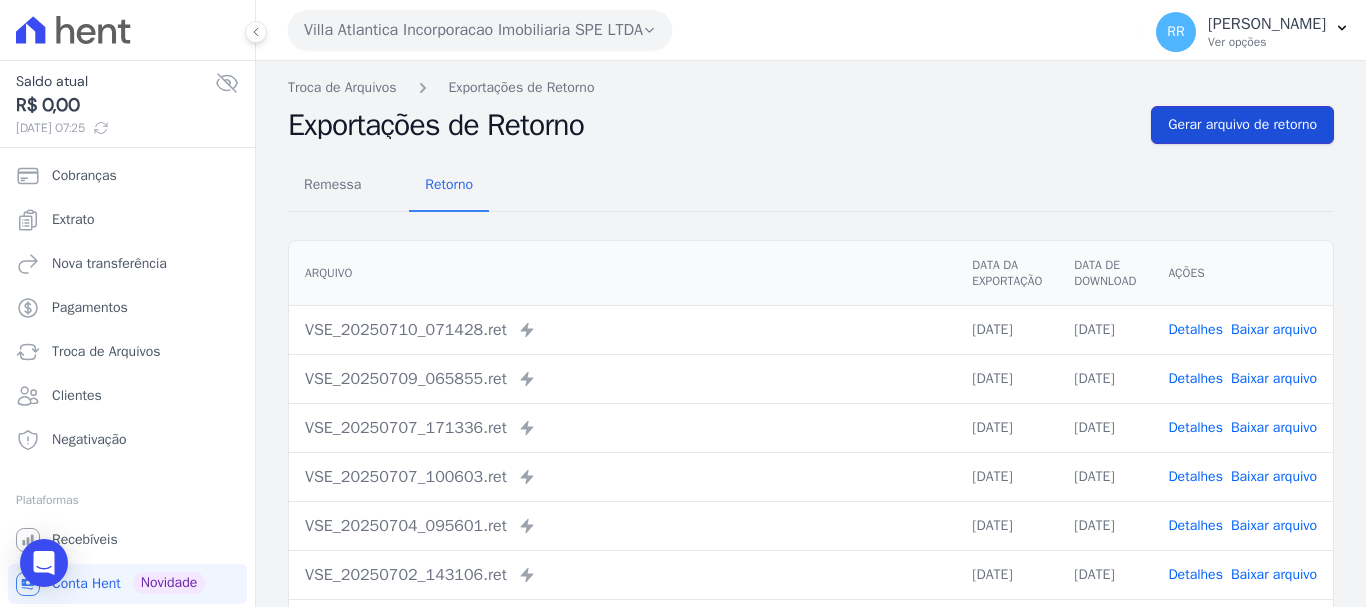 click on "Gerar arquivo de retorno" at bounding box center [1242, 125] 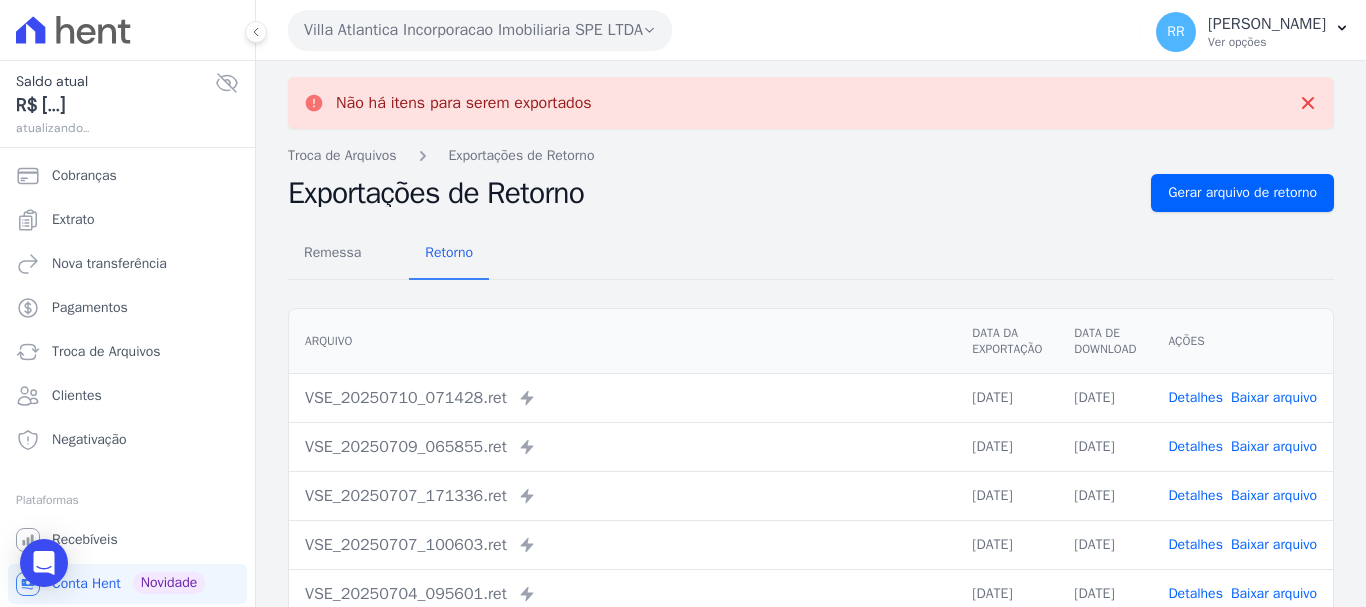 click on "Detalhes
Baixar arquivo" at bounding box center (1242, 397) 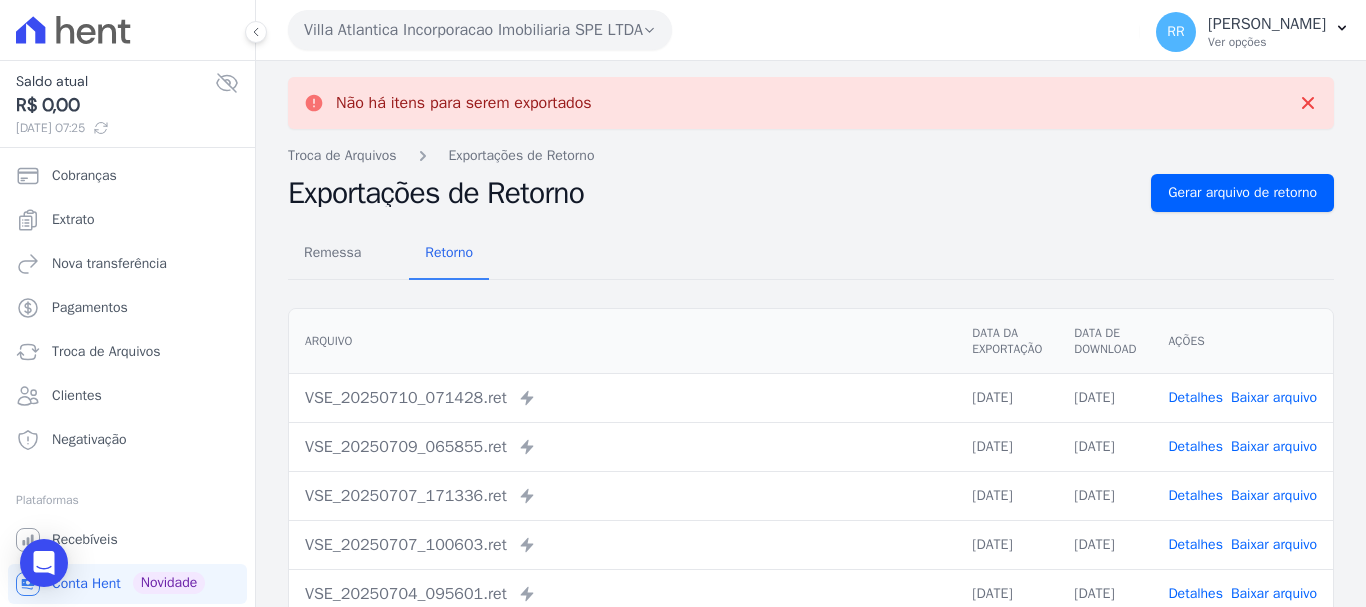 click on "Villa Atlantica Incorporacao Imobiliaria SPE LTDA" at bounding box center (480, 30) 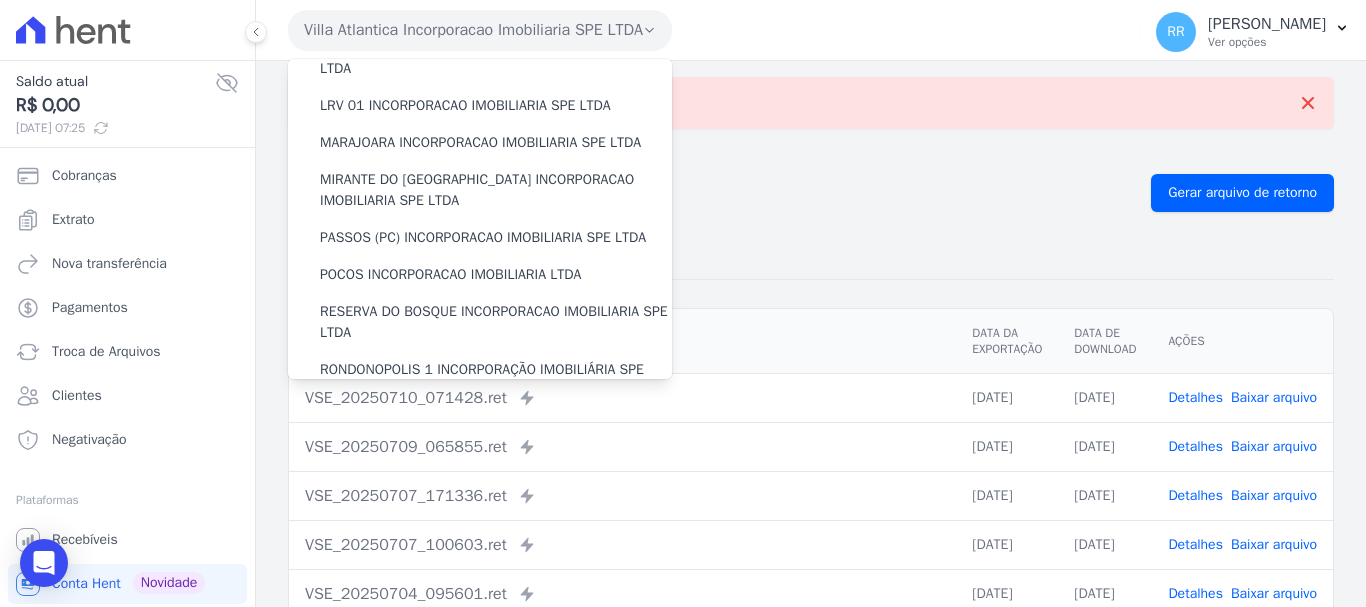 scroll, scrollTop: 873, scrollLeft: 0, axis: vertical 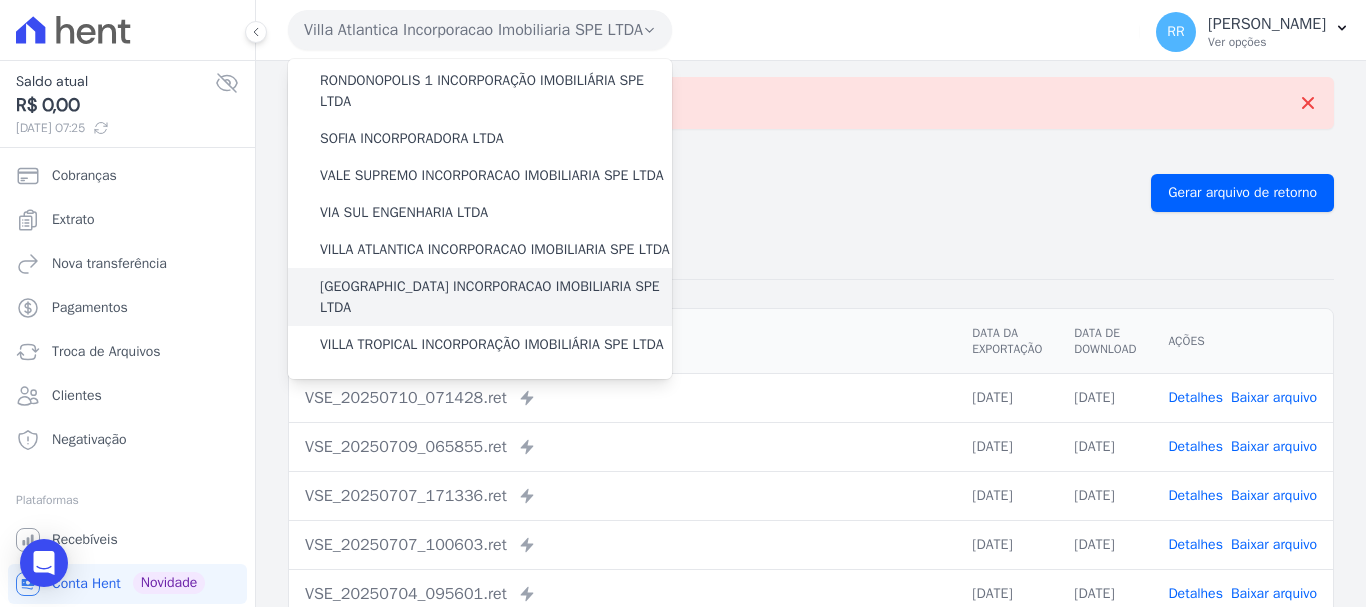 click on "[GEOGRAPHIC_DATA] INCORPORACAO IMOBILIARIA SPE LTDA" at bounding box center (496, 297) 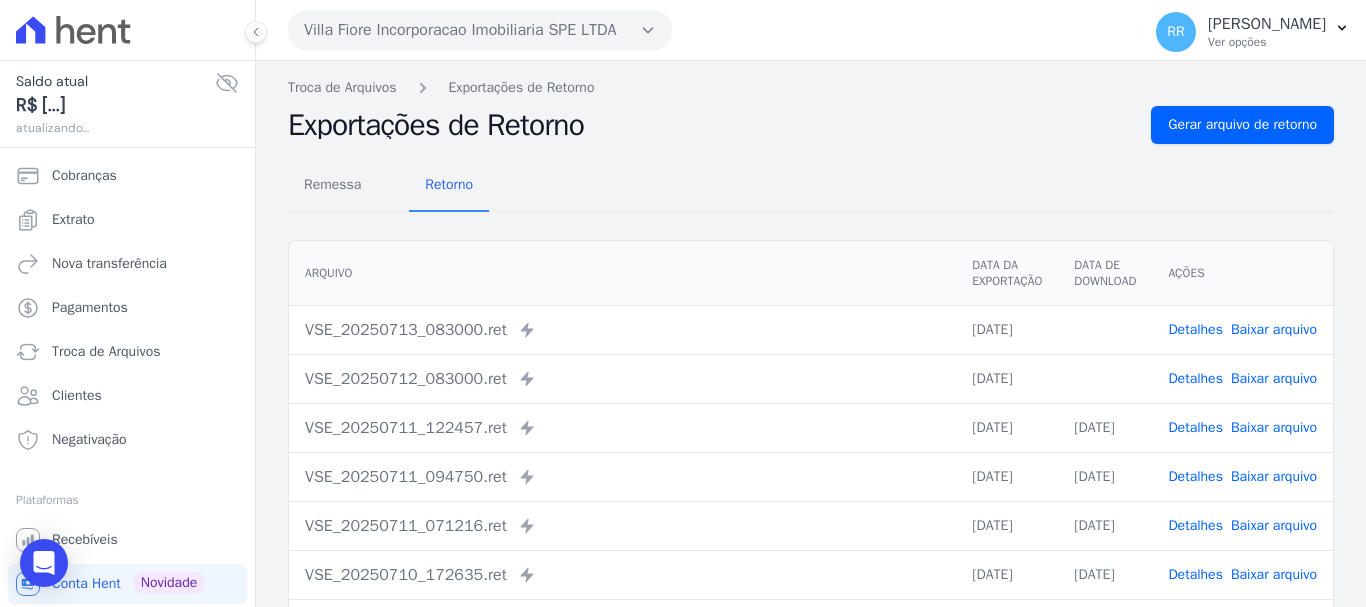 click on "Baixar arquivo" at bounding box center [1274, 329] 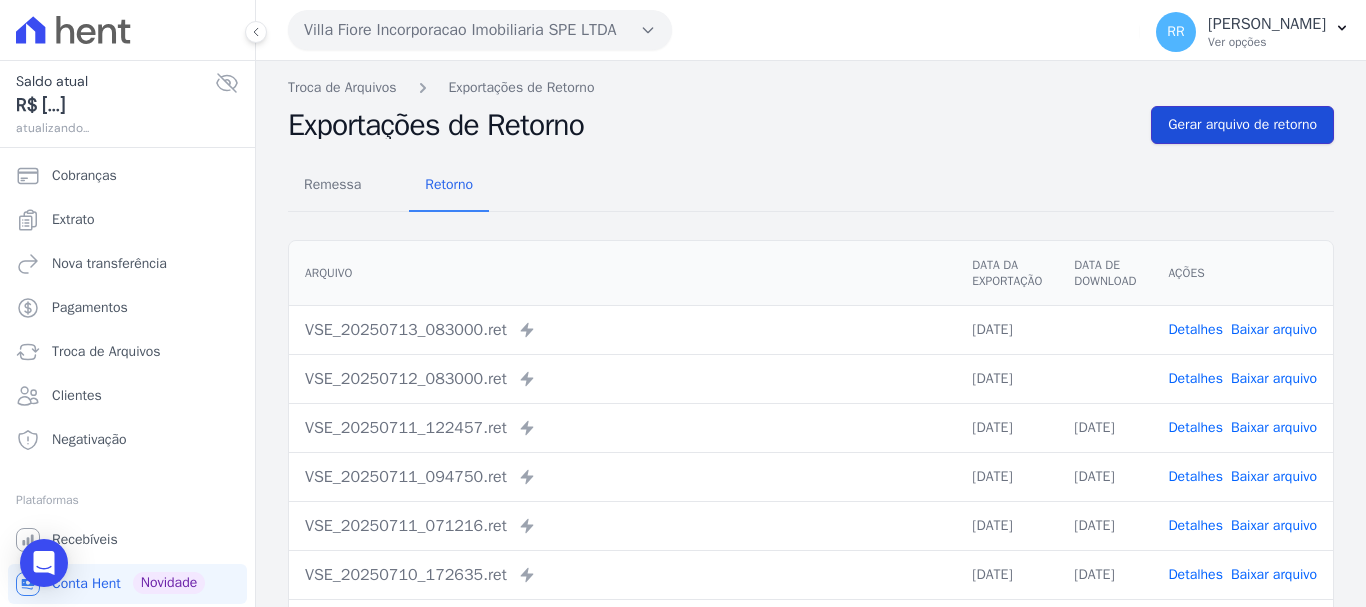 click on "Gerar arquivo de retorno" at bounding box center (1242, 125) 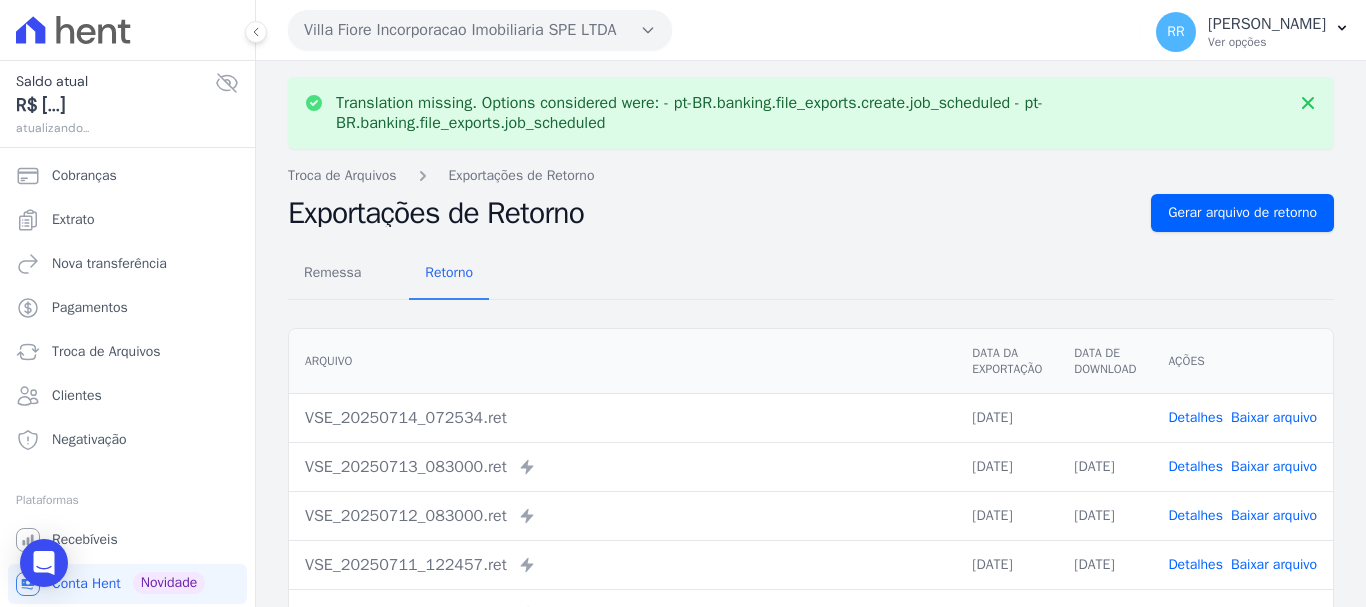 click on "Villa Fiore Incorporacao Imobiliaria SPE LTDA" at bounding box center (480, 30) 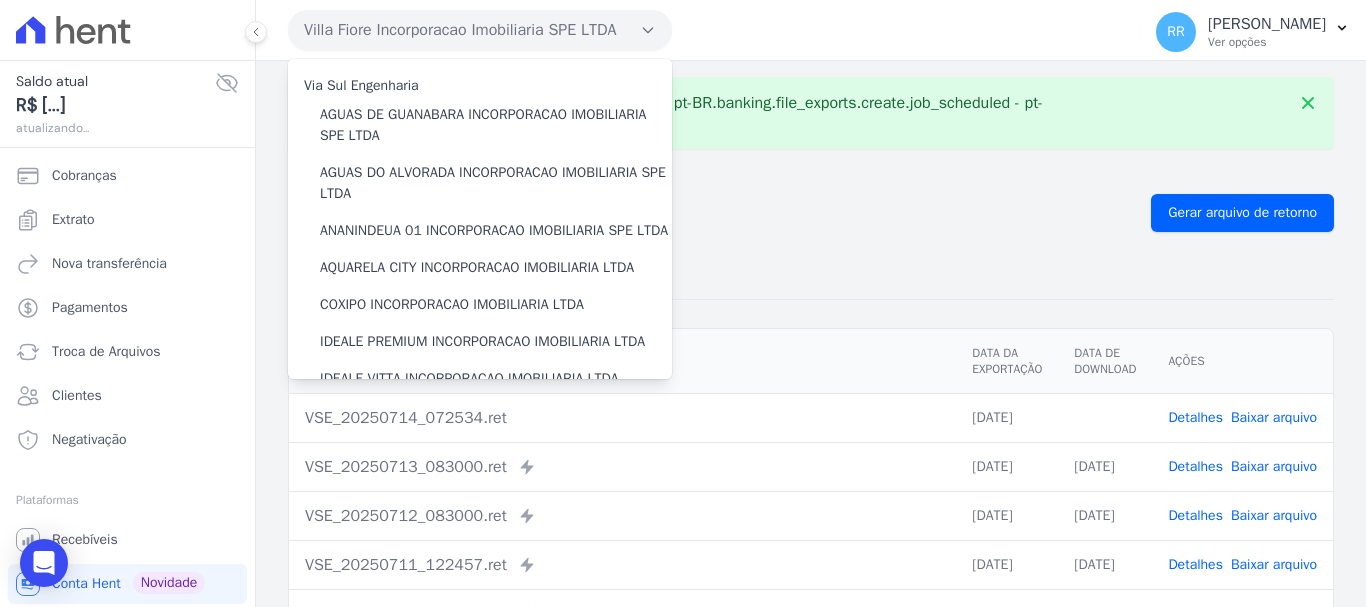 click on "Exportações de Retorno" at bounding box center [711, 213] 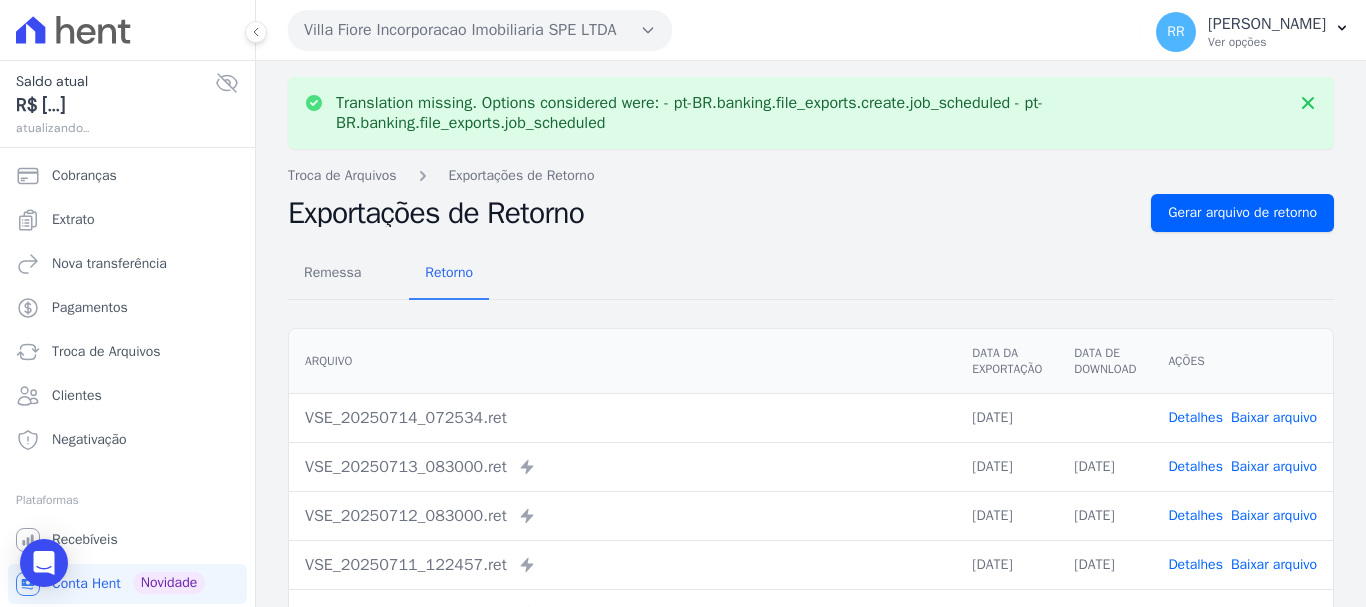 click on "Baixar arquivo" at bounding box center [1274, 417] 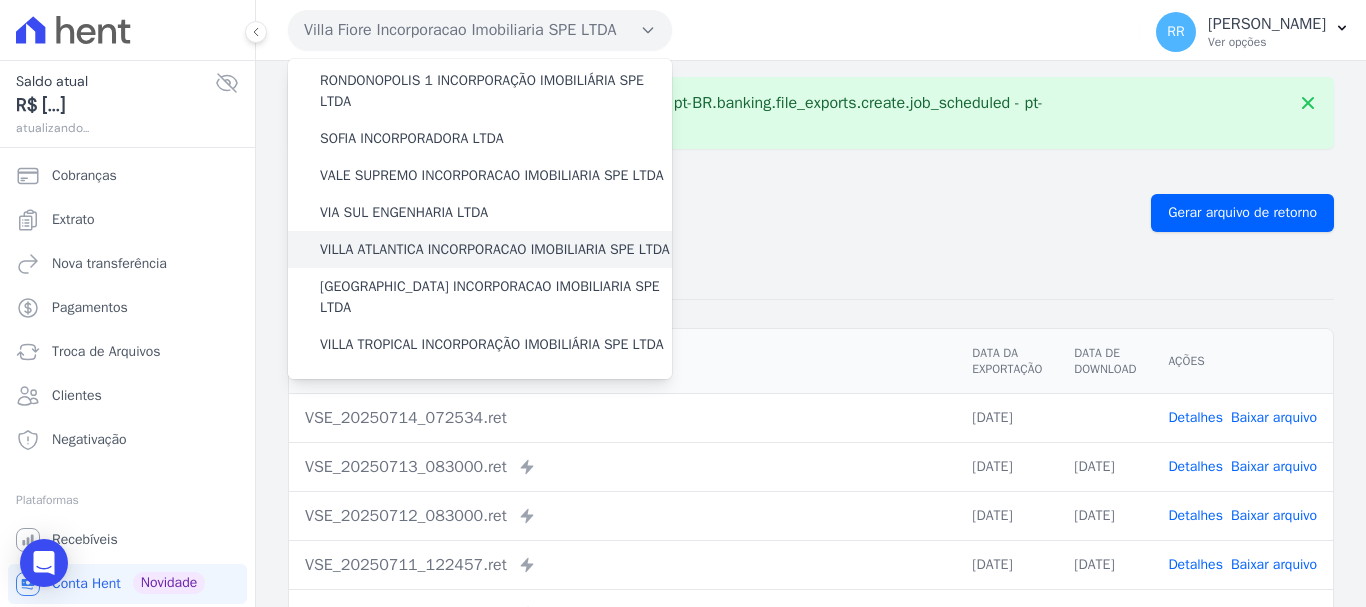 scroll, scrollTop: 873, scrollLeft: 0, axis: vertical 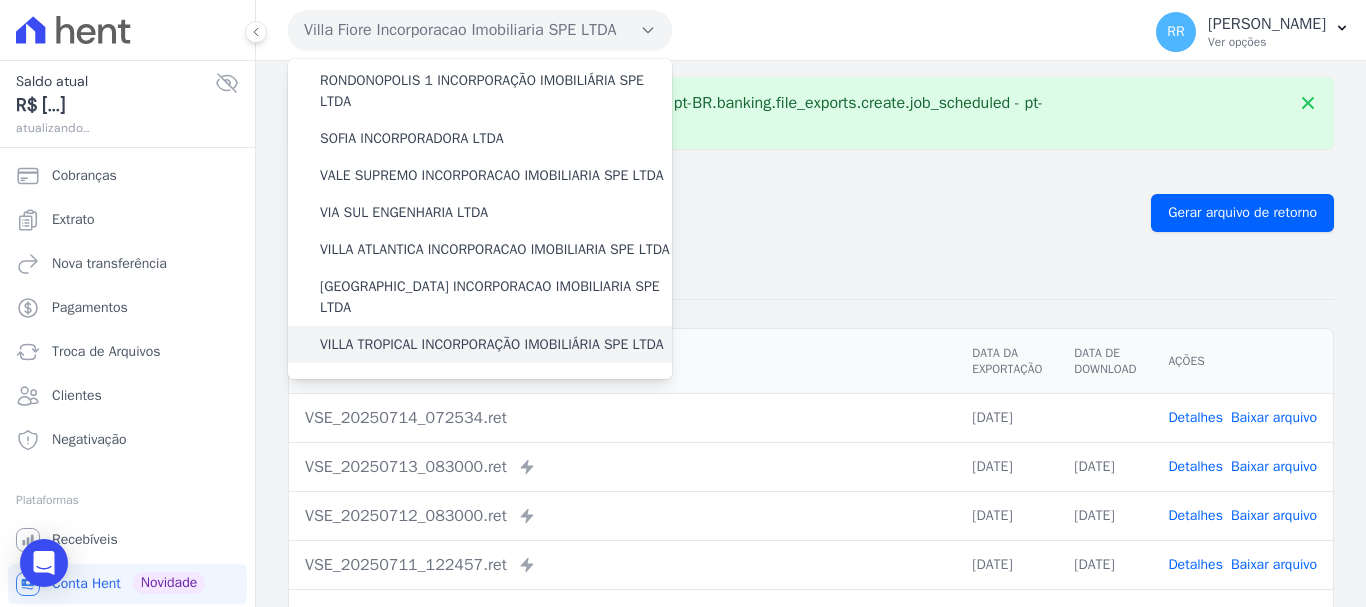 click on "VILLA TROPICAL INCORPORAÇÃO IMOBILIÁRIA SPE LTDA" at bounding box center (492, 344) 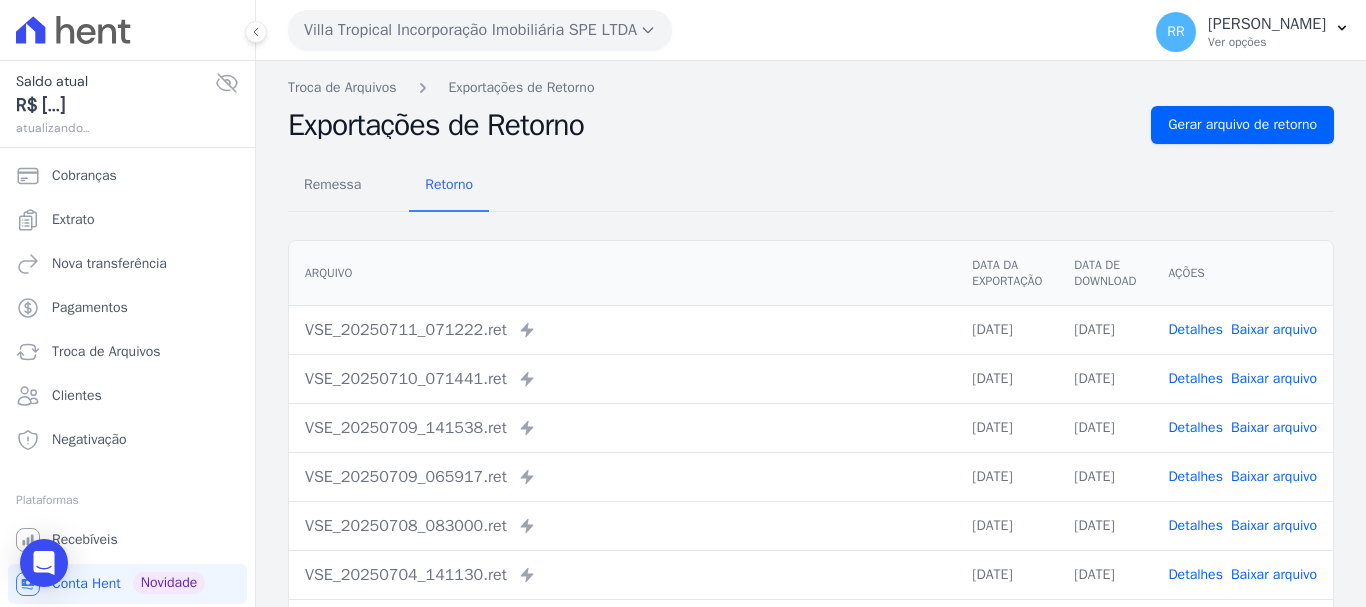 click on "Baixar arquivo" at bounding box center [1274, 329] 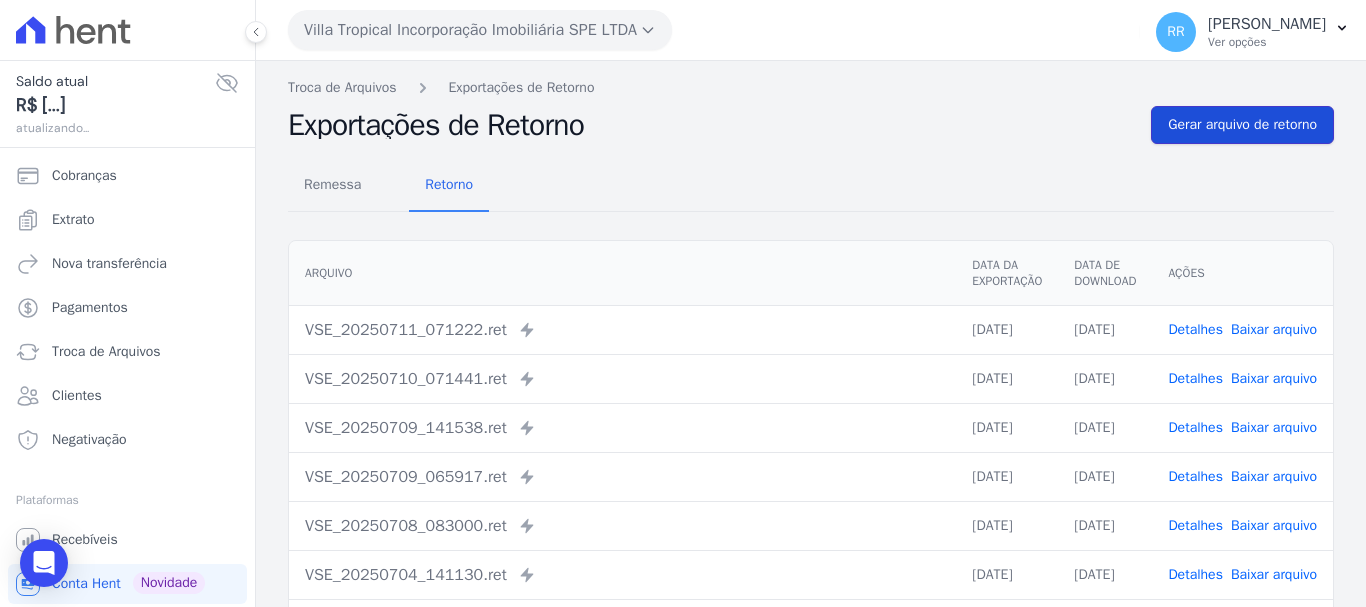 click on "Gerar arquivo de retorno" at bounding box center (1242, 125) 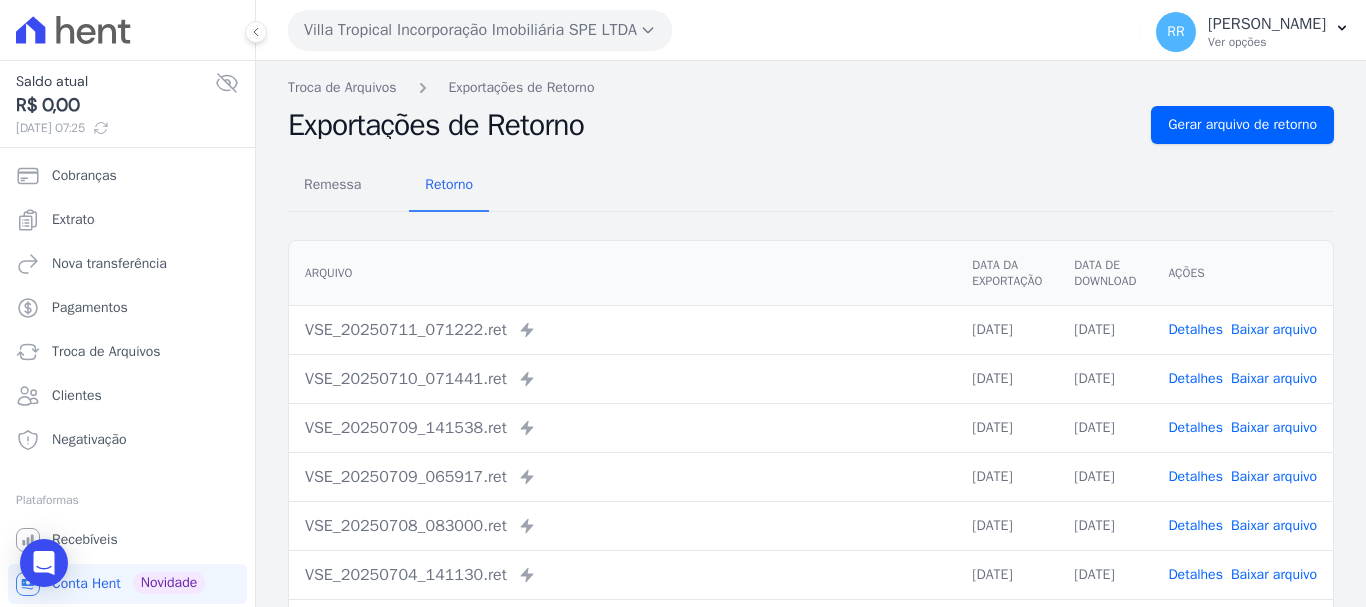 click on "Villa Tropical Incorporação Imobiliária SPE LTDA" at bounding box center [480, 30] 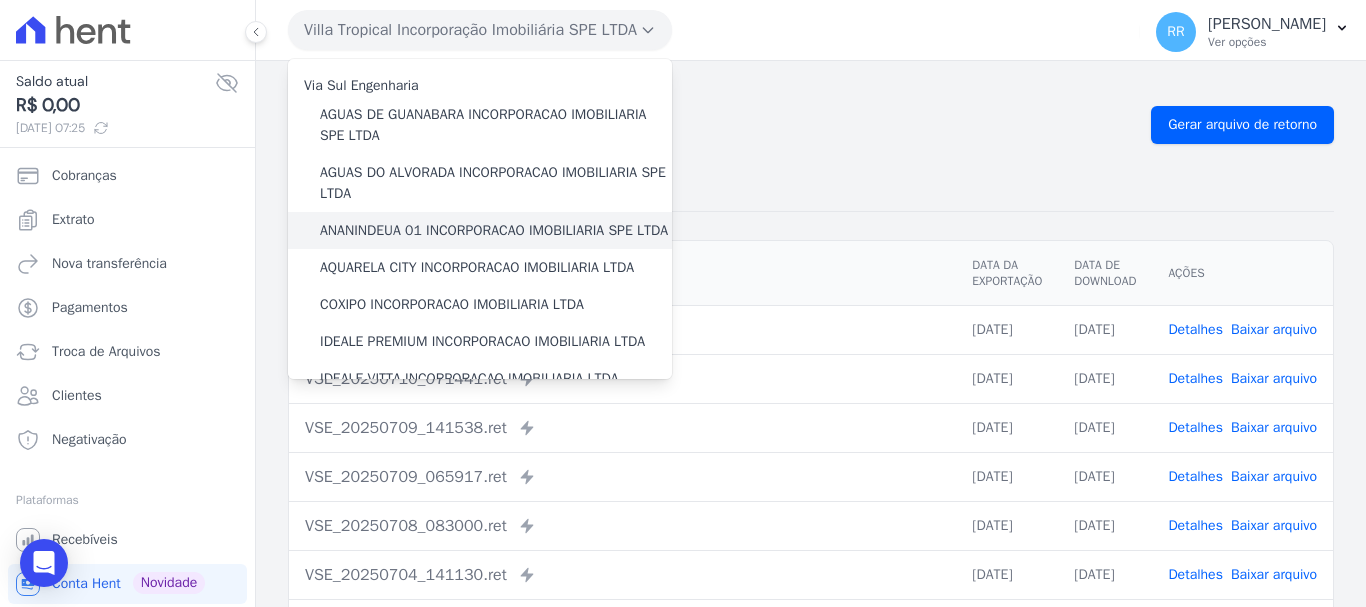 click on "ANANINDEUA 01 INCORPORACAO IMOBILIARIA SPE LTDA" at bounding box center (494, 230) 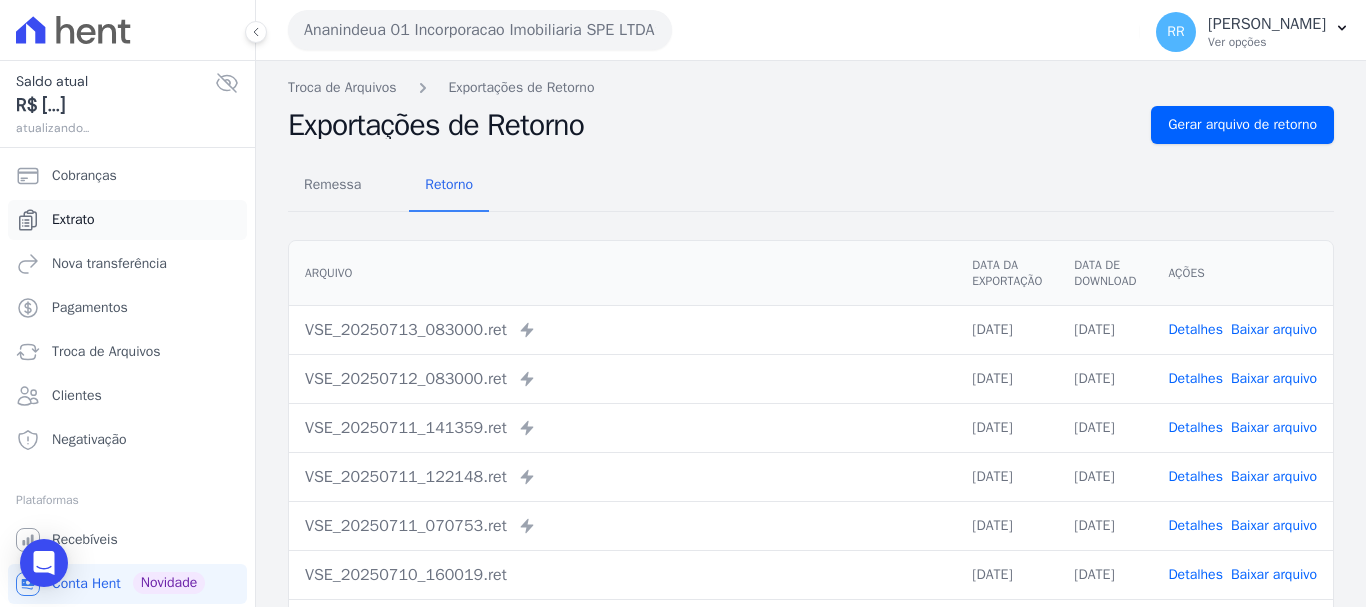 click on "Extrato" at bounding box center (73, 220) 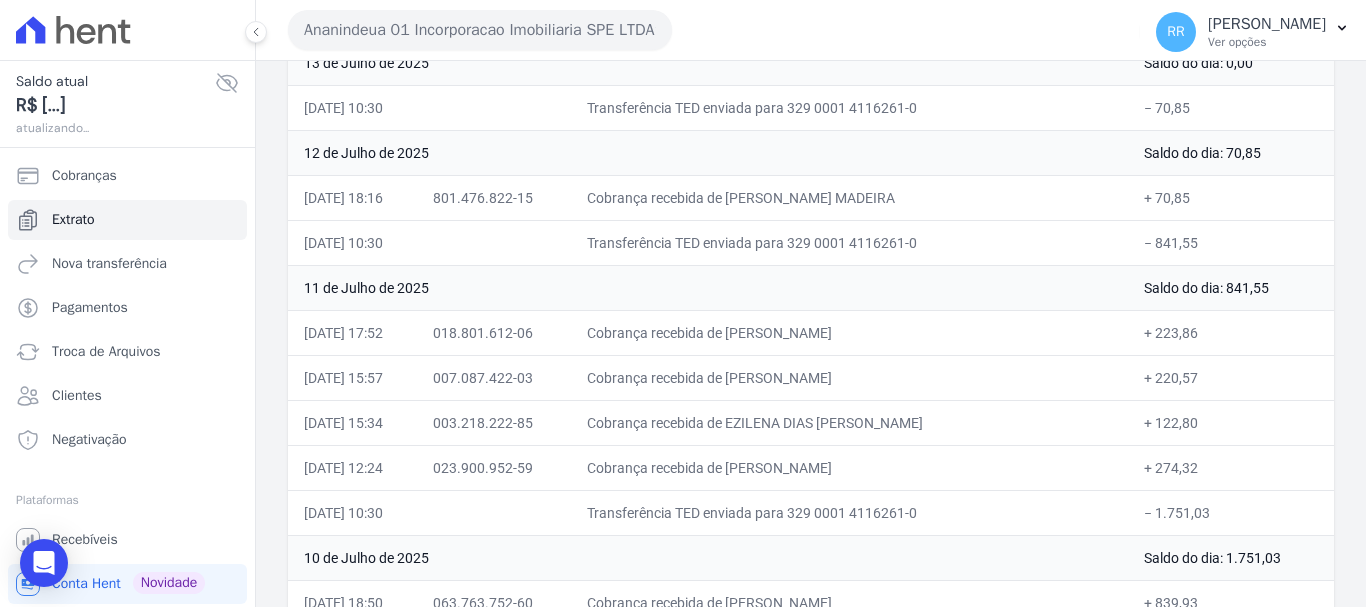 scroll, scrollTop: 400, scrollLeft: 0, axis: vertical 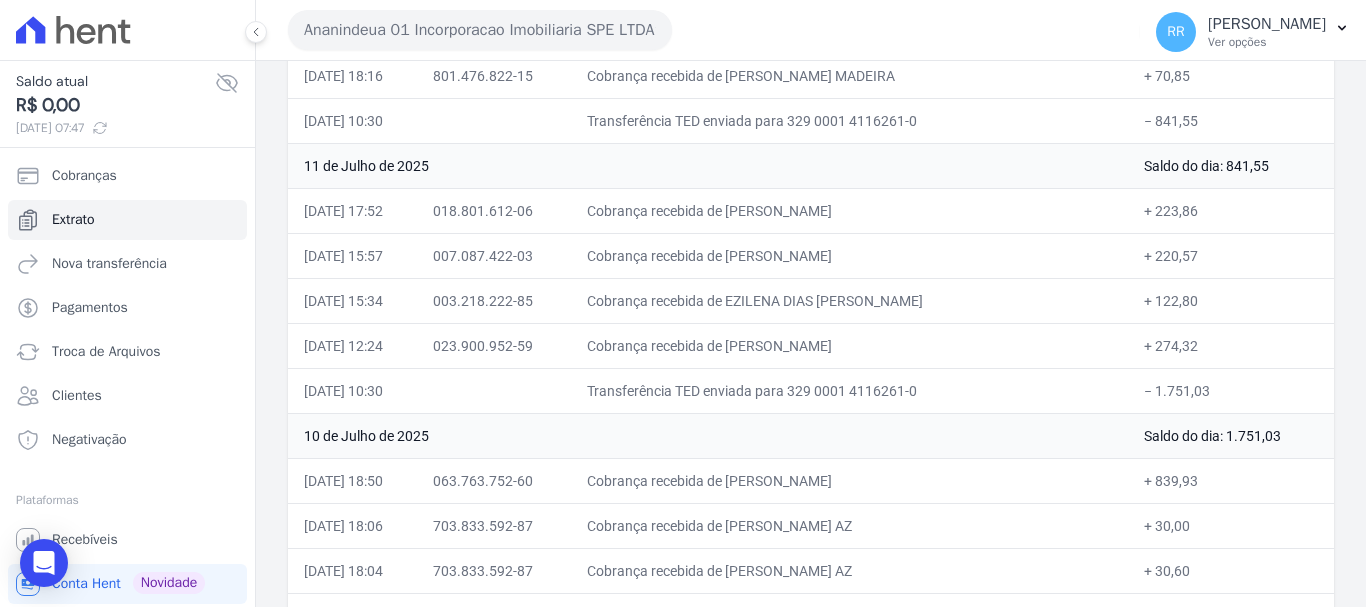 drag, startPoint x: 767, startPoint y: 208, endPoint x: 1055, endPoint y: 202, distance: 288.0625 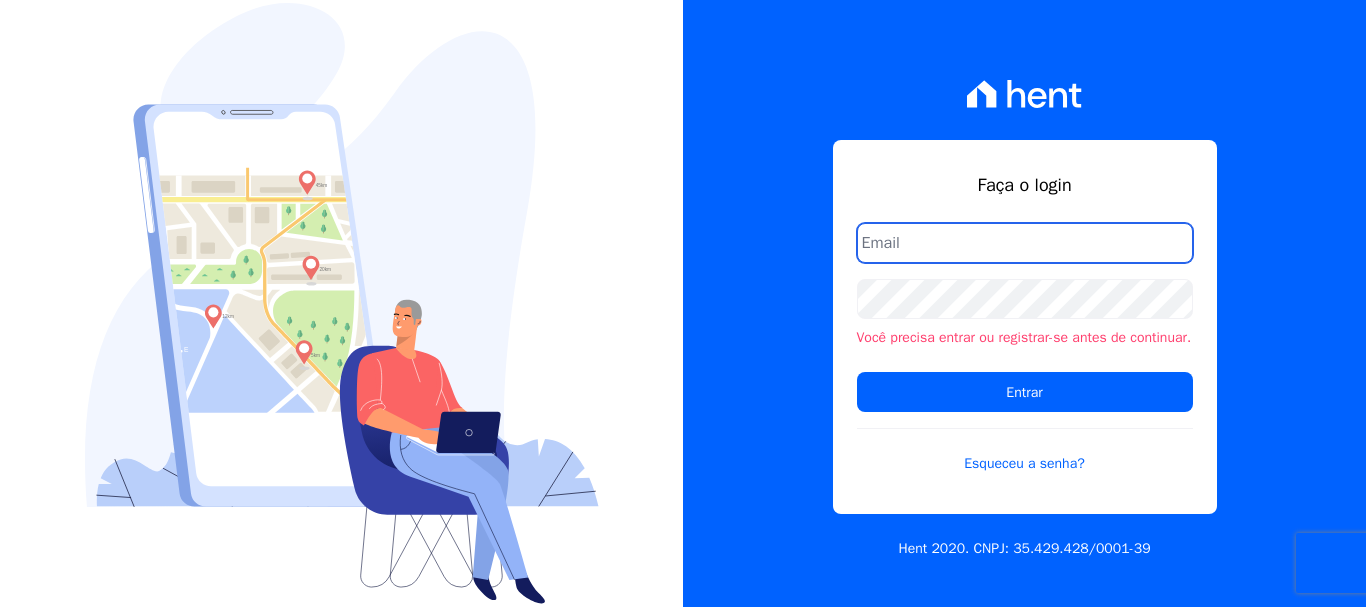 scroll, scrollTop: 0, scrollLeft: 0, axis: both 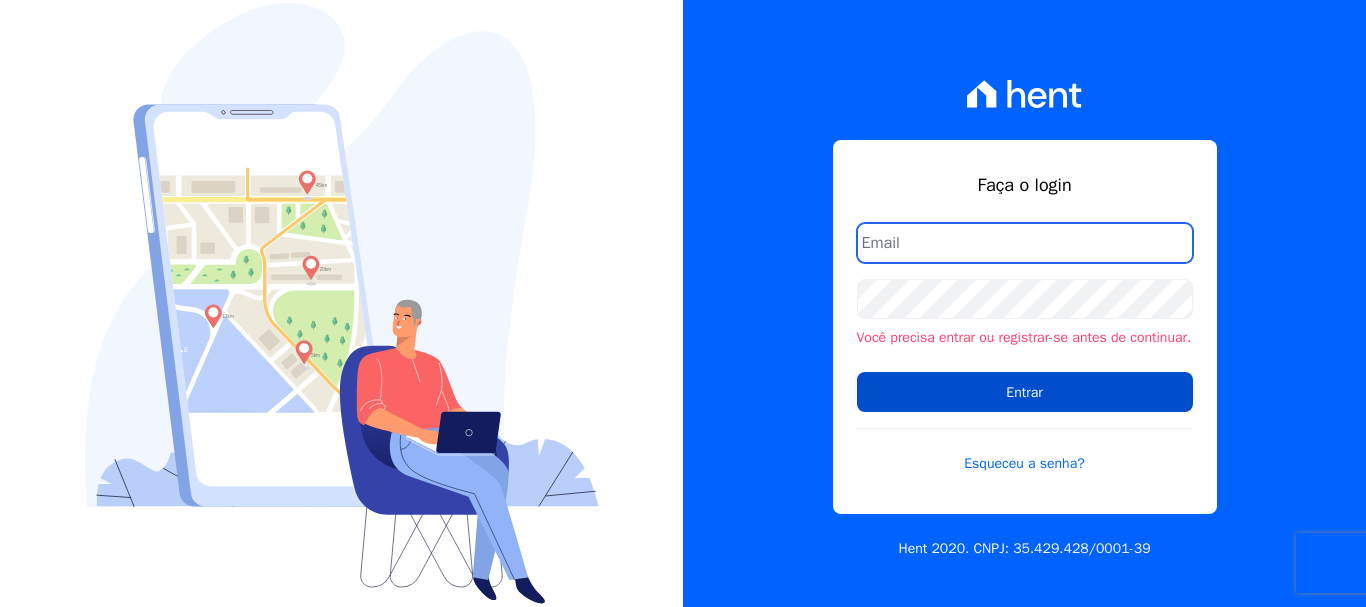 type on "[PERSON_NAME][EMAIL_ADDRESS][PERSON_NAME][DOMAIN_NAME]" 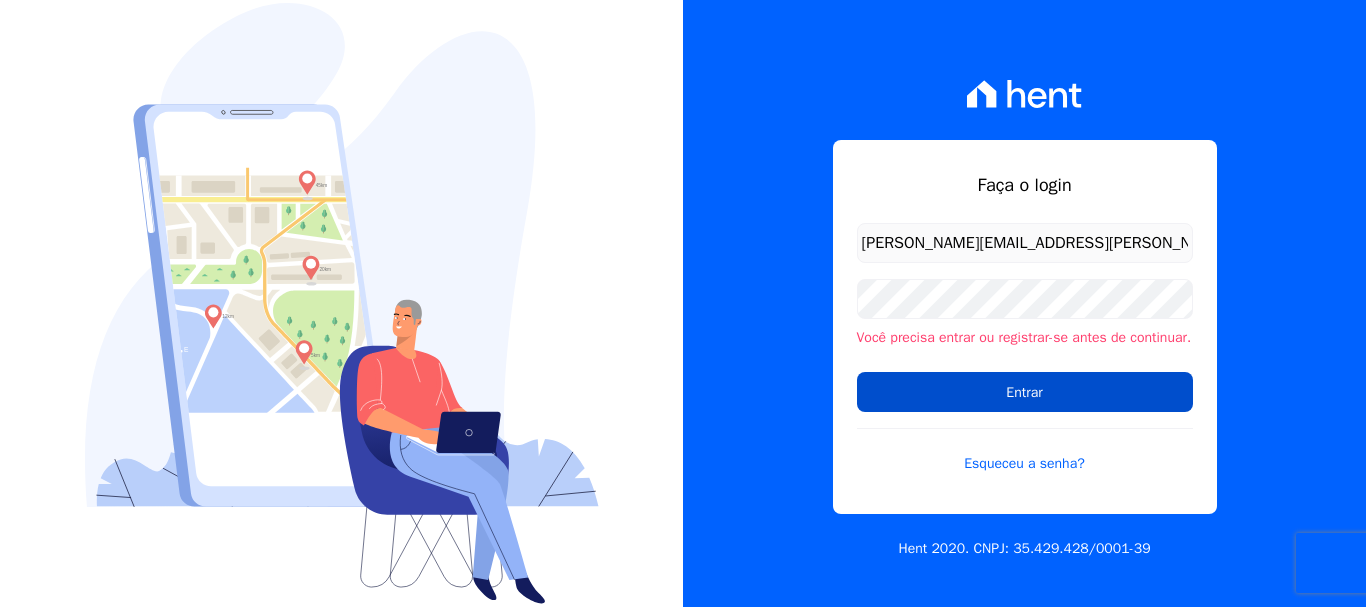 click on "Entrar" at bounding box center [1025, 392] 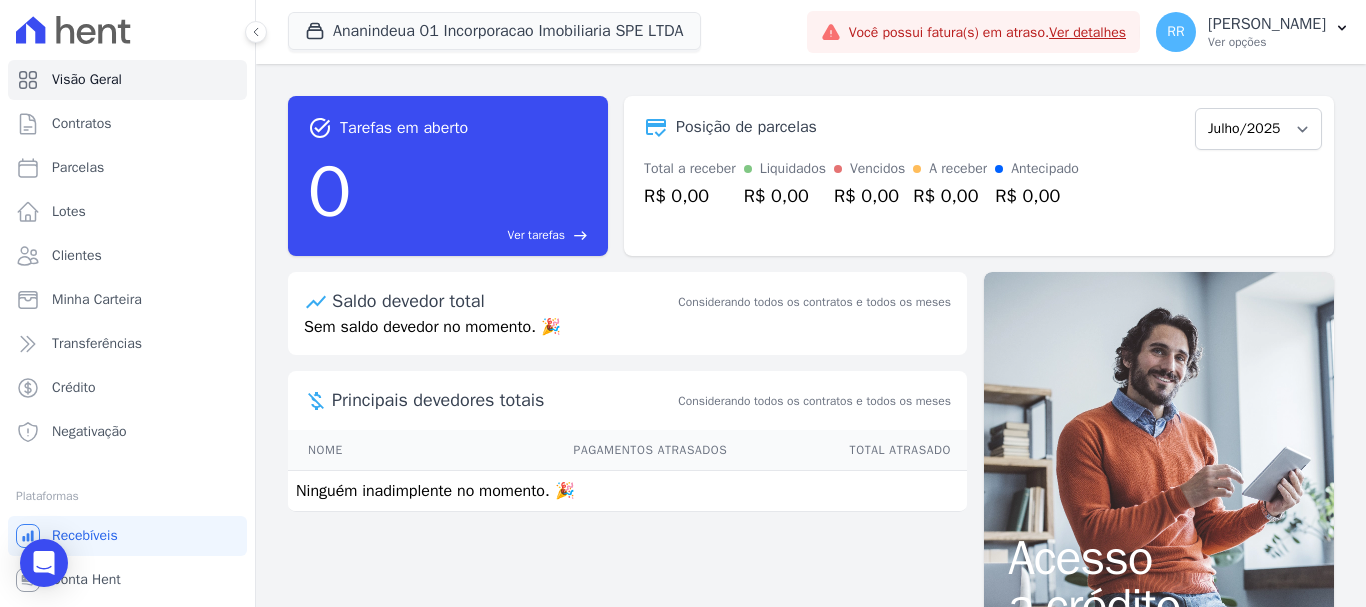 scroll, scrollTop: 0, scrollLeft: 0, axis: both 